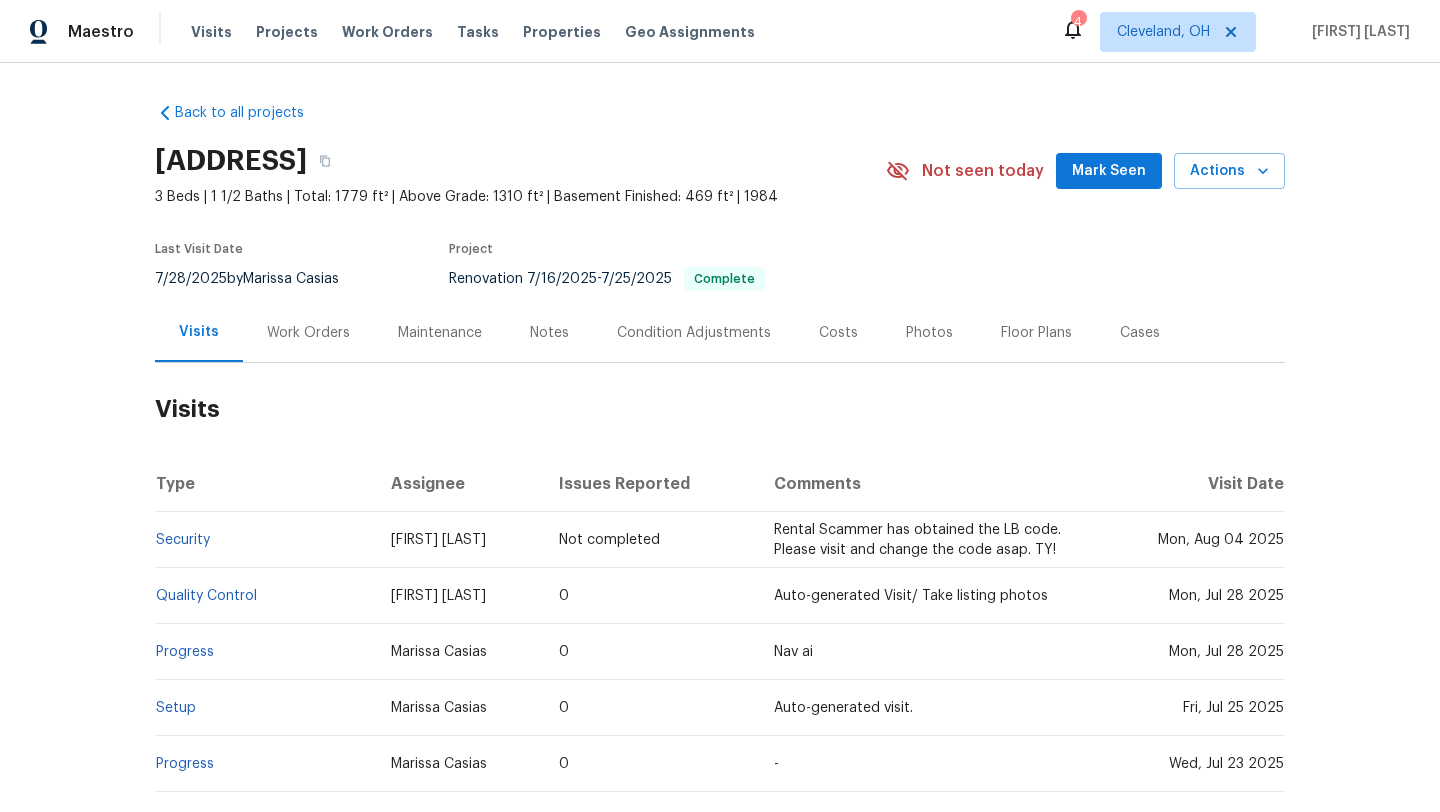 scroll, scrollTop: 0, scrollLeft: 0, axis: both 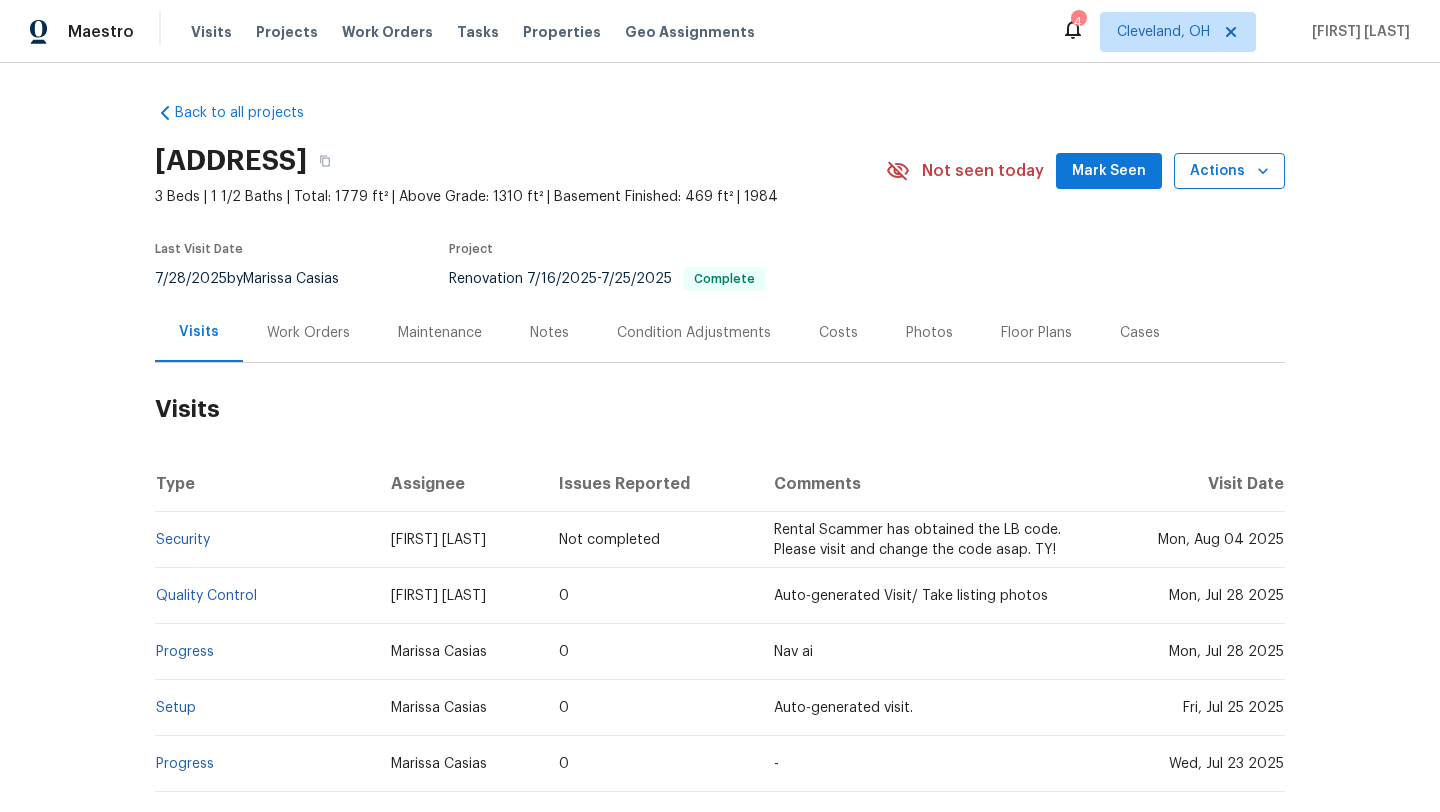 click 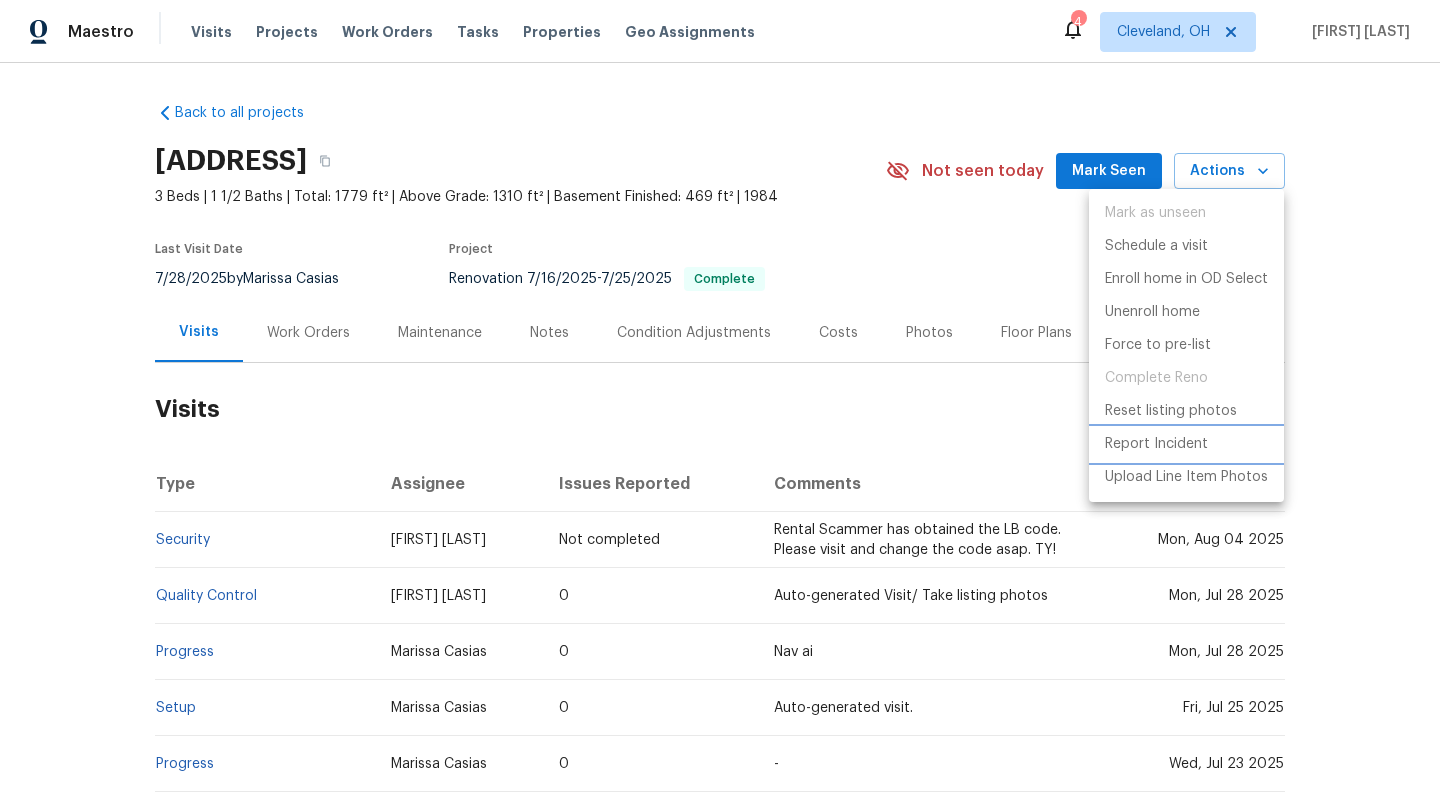 click on "Report Incident" at bounding box center [1156, 444] 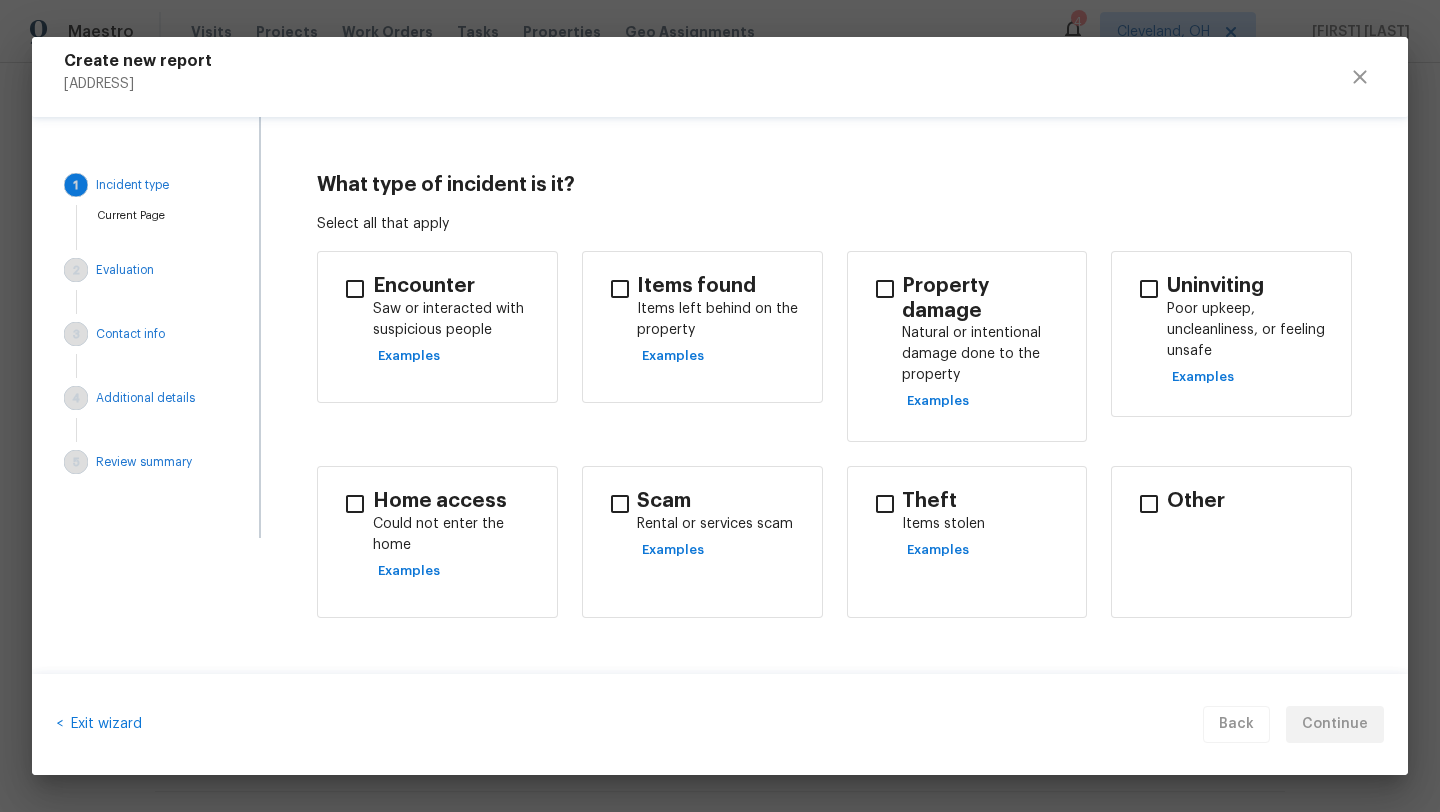 click on "Could not enter the home" at bounding box center [457, 535] 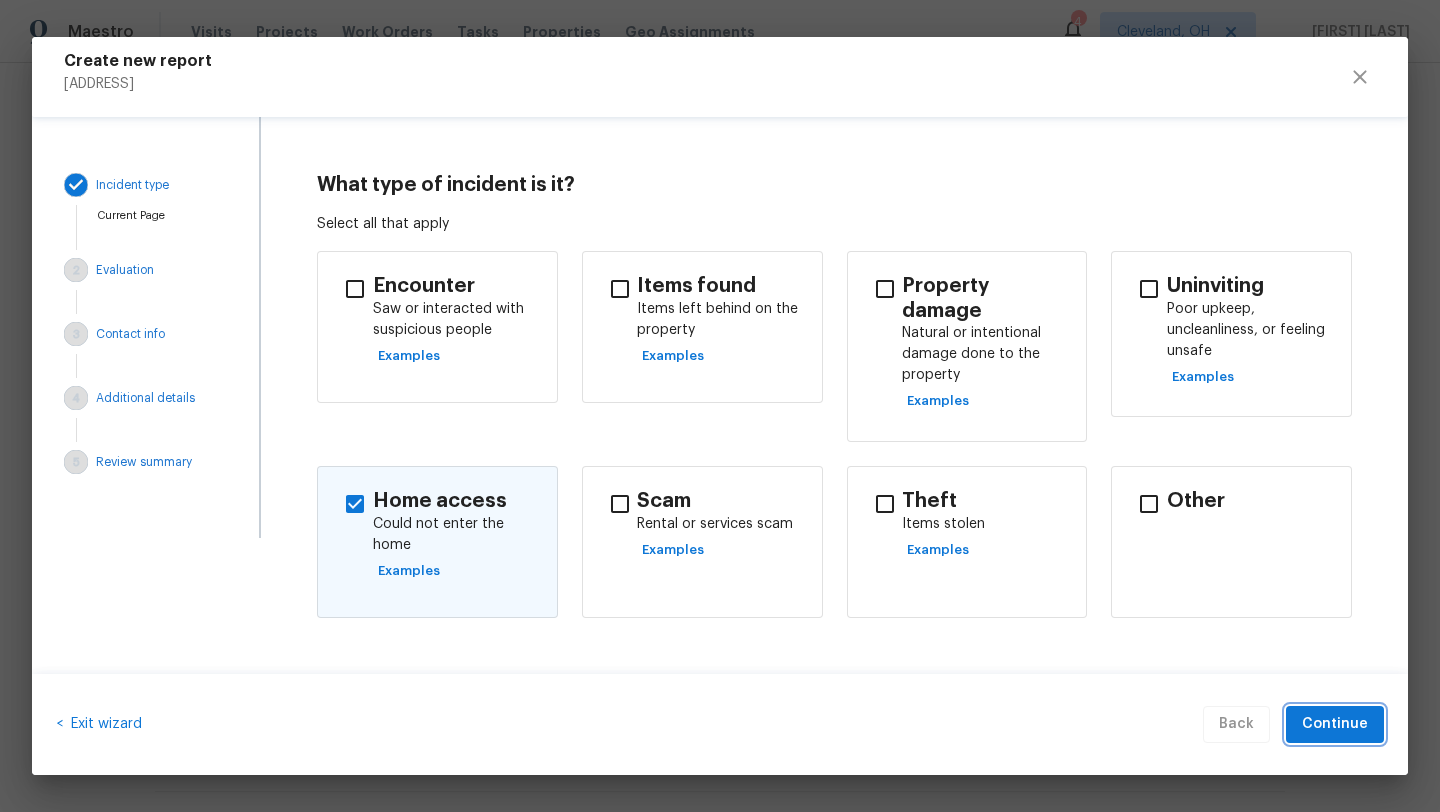 click on "Continue" at bounding box center [1335, 724] 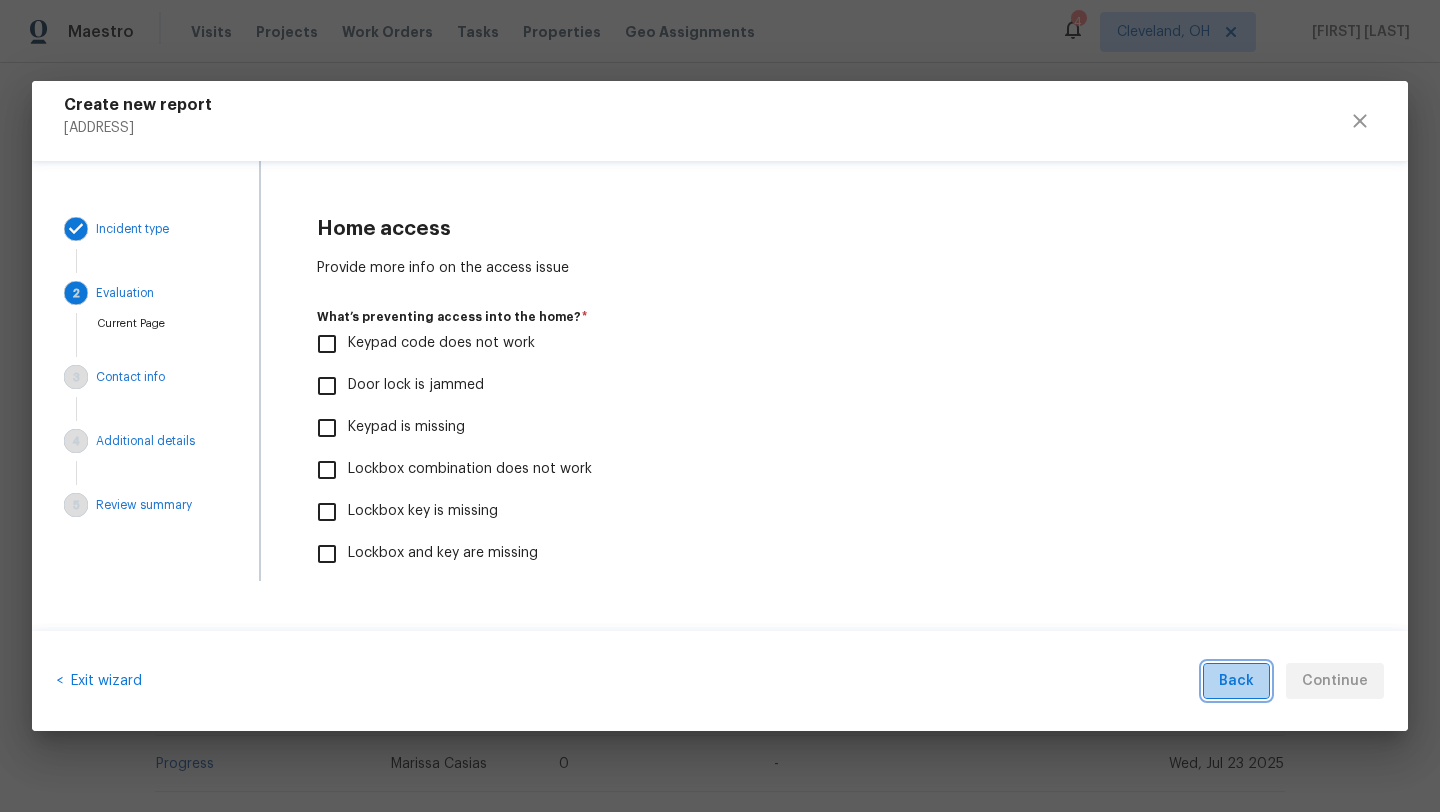 click on "Back" at bounding box center (1236, 681) 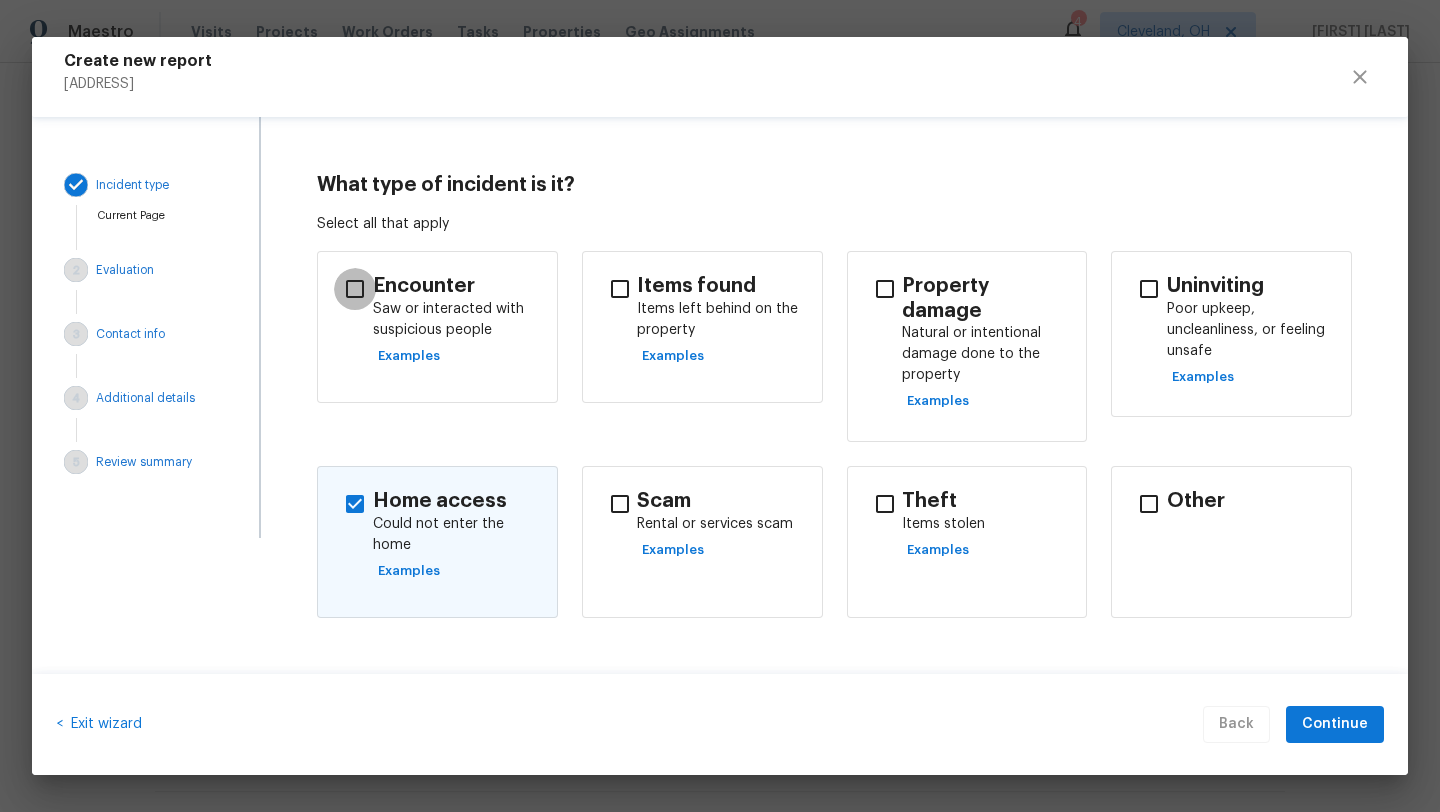 click at bounding box center (355, 289) 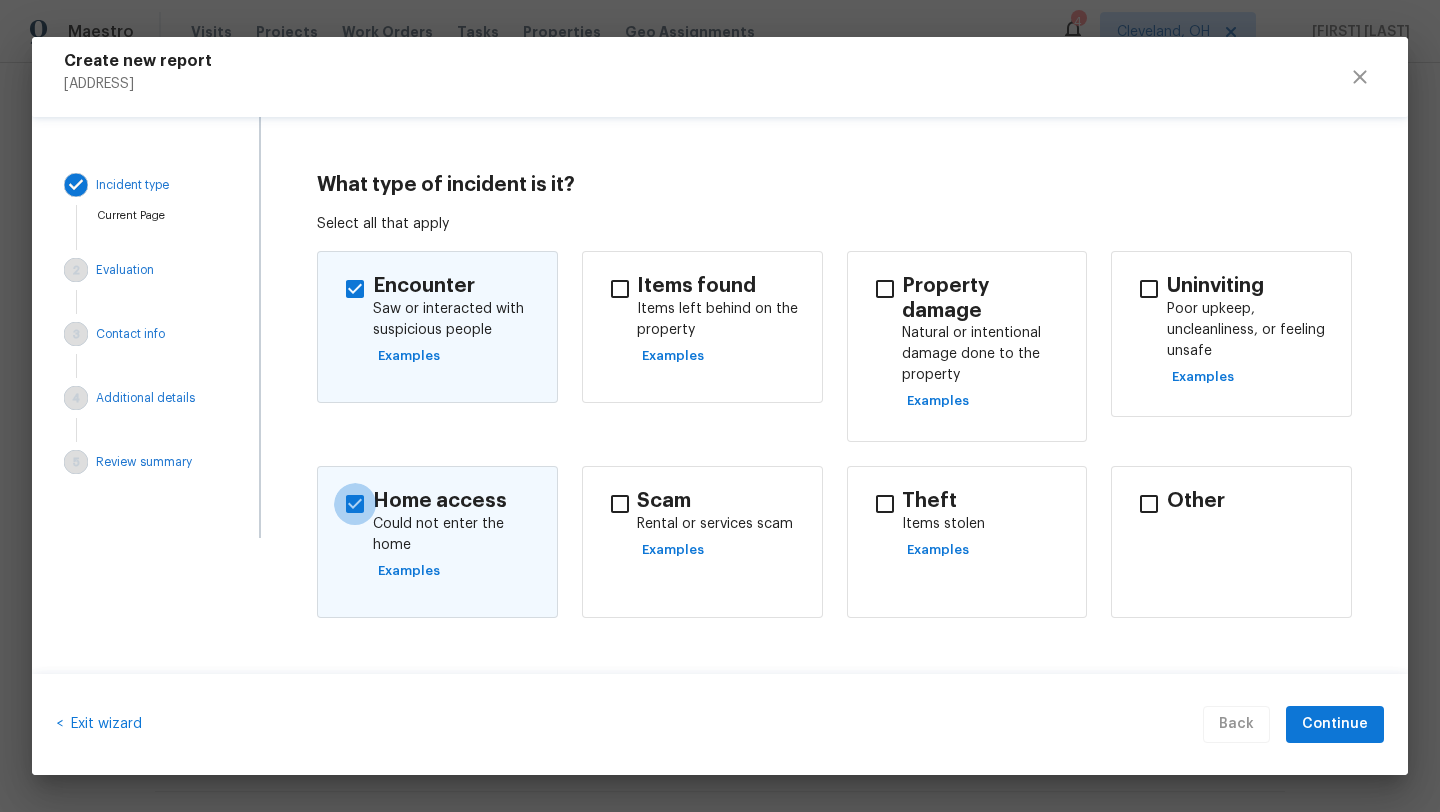 click at bounding box center (355, 504) 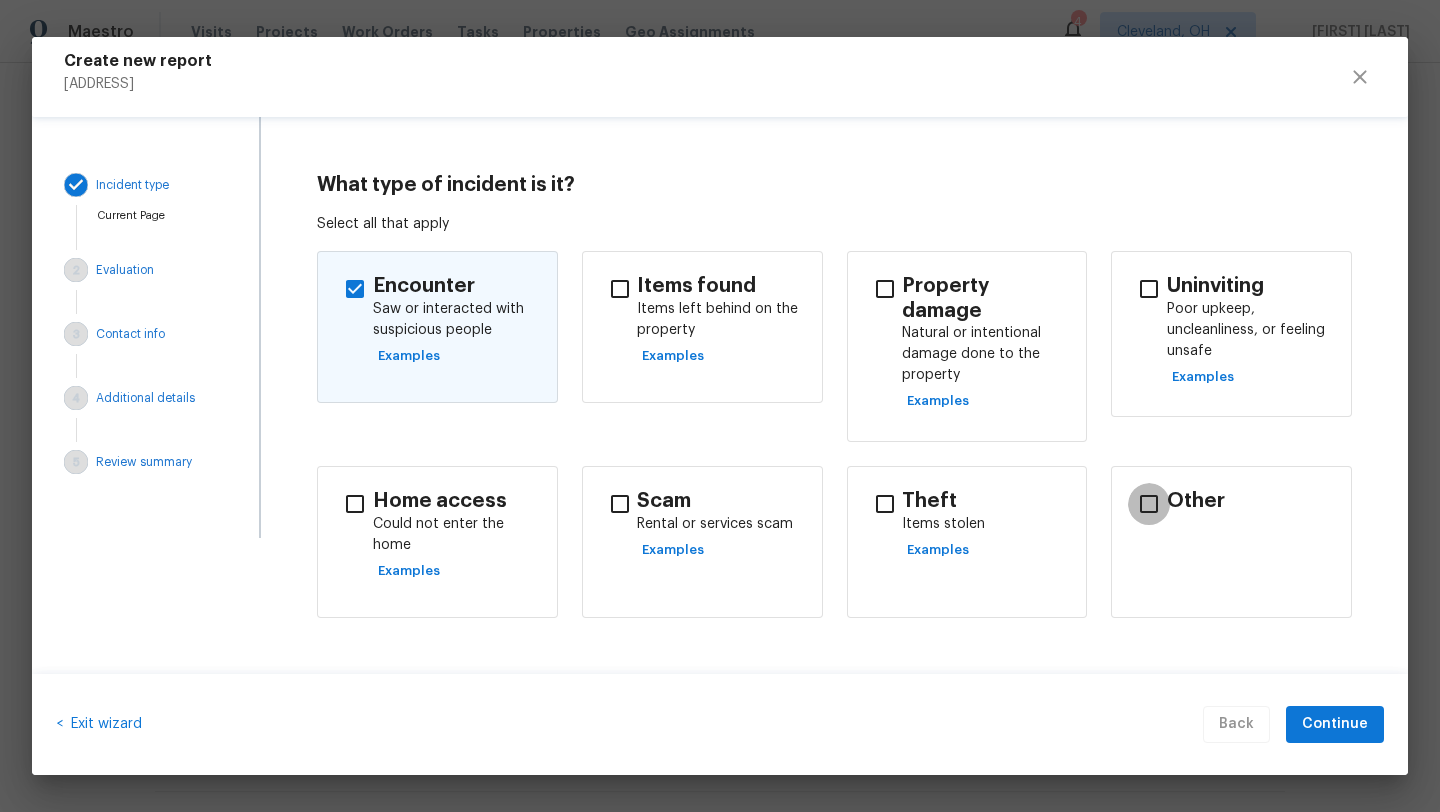 click at bounding box center [1149, 504] 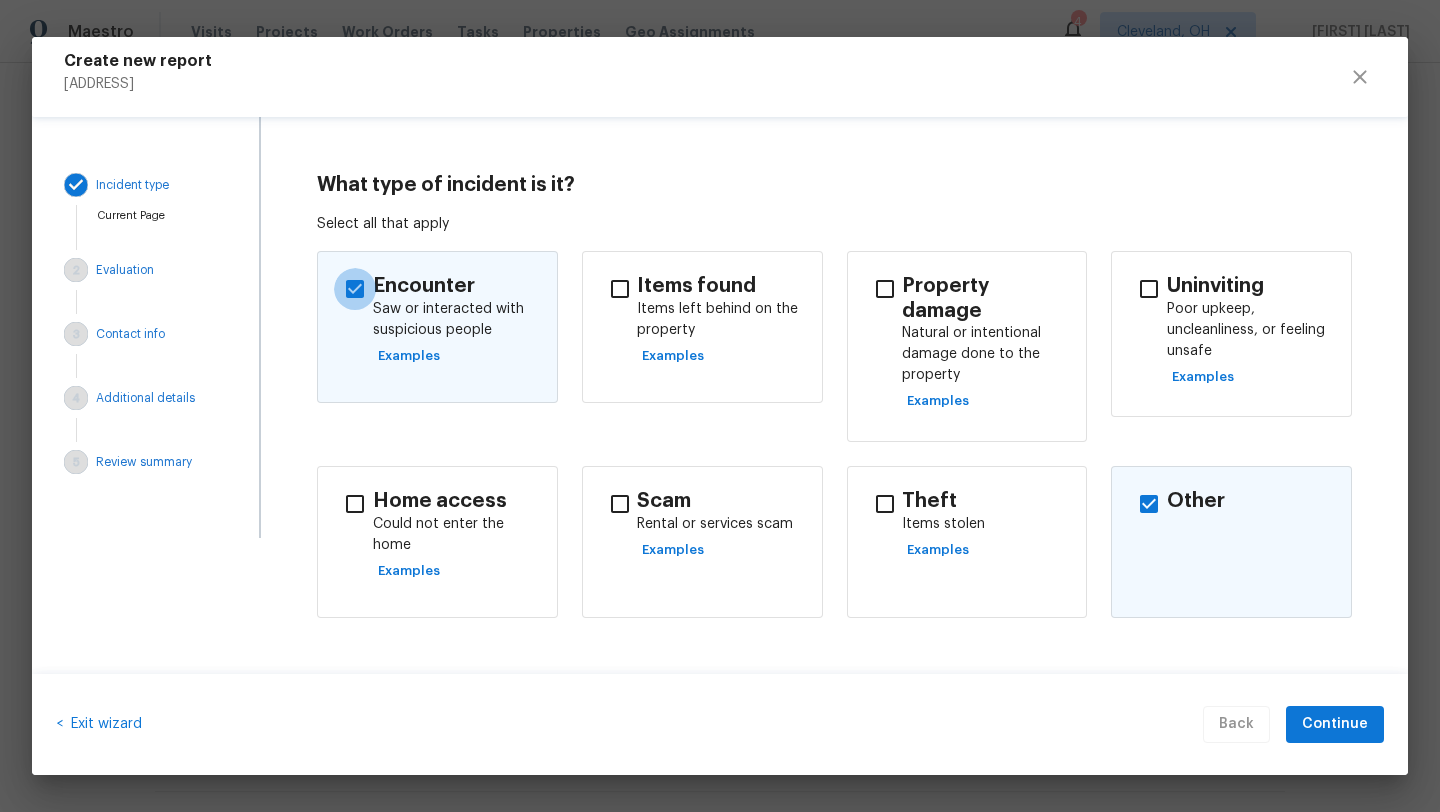 click at bounding box center (355, 289) 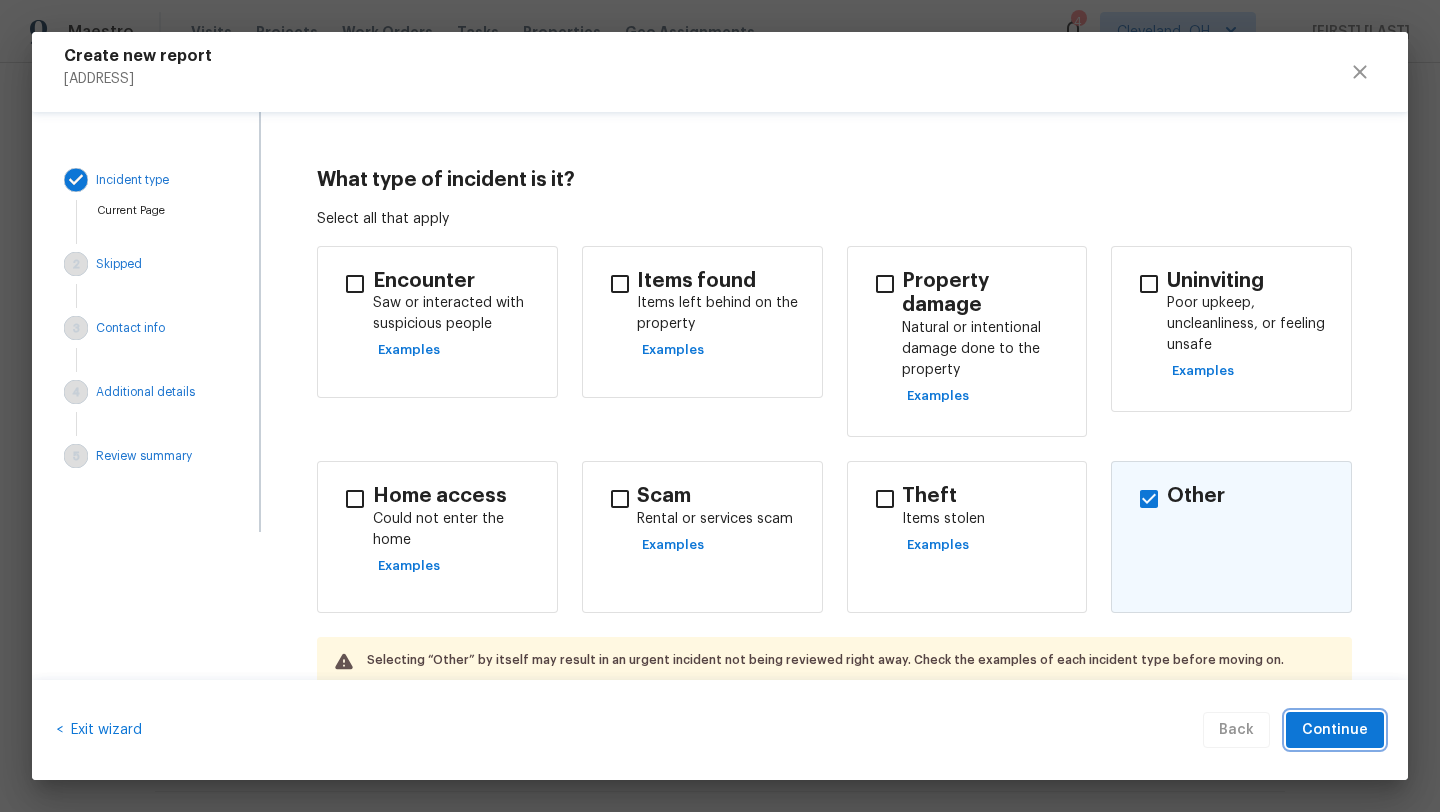 click on "Continue" at bounding box center (1335, 730) 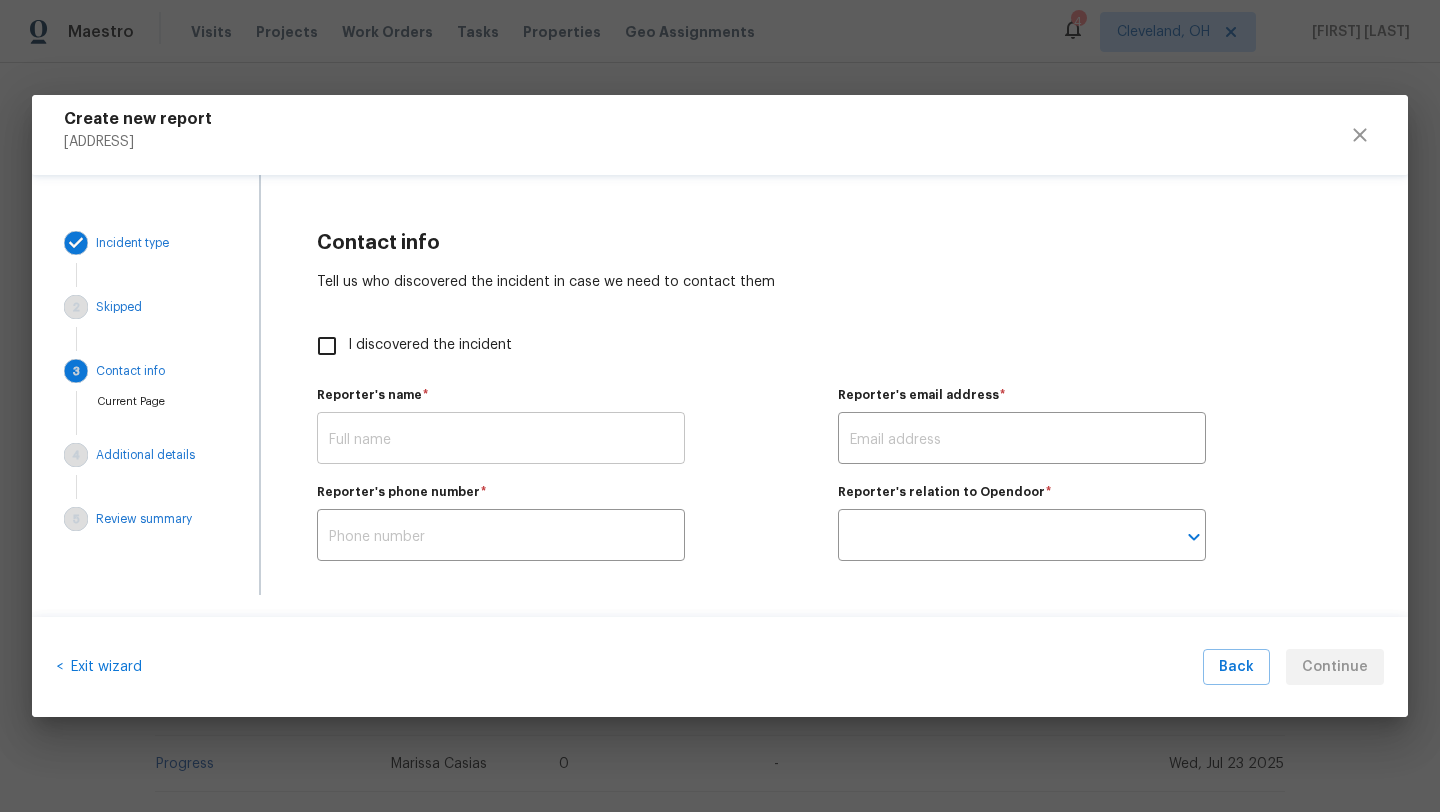 click at bounding box center [501, 440] 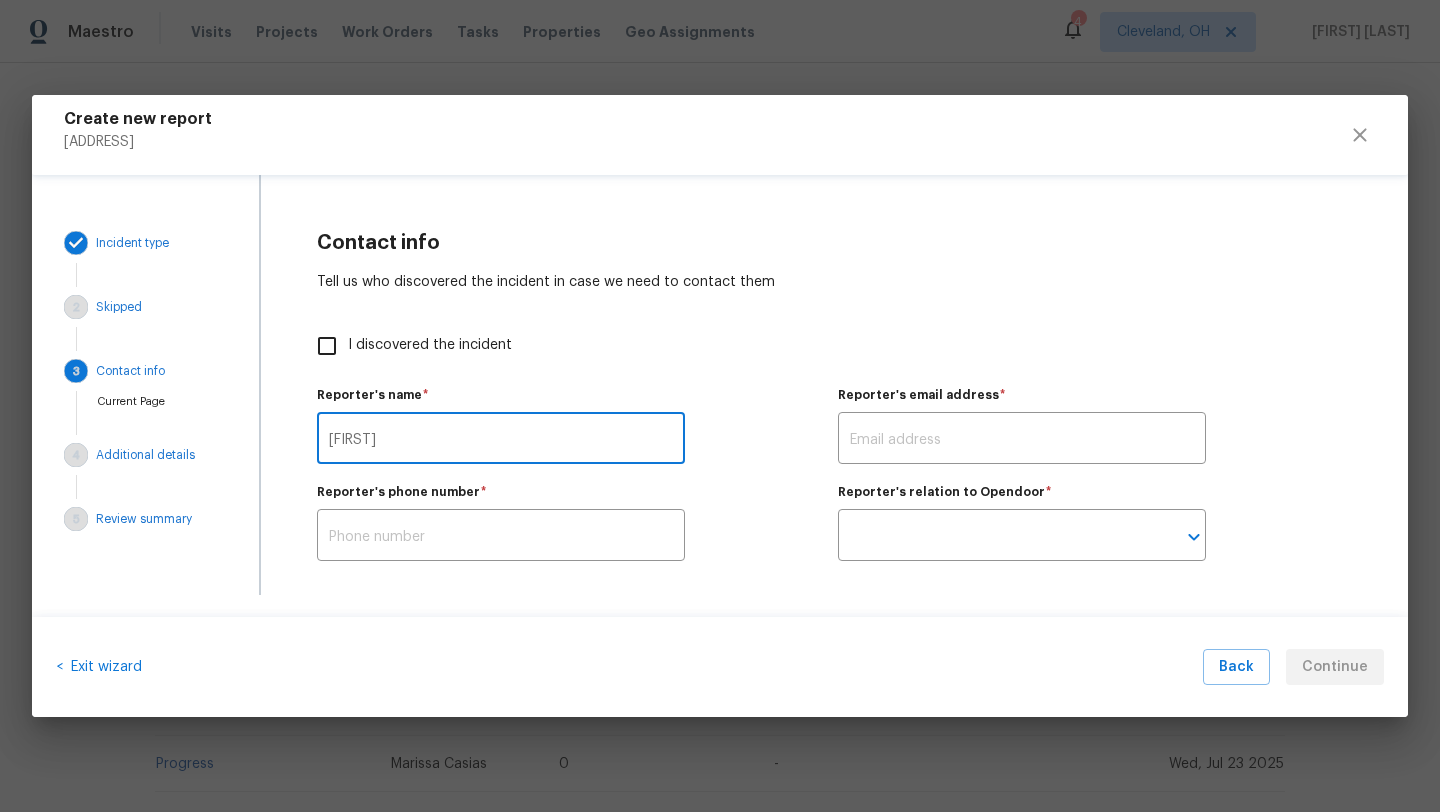 type on "[FIRST]" 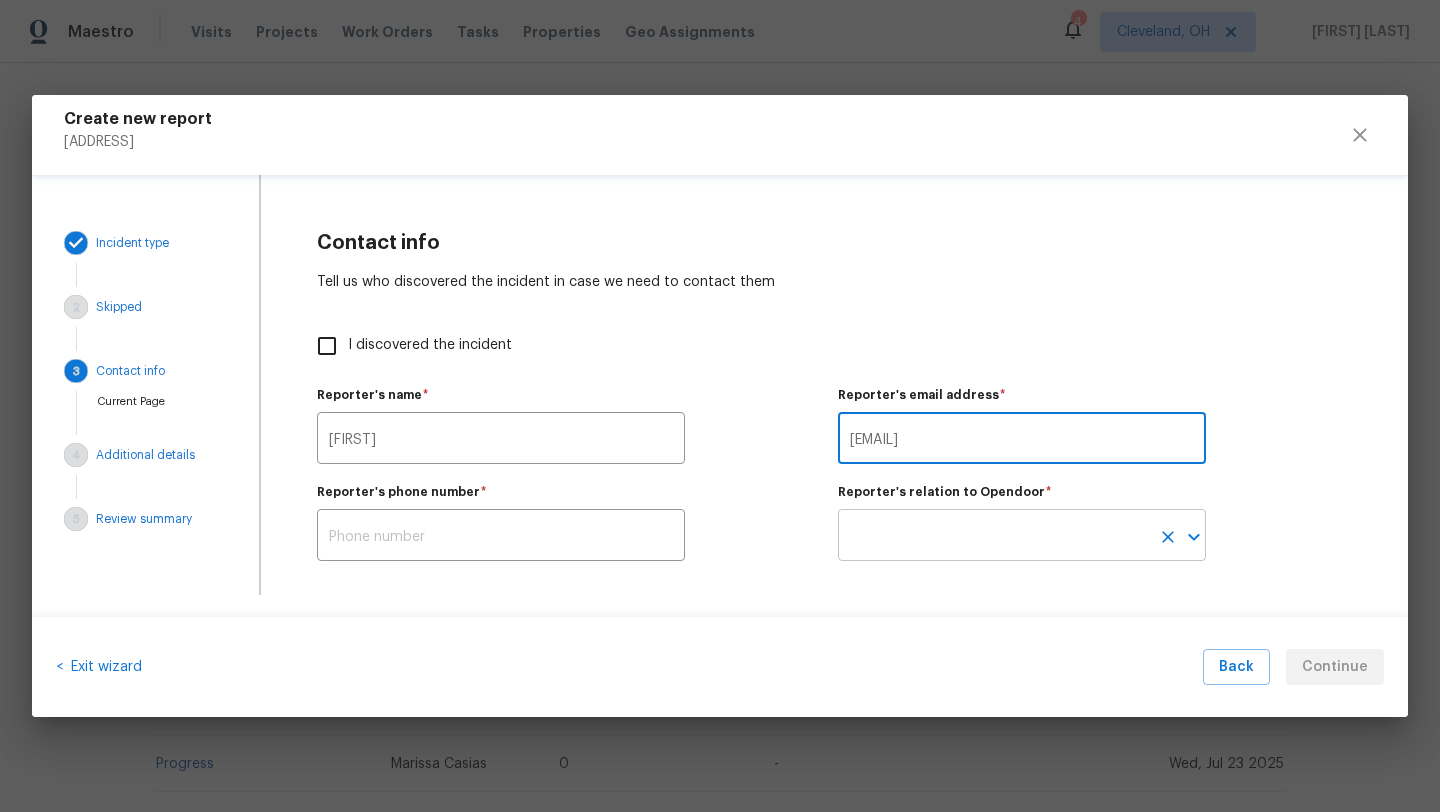 type on "[EMAIL]" 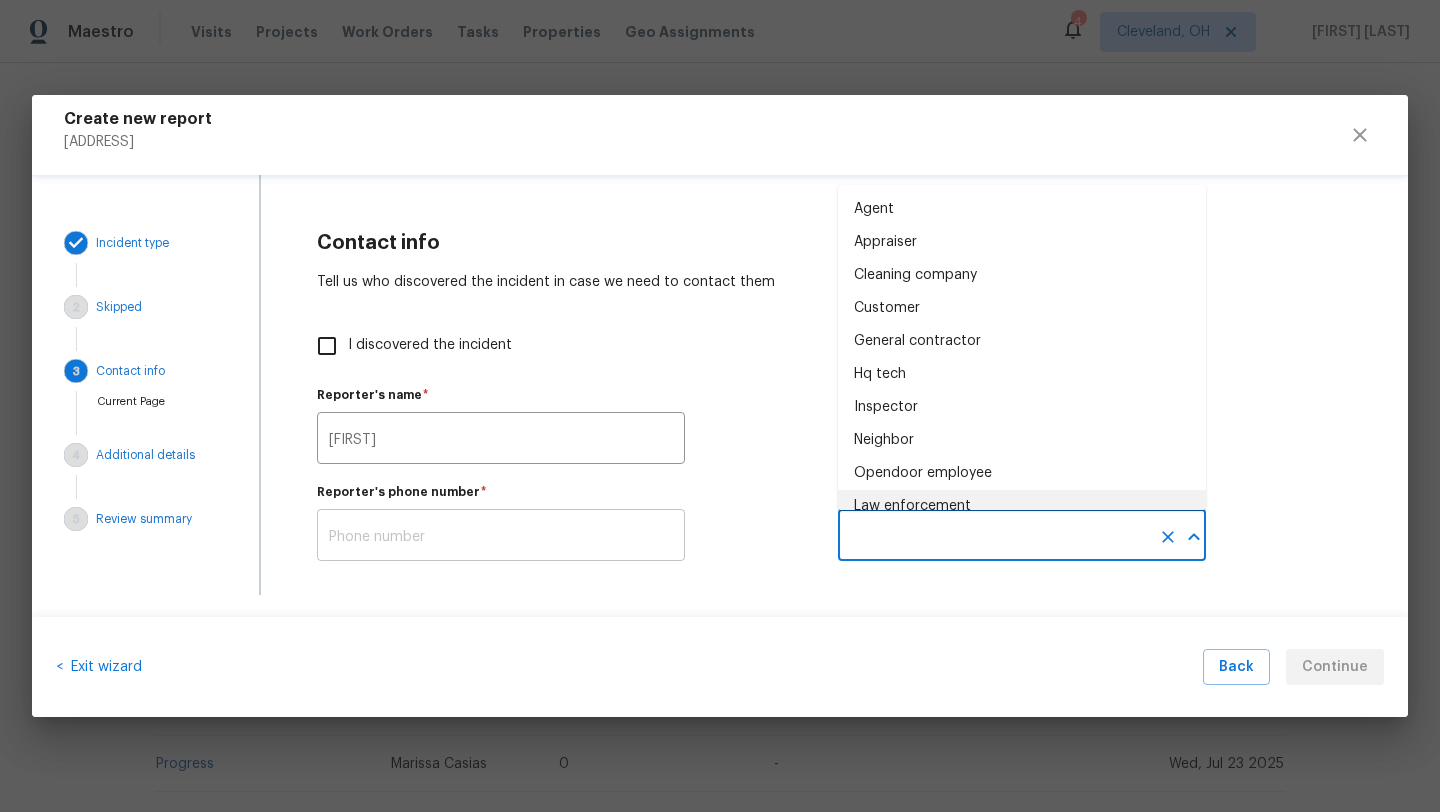 click at bounding box center (501, 537) 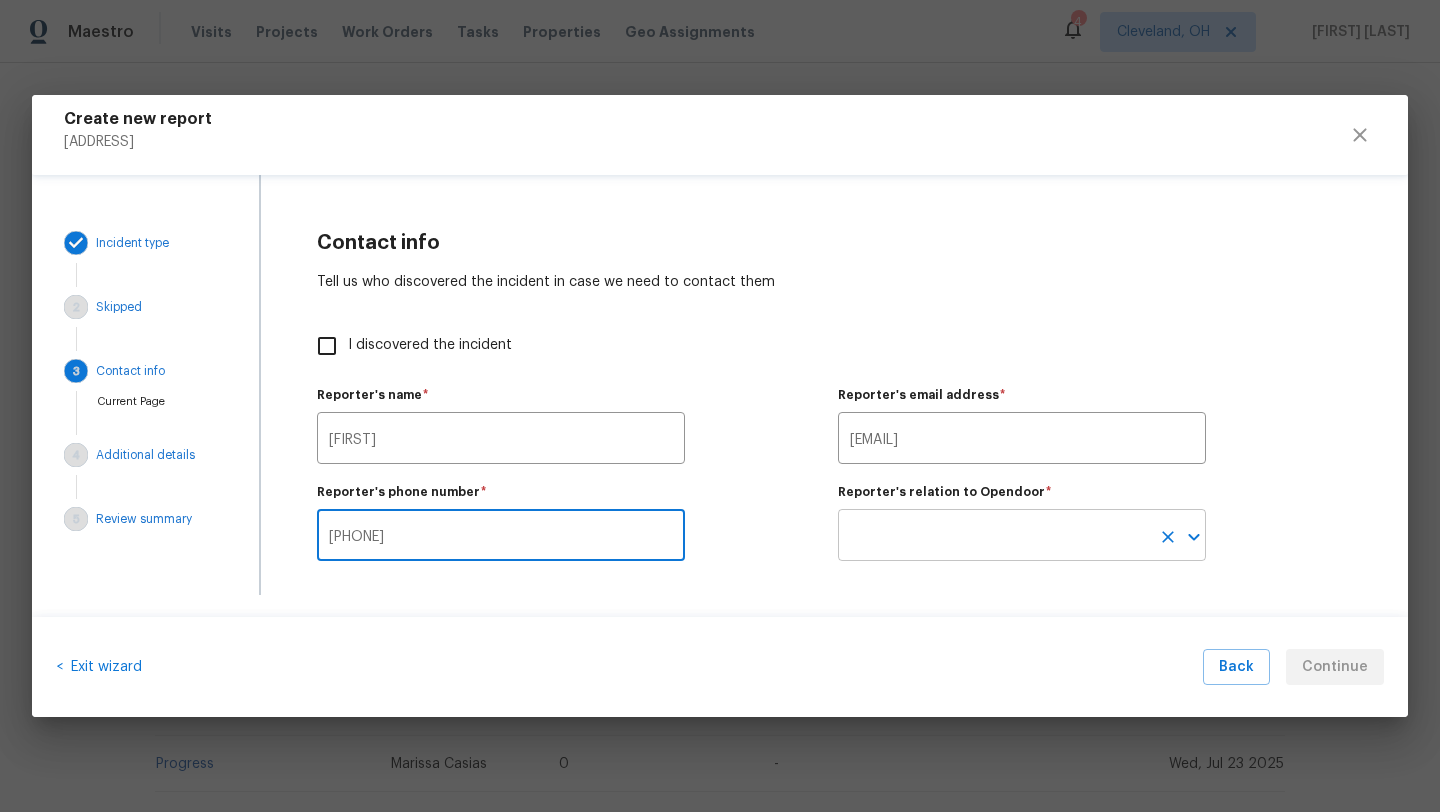 type on "[PHONE]" 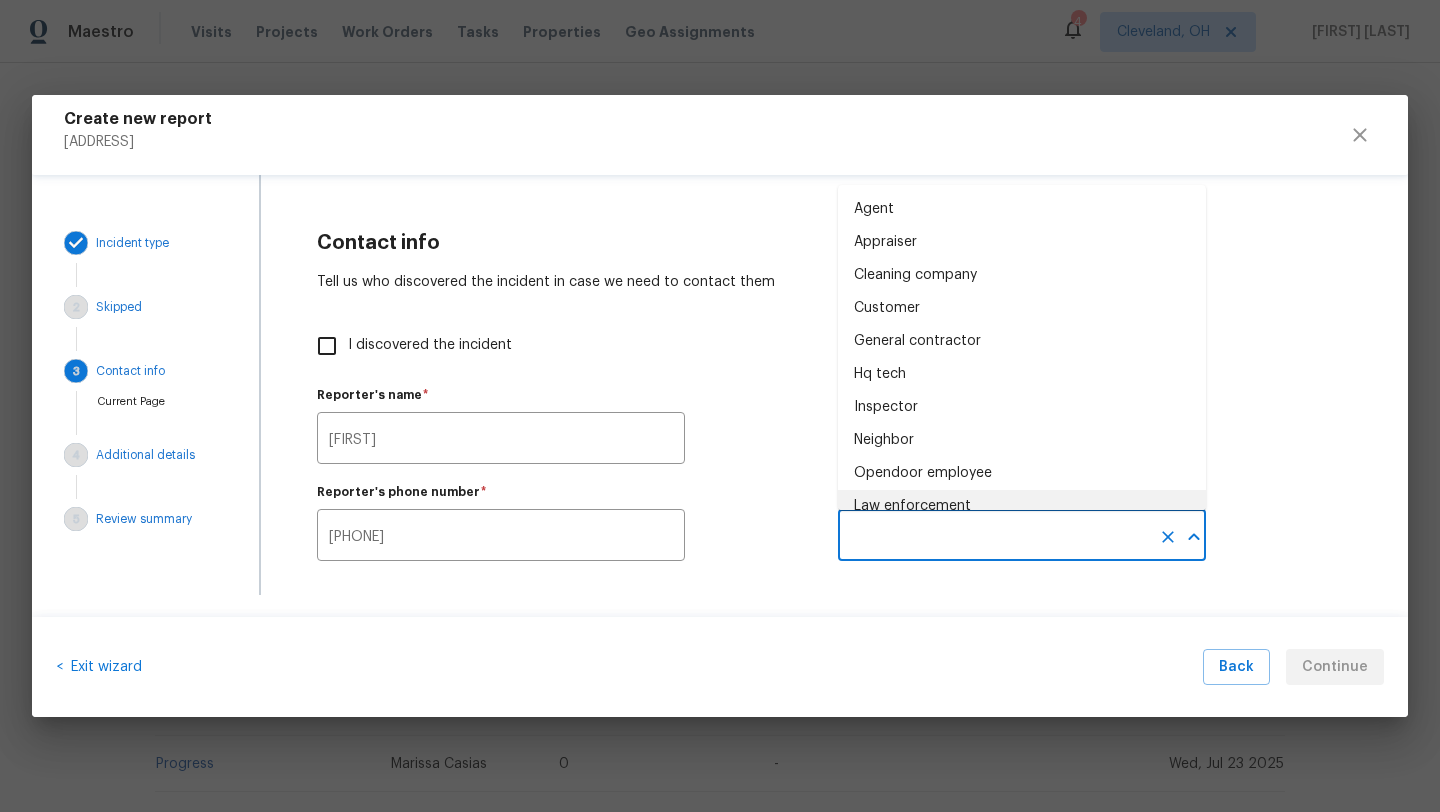 scroll, scrollTop: 13, scrollLeft: 0, axis: vertical 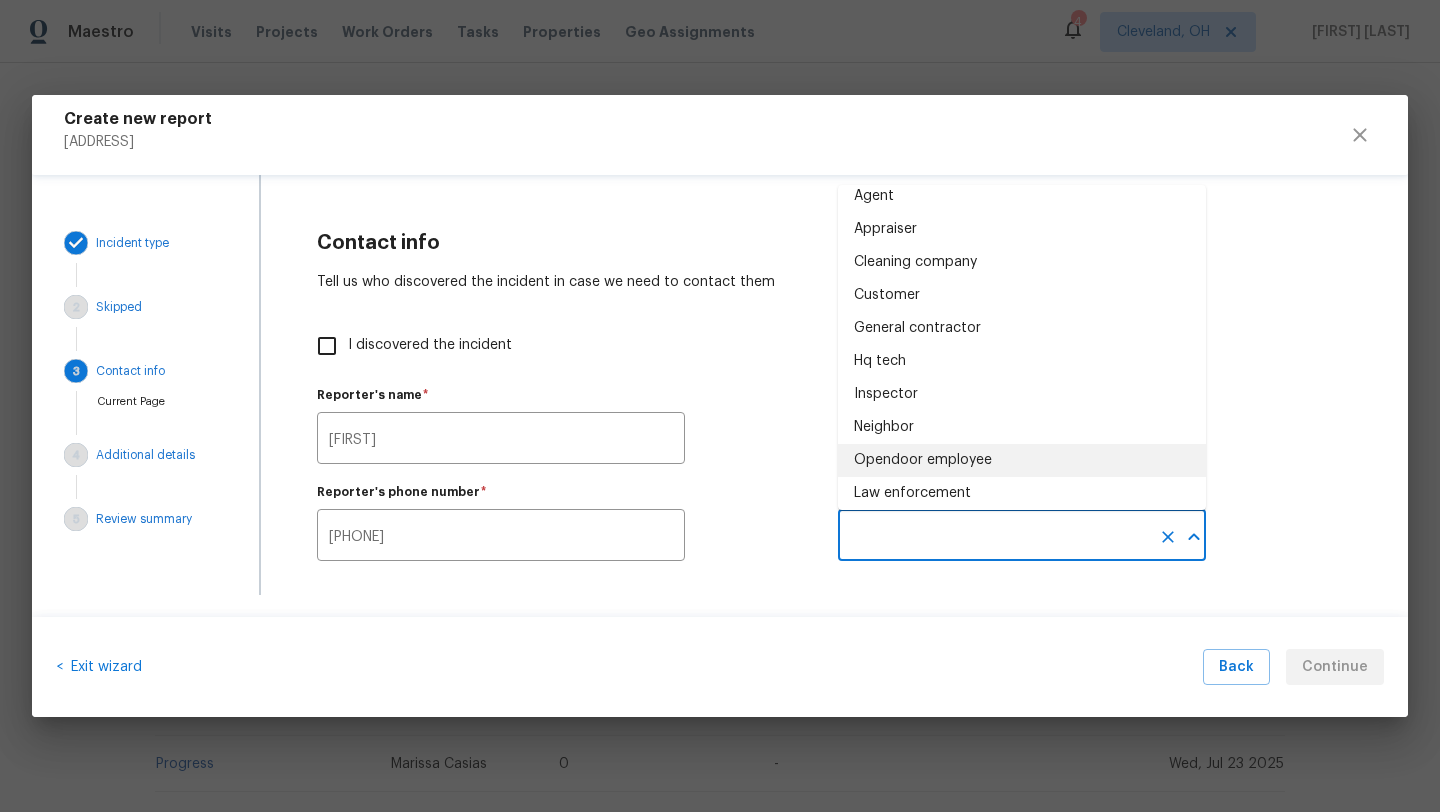 click on "Opendoor employee" at bounding box center [923, 460] 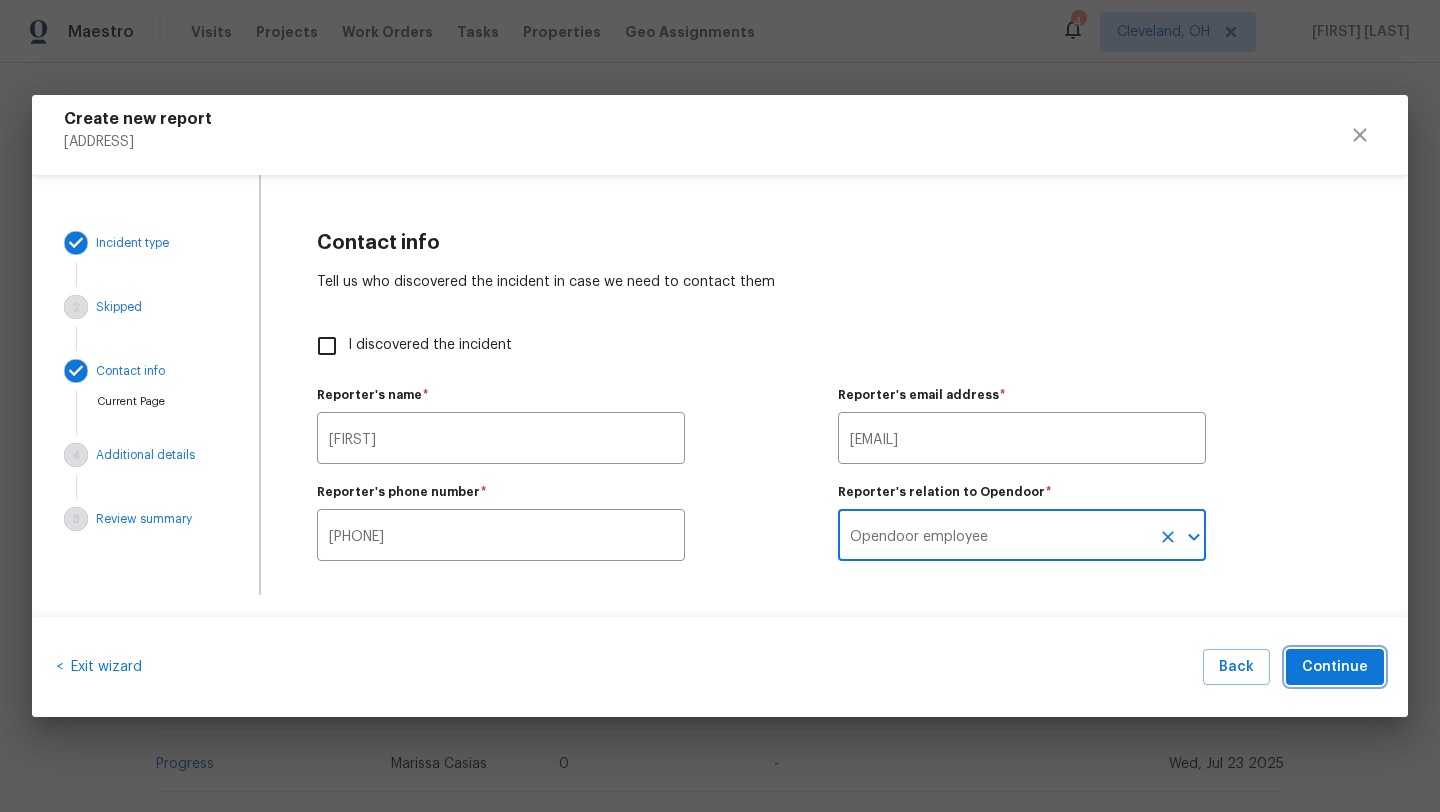 click on "Continue" at bounding box center [1335, 667] 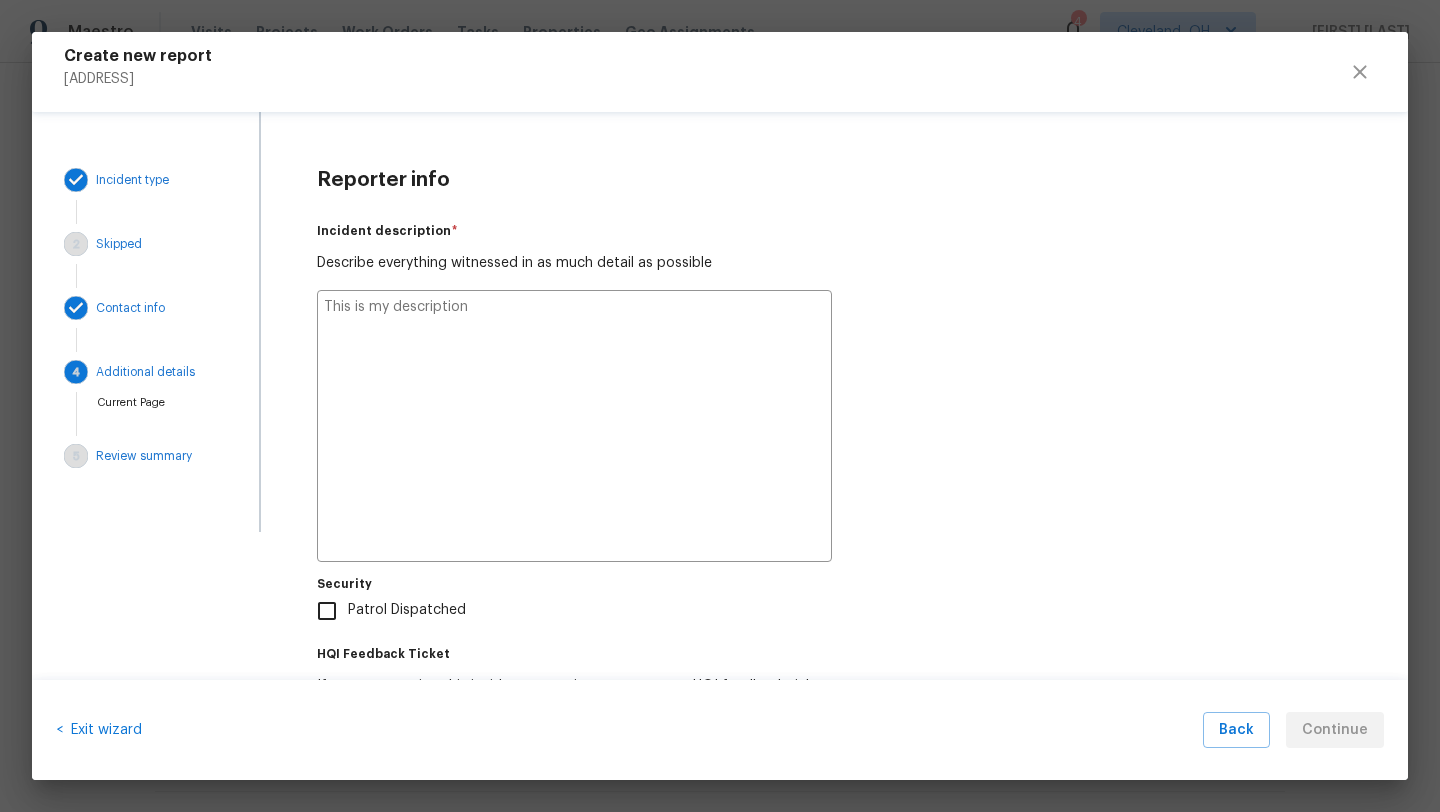 click at bounding box center (574, 426) 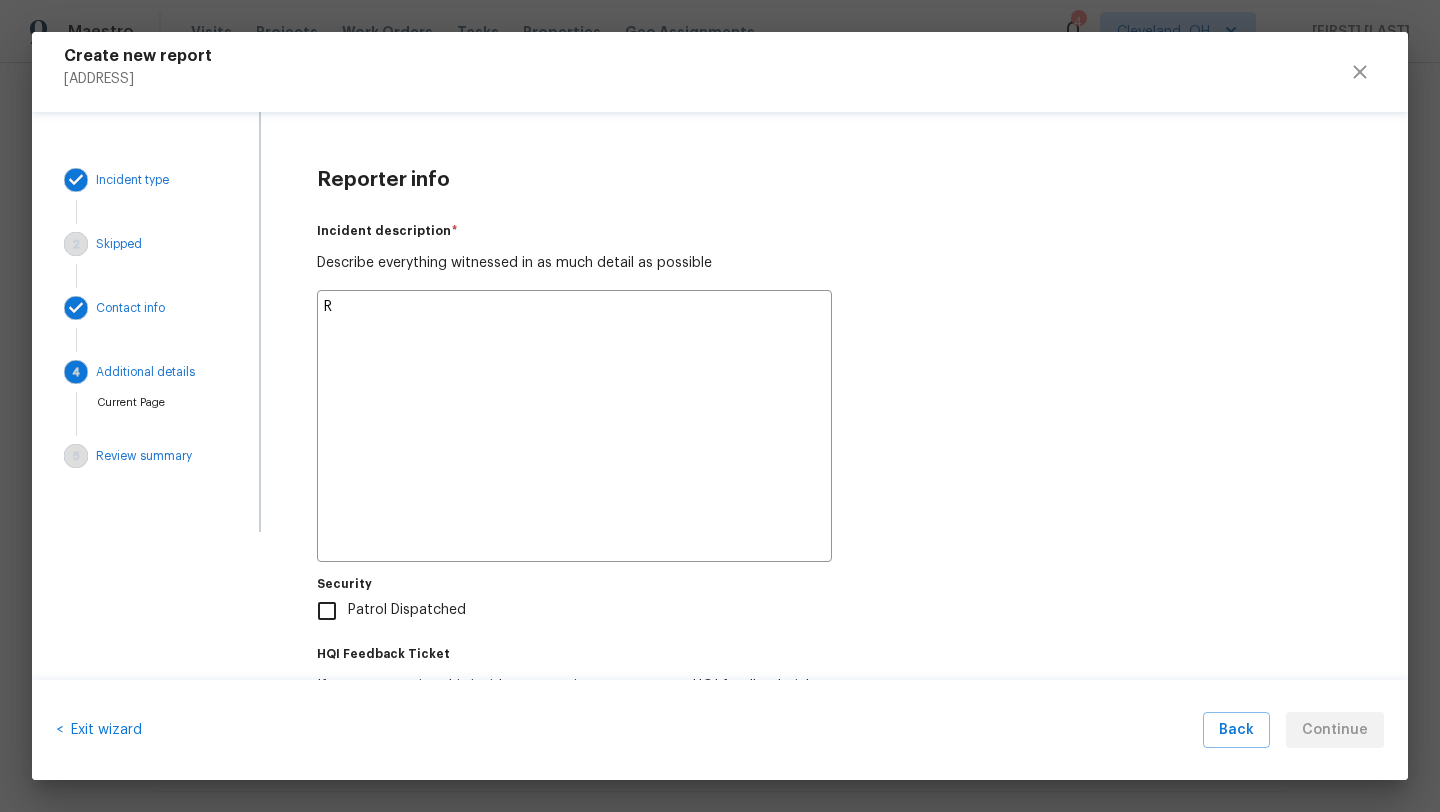 type on "x" 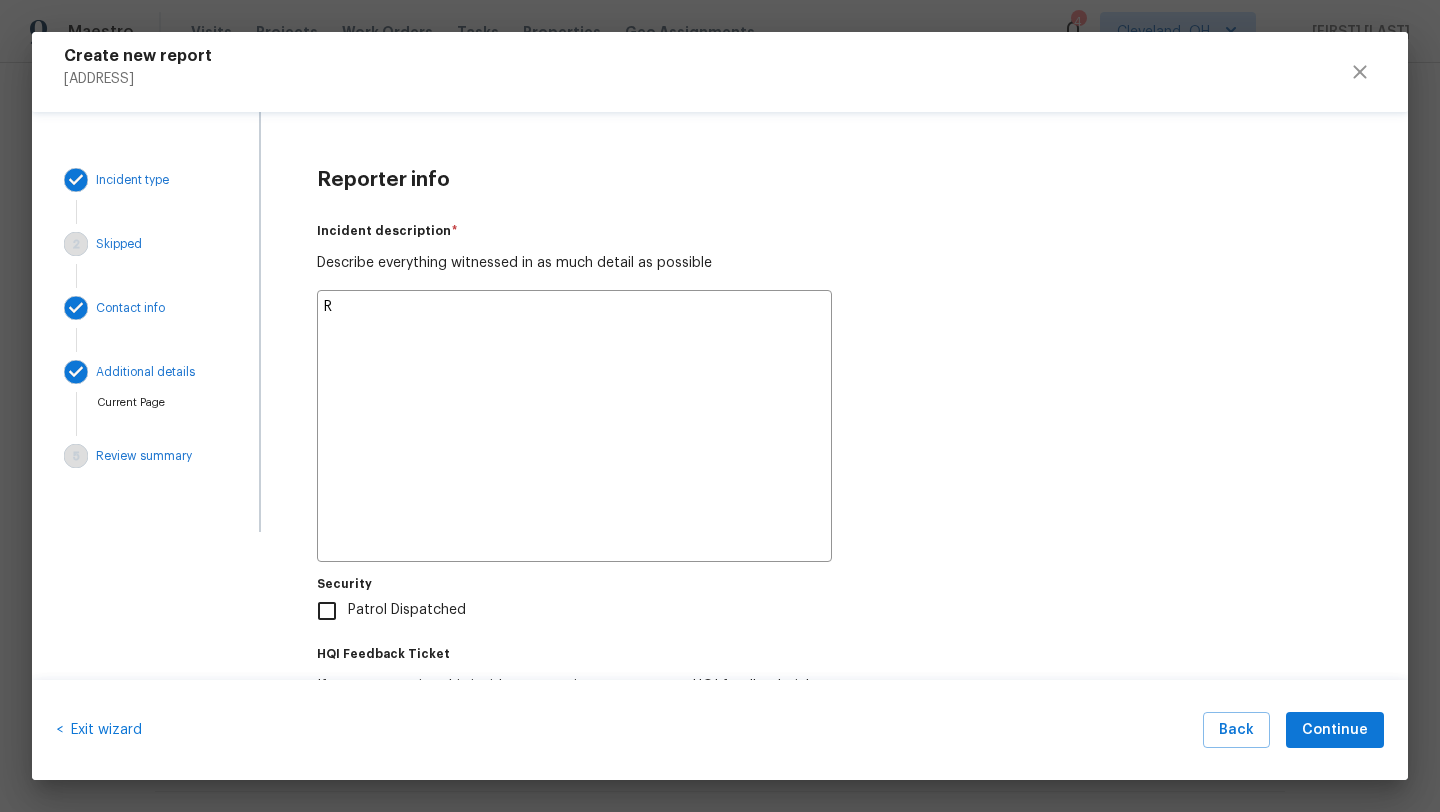 type on "Re" 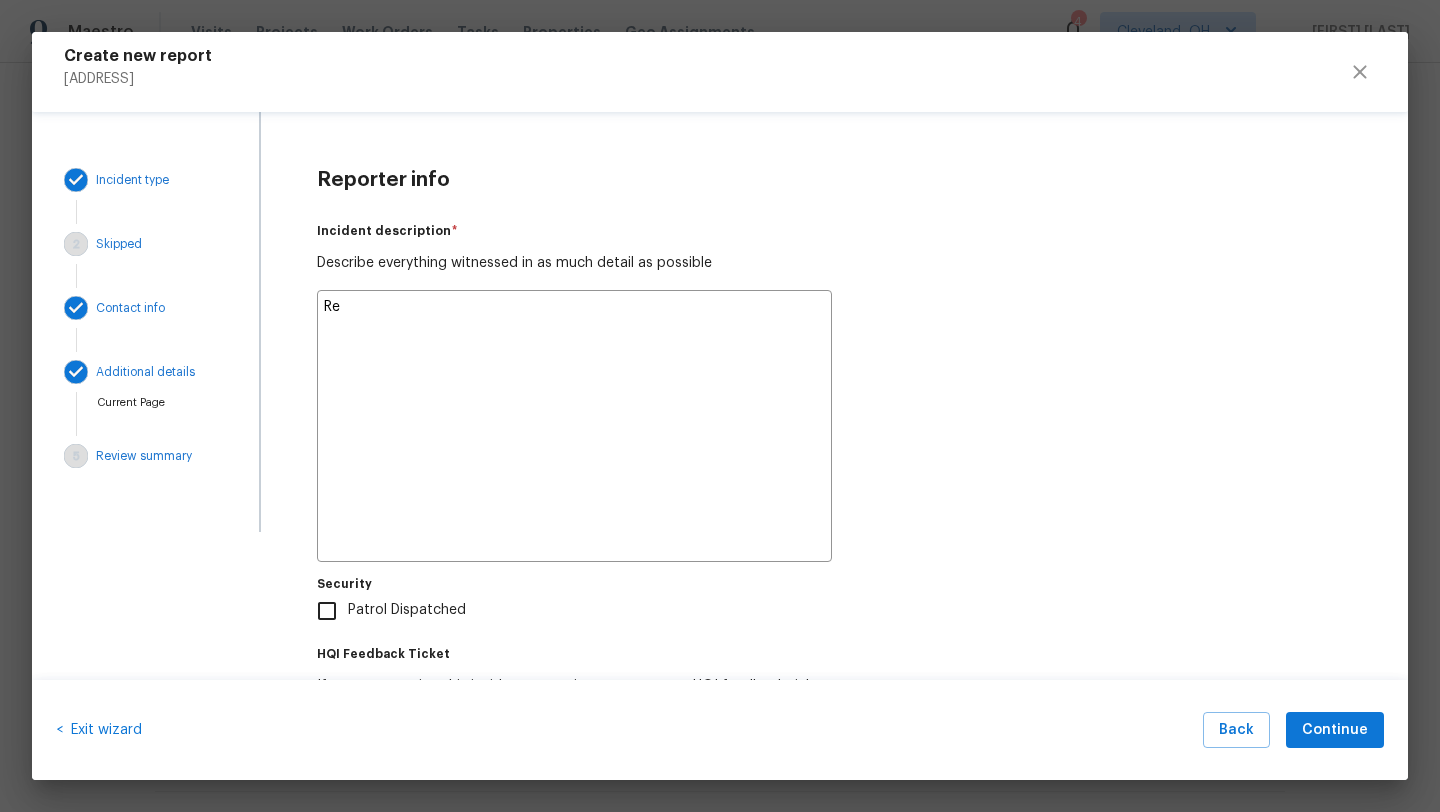 type on "x" 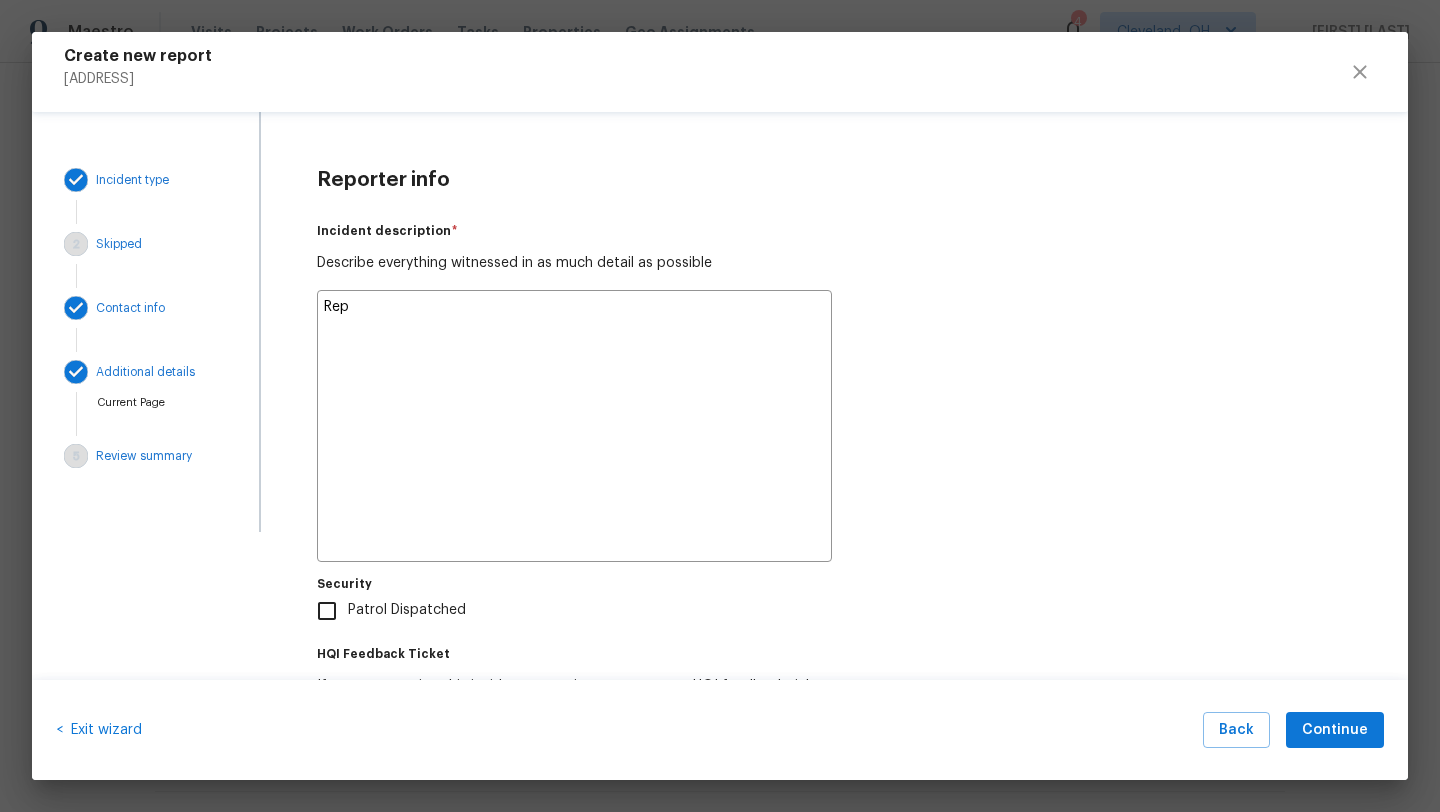 type on "x" 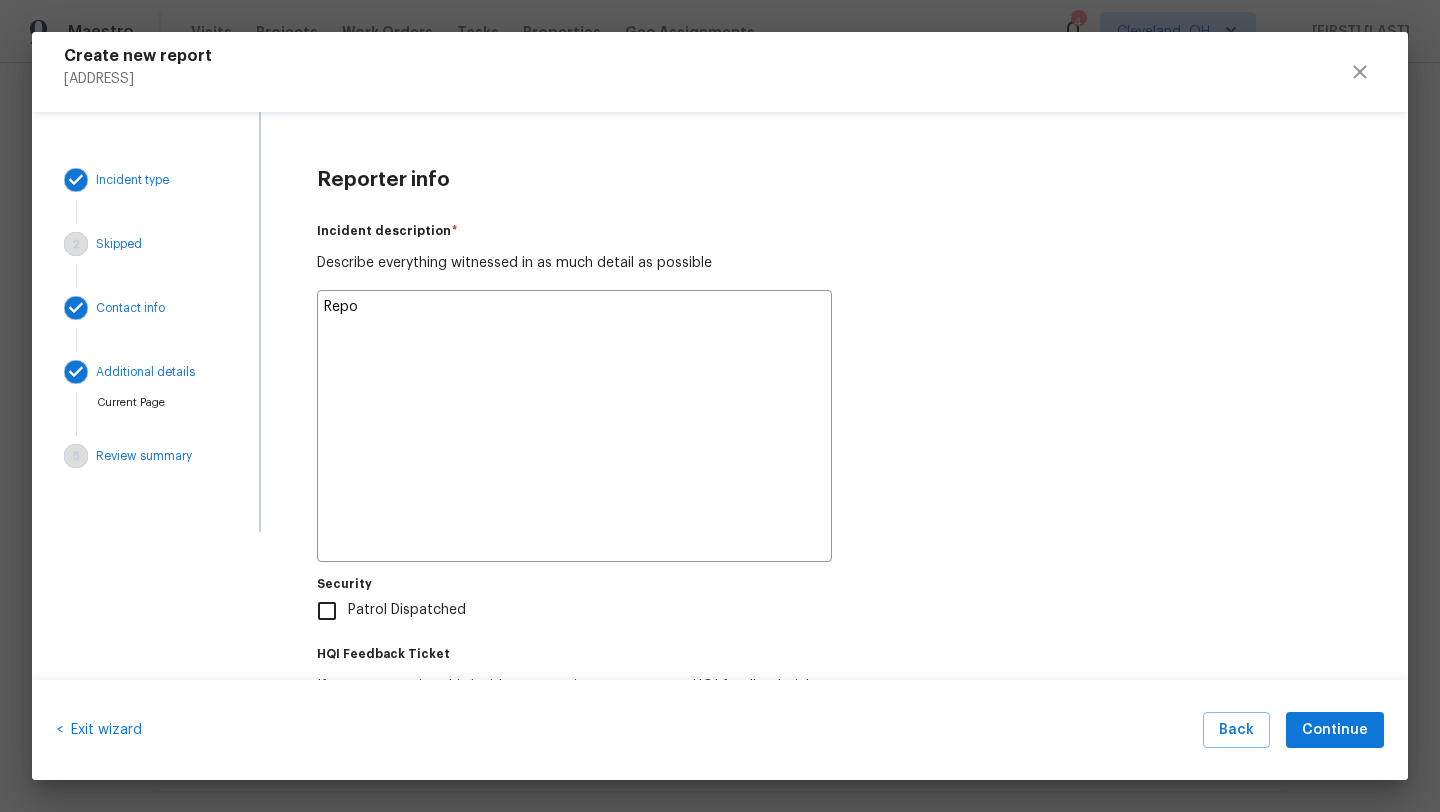 type on "x" 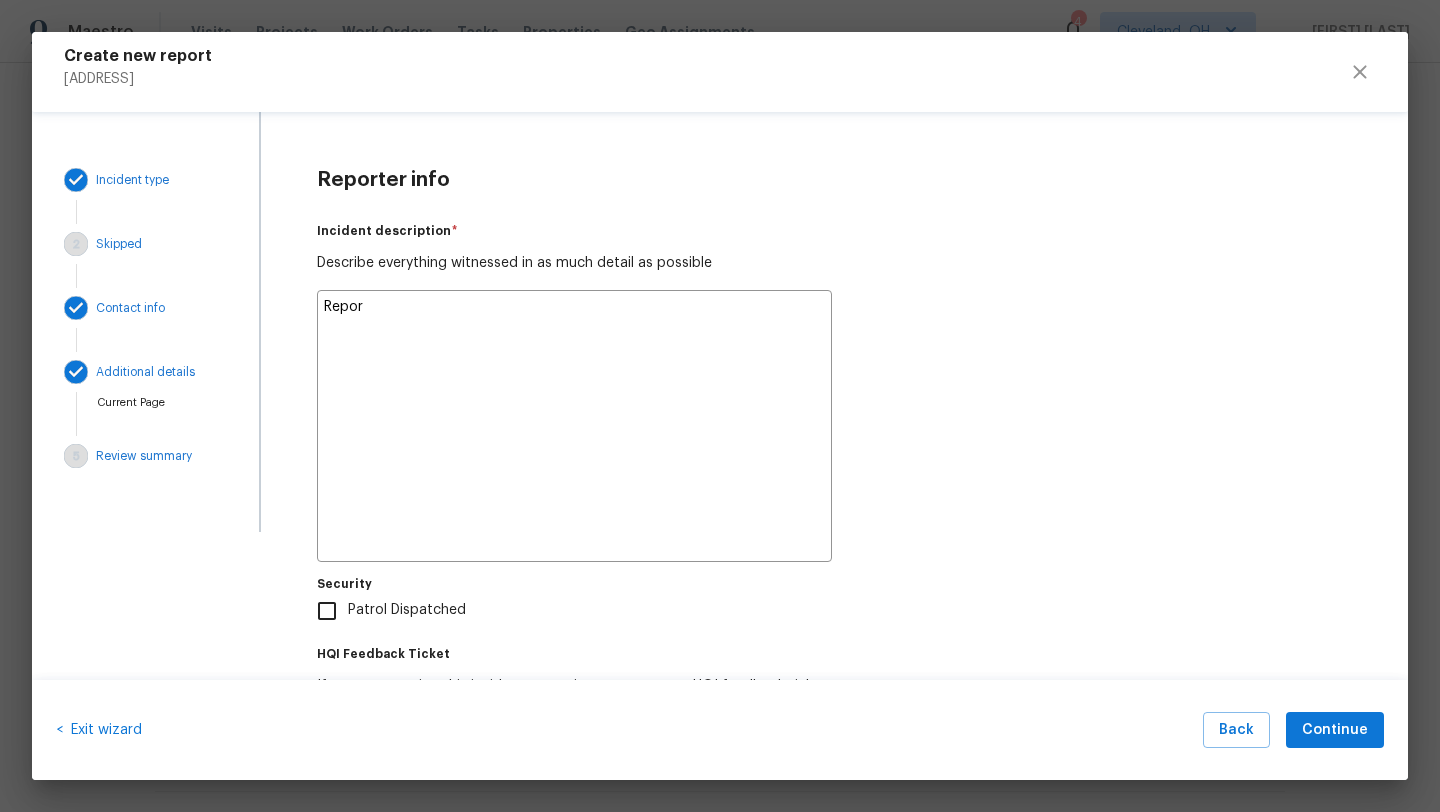 type on "x" 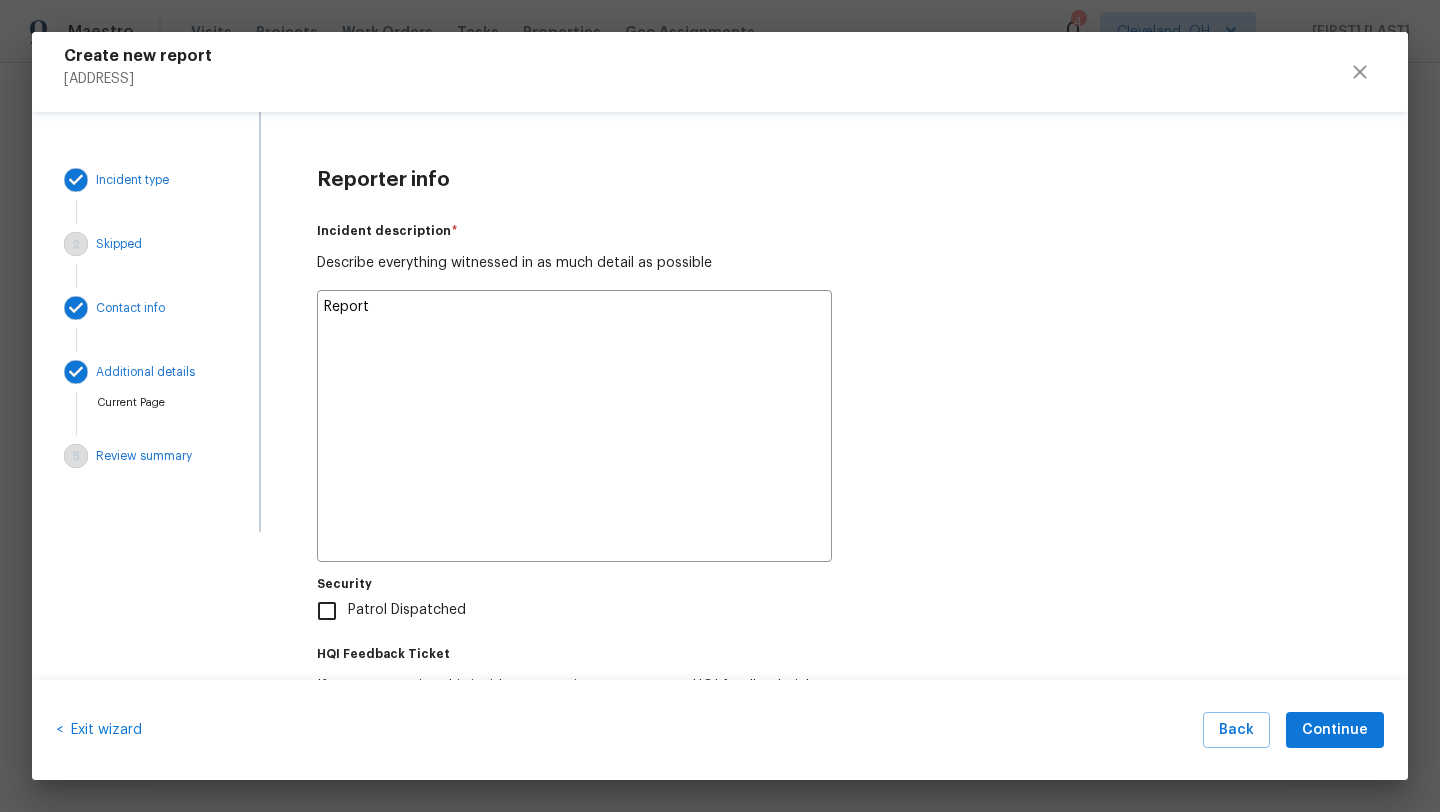 type on "x" 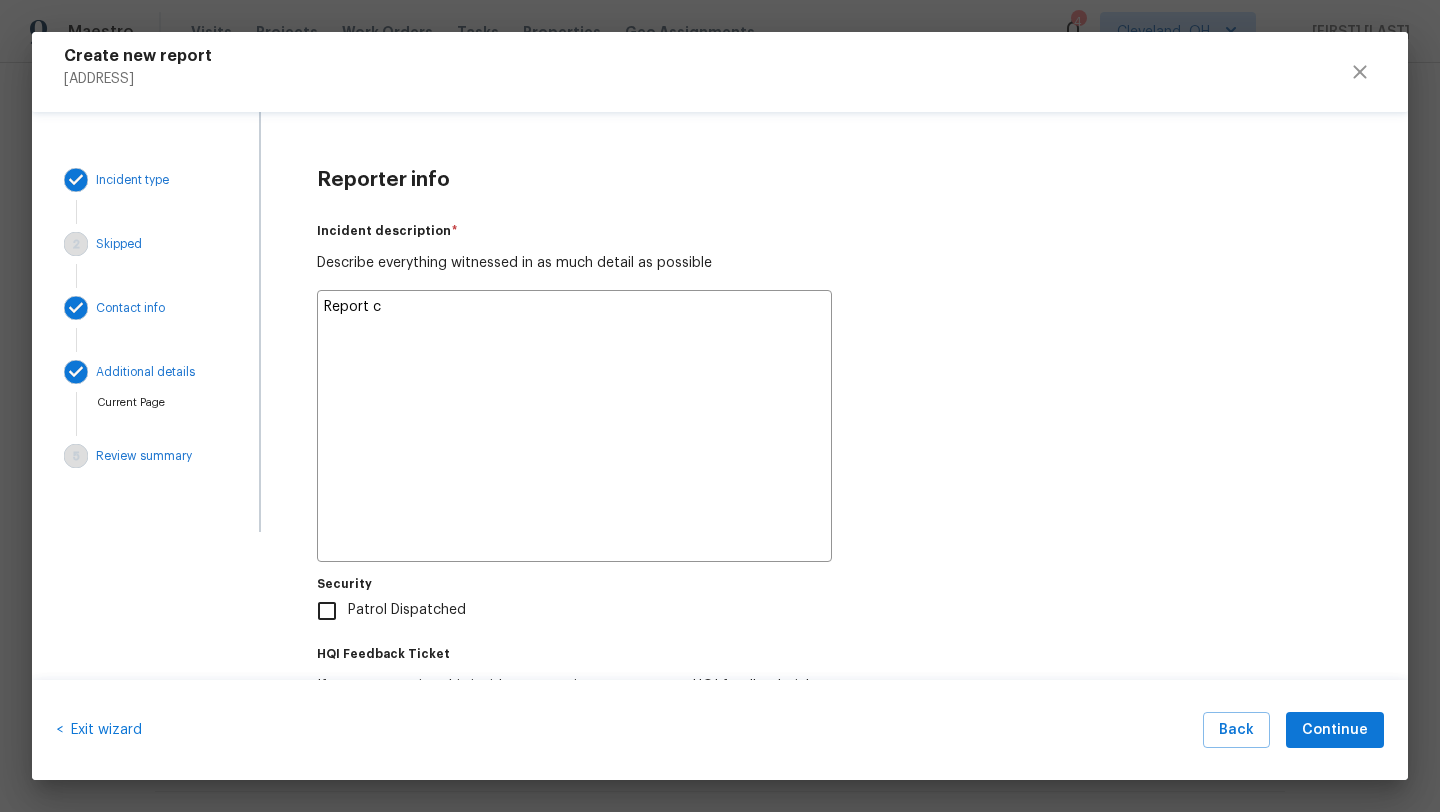 type on "x" 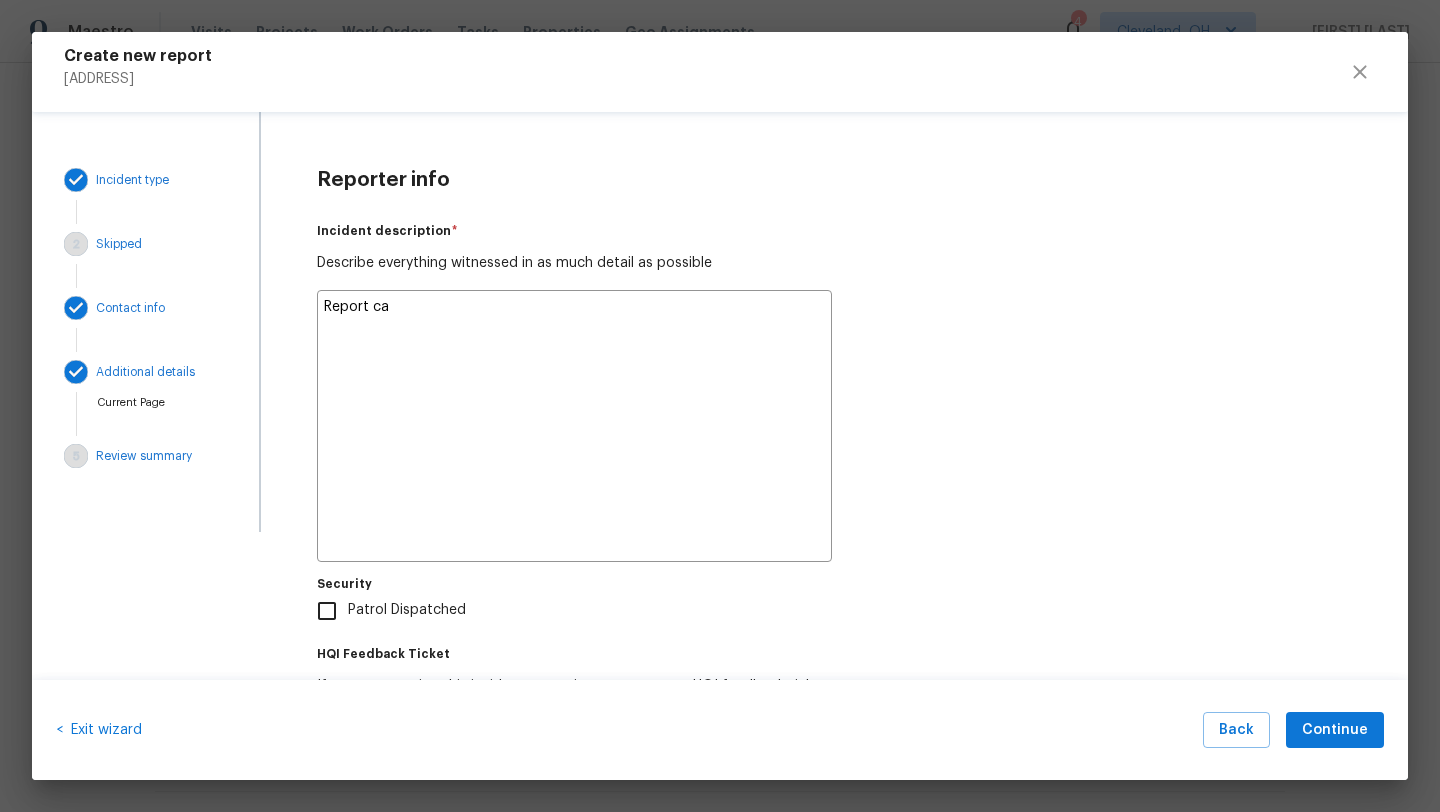 type on "x" 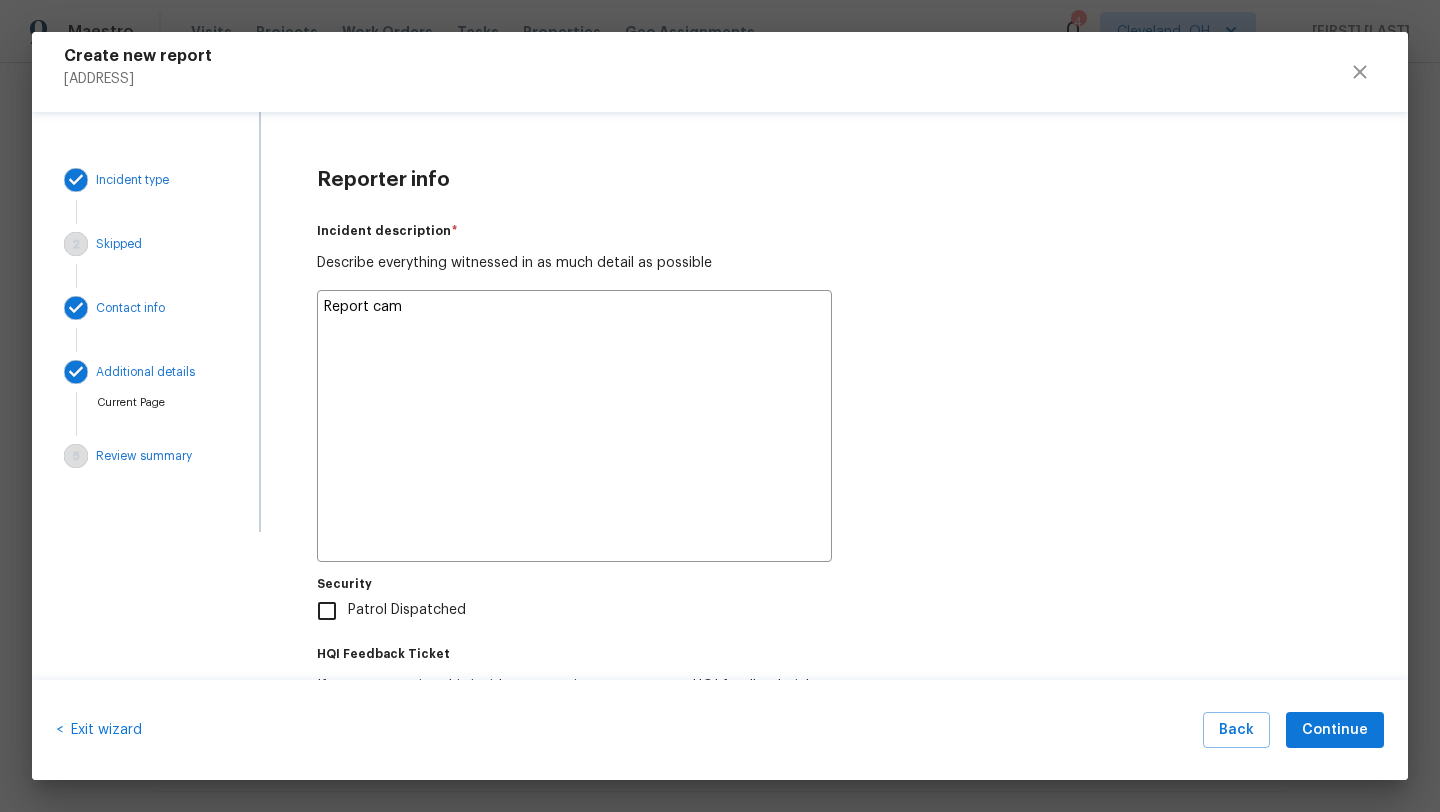 type on "x" 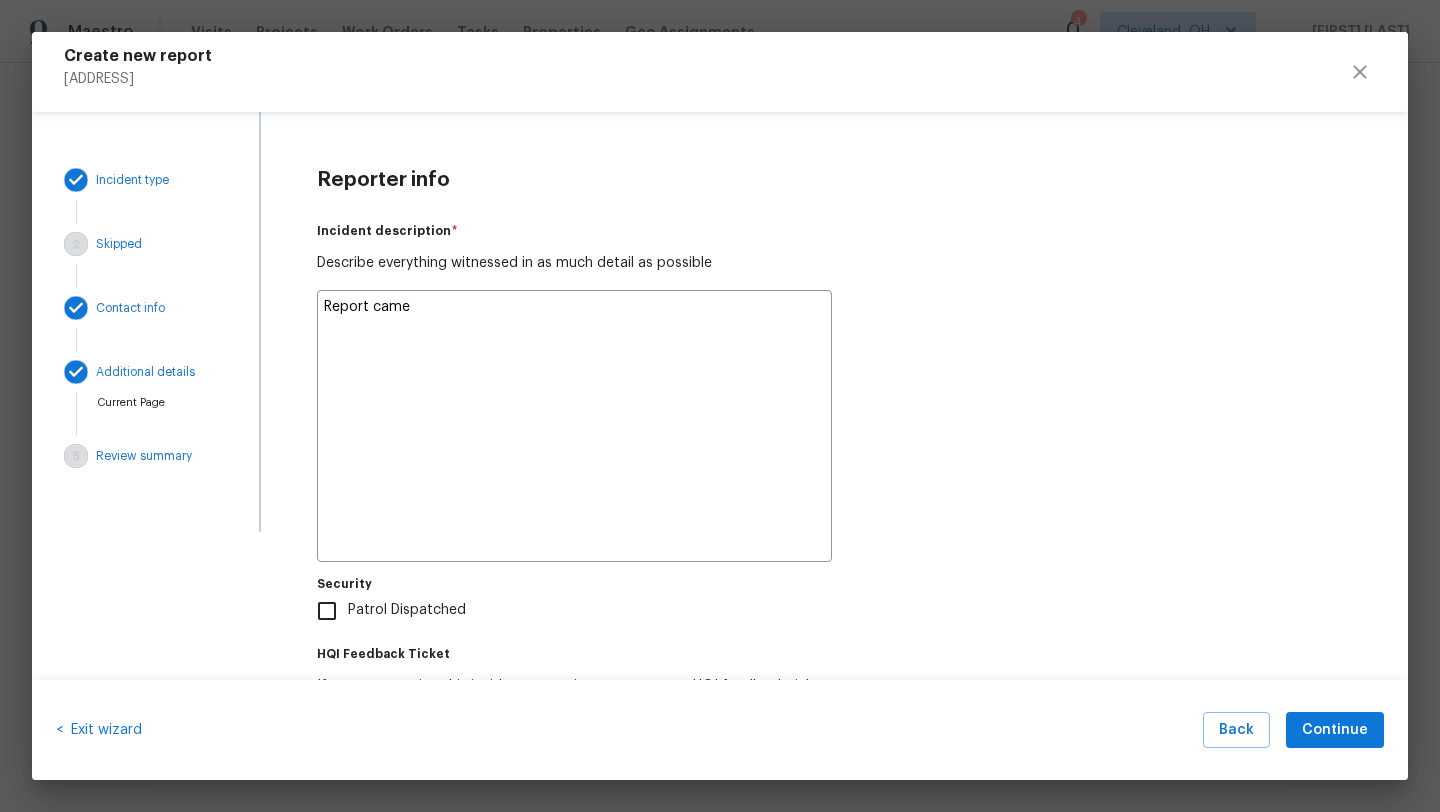 type on "x" 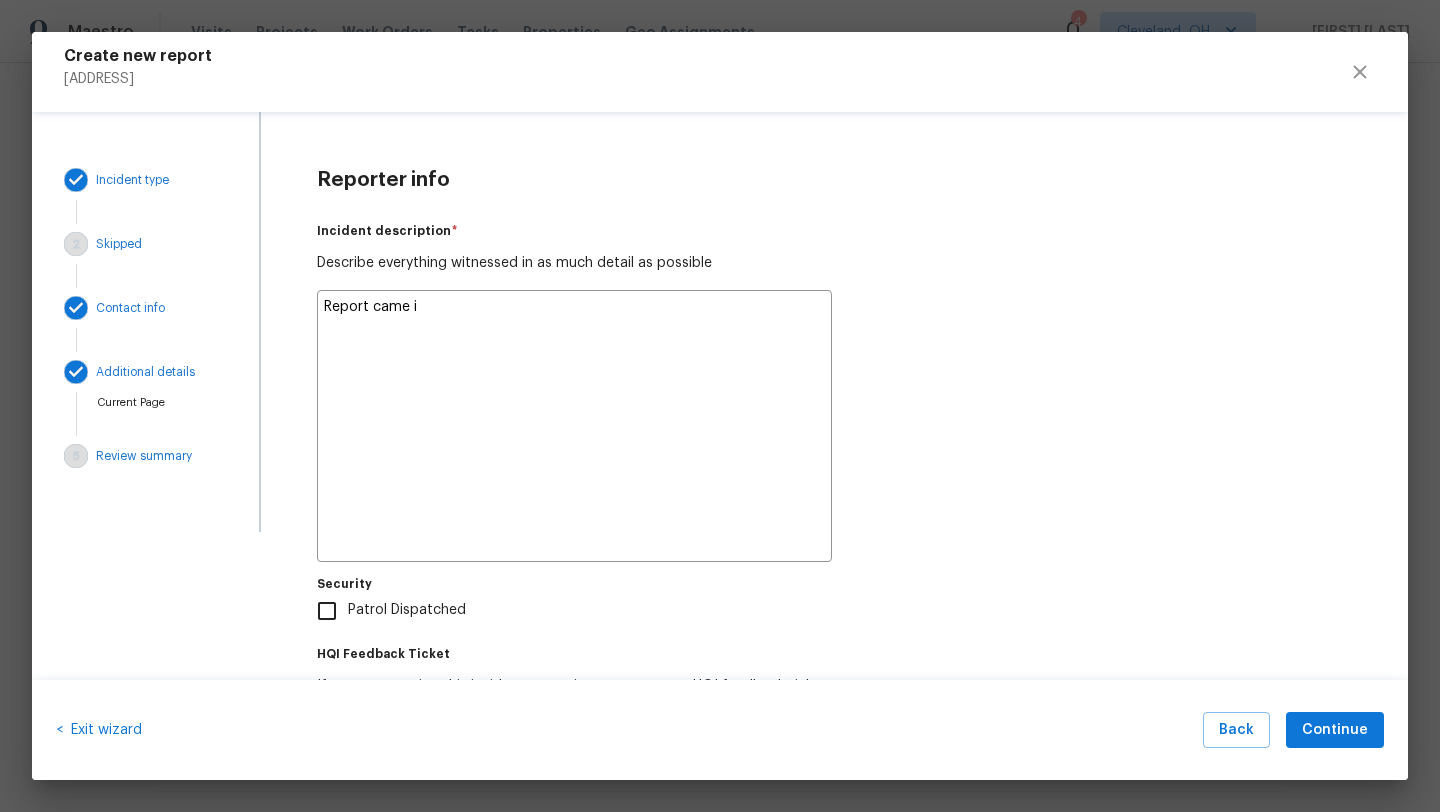 type on "x" 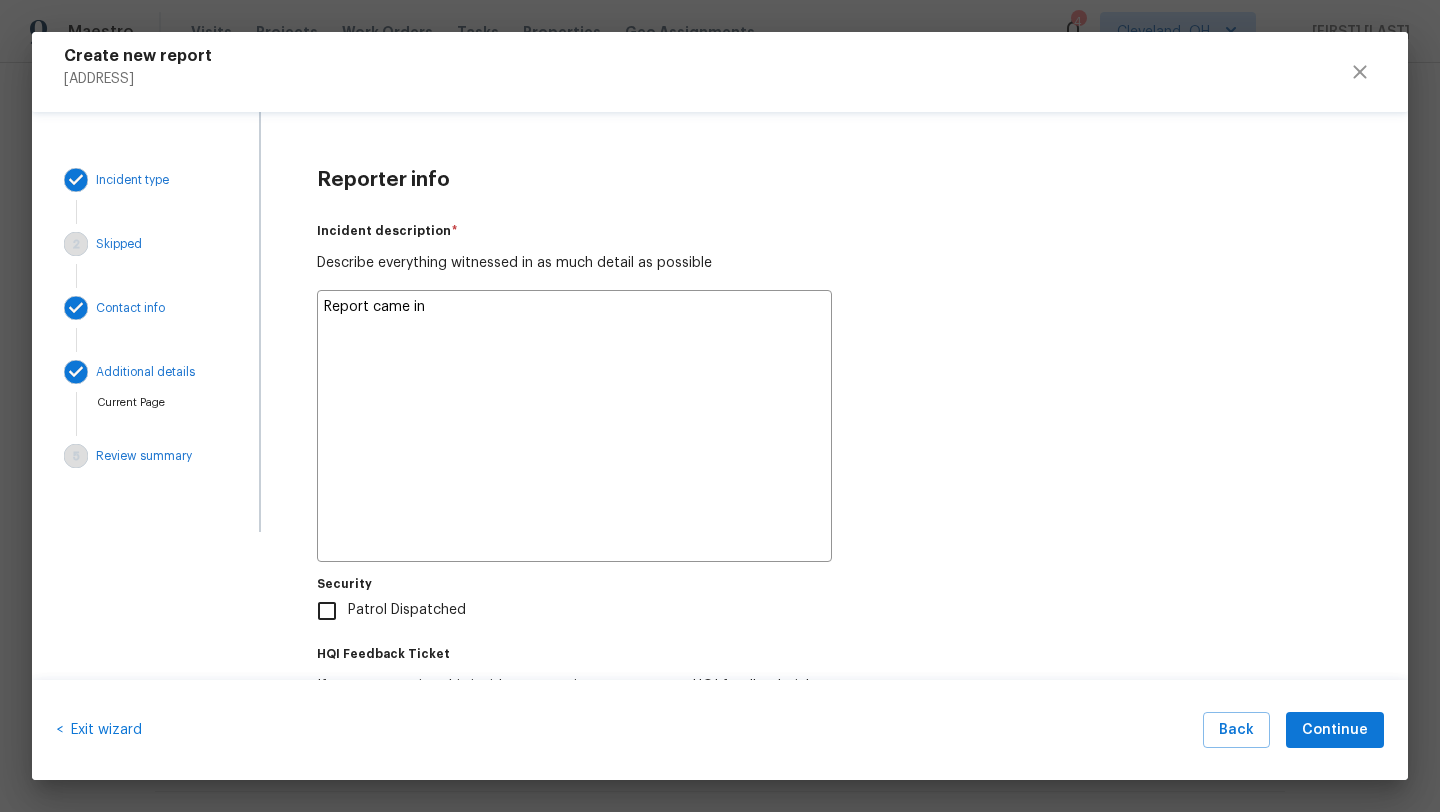 type on "x" 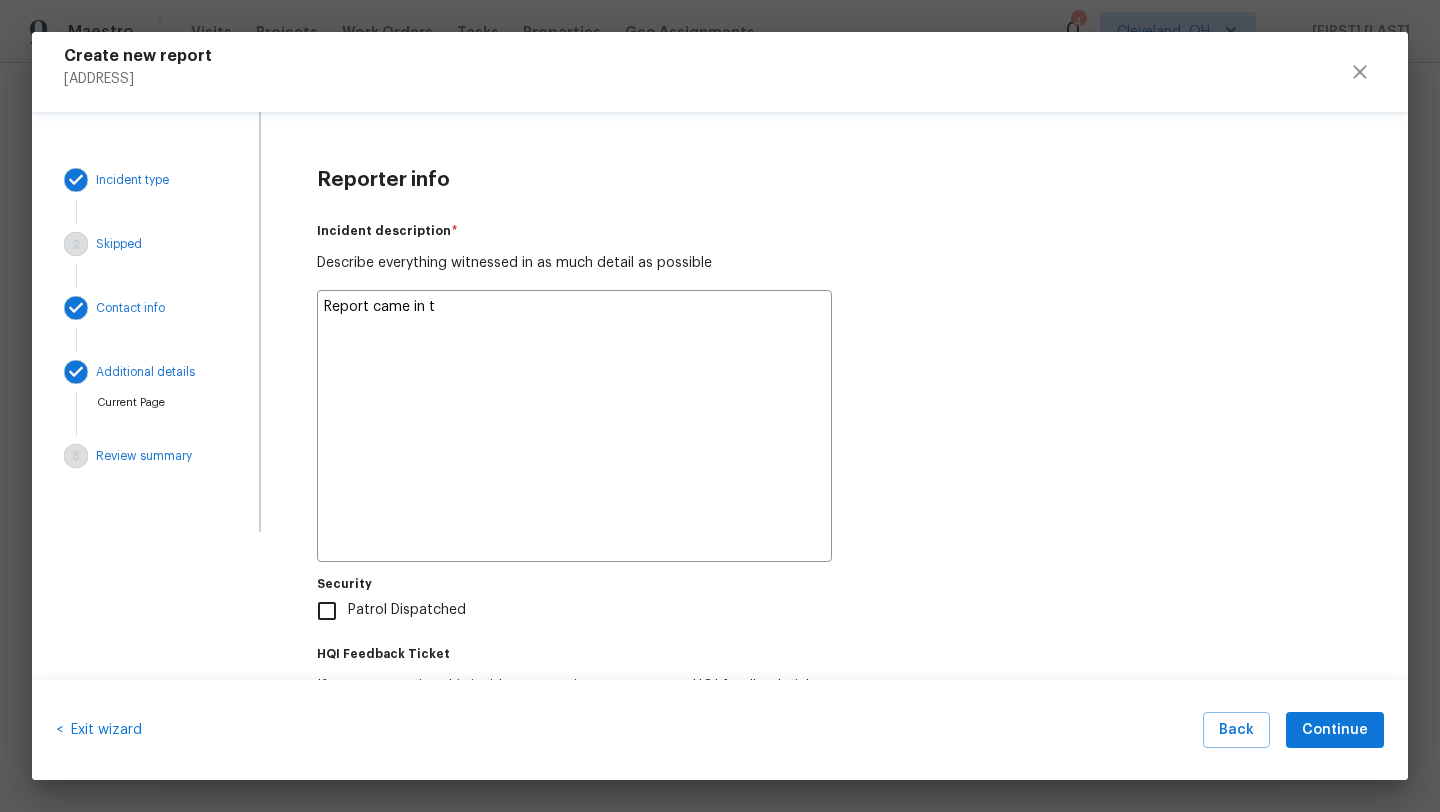 type on "x" 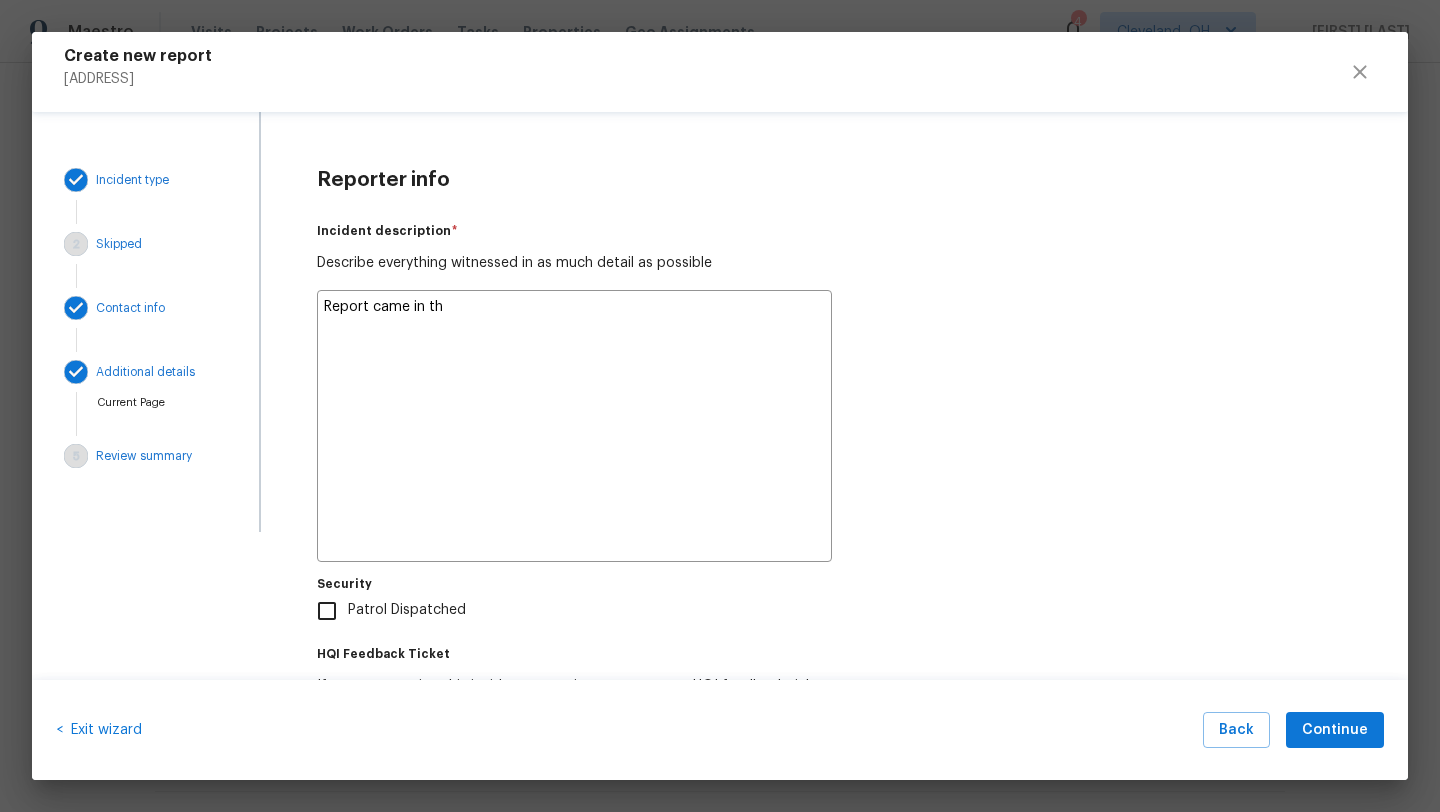 type on "x" 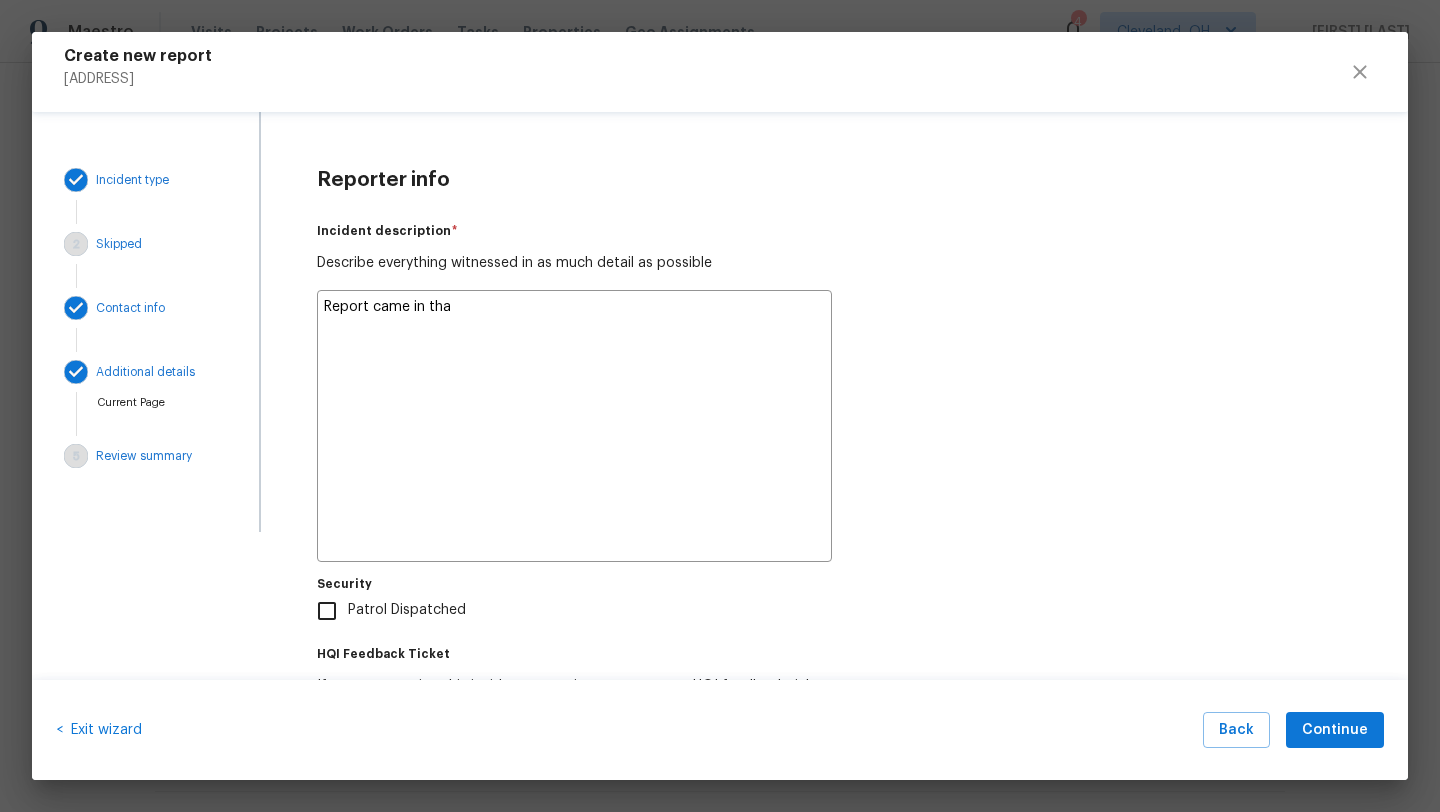 type on "x" 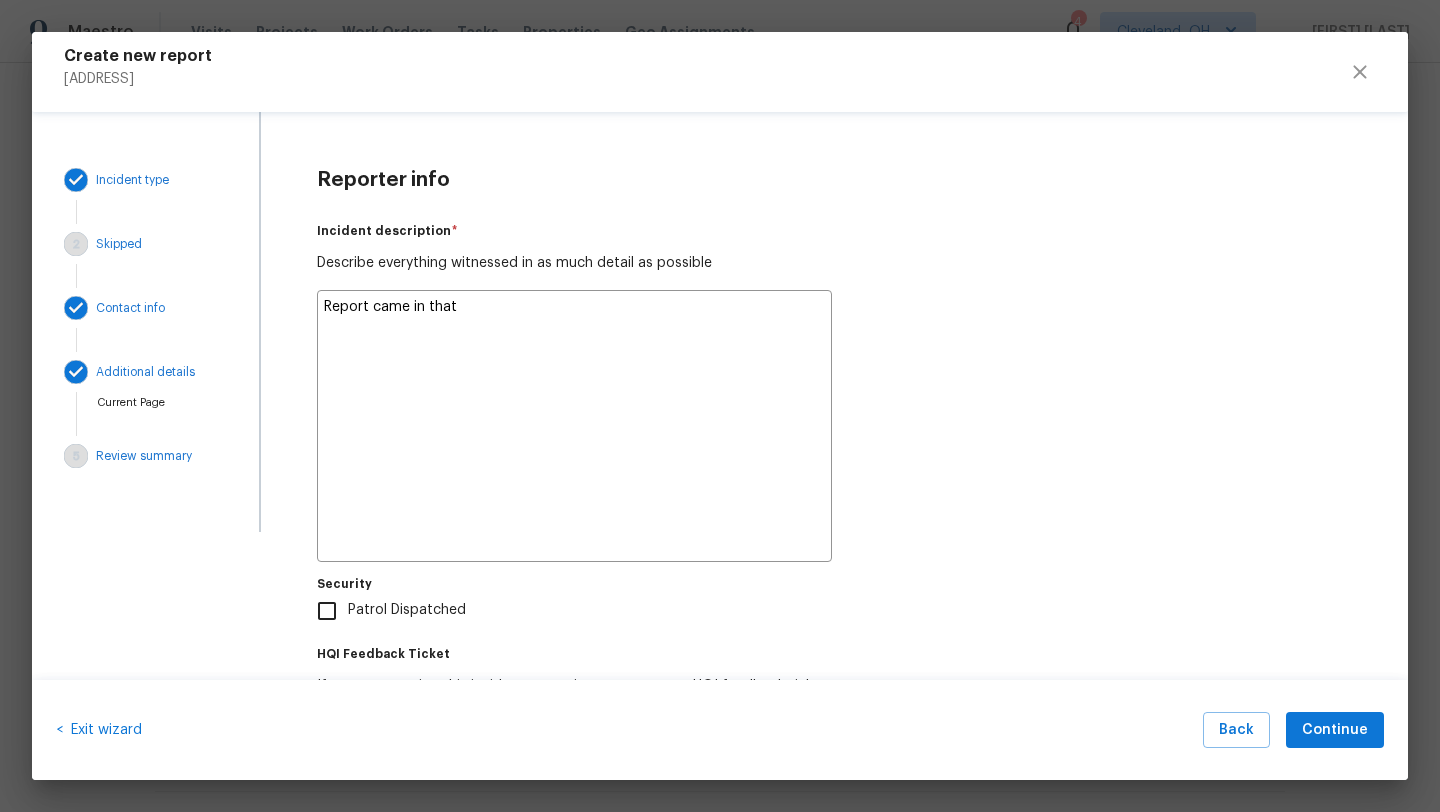 type on "x" 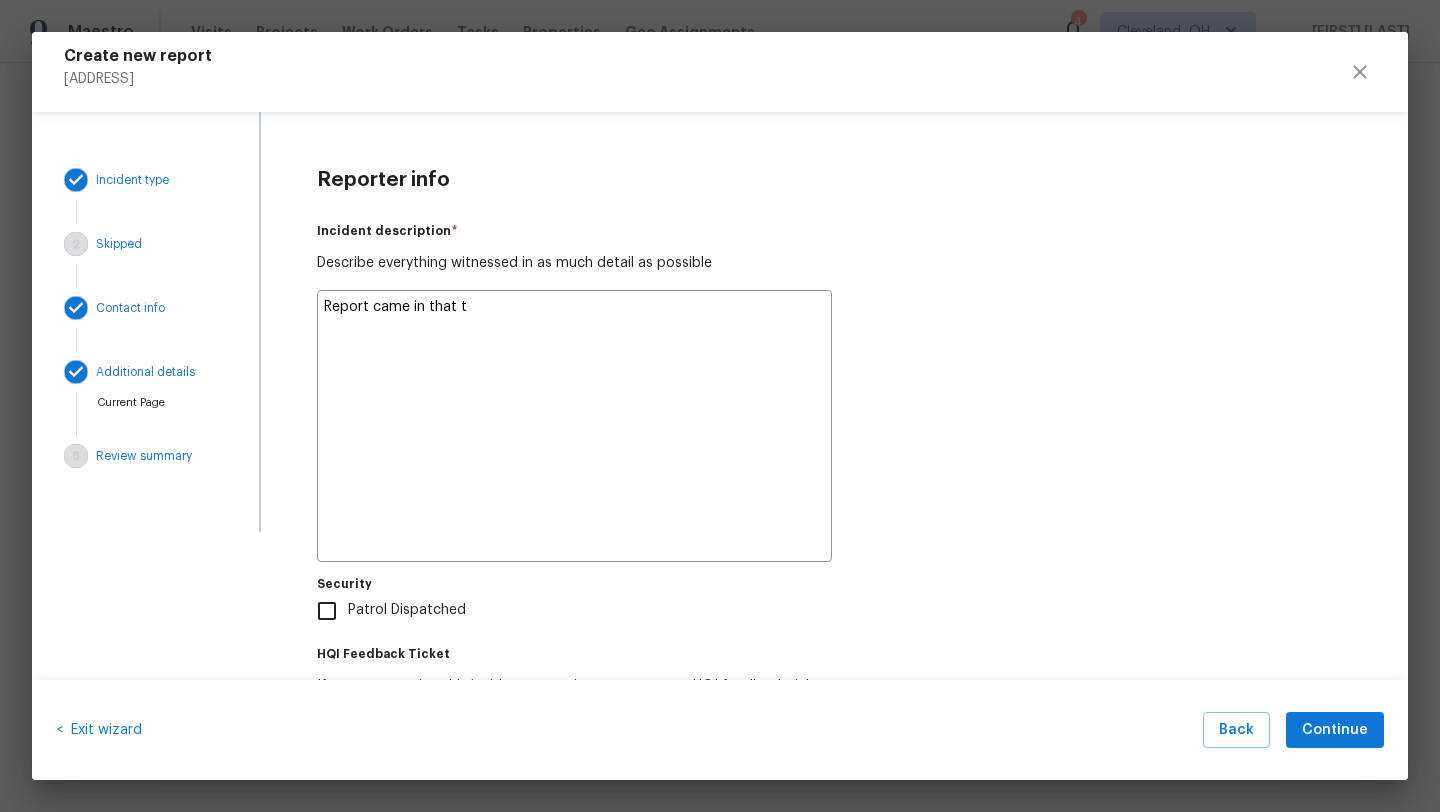 type on "x" 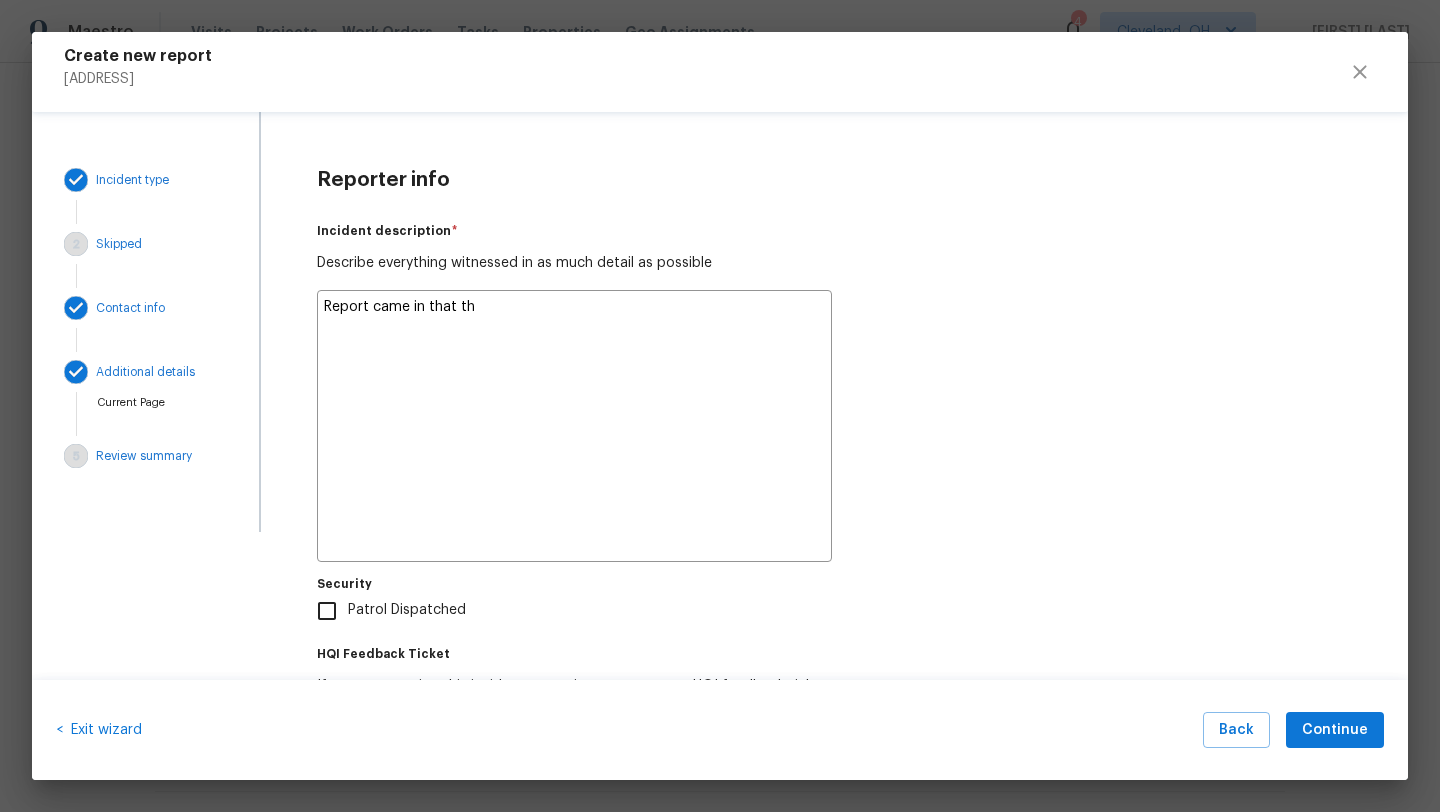 type on "x" 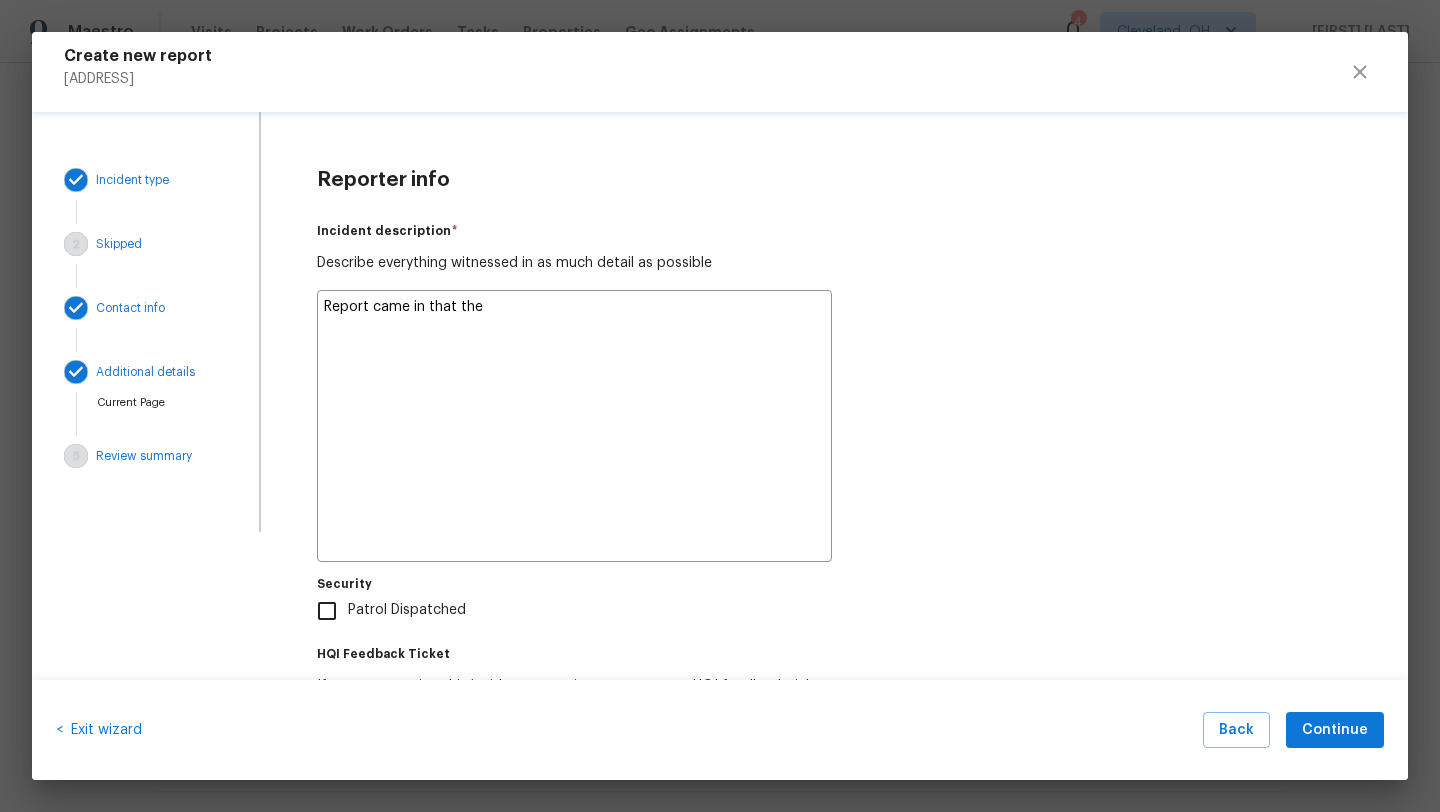 type on "x" 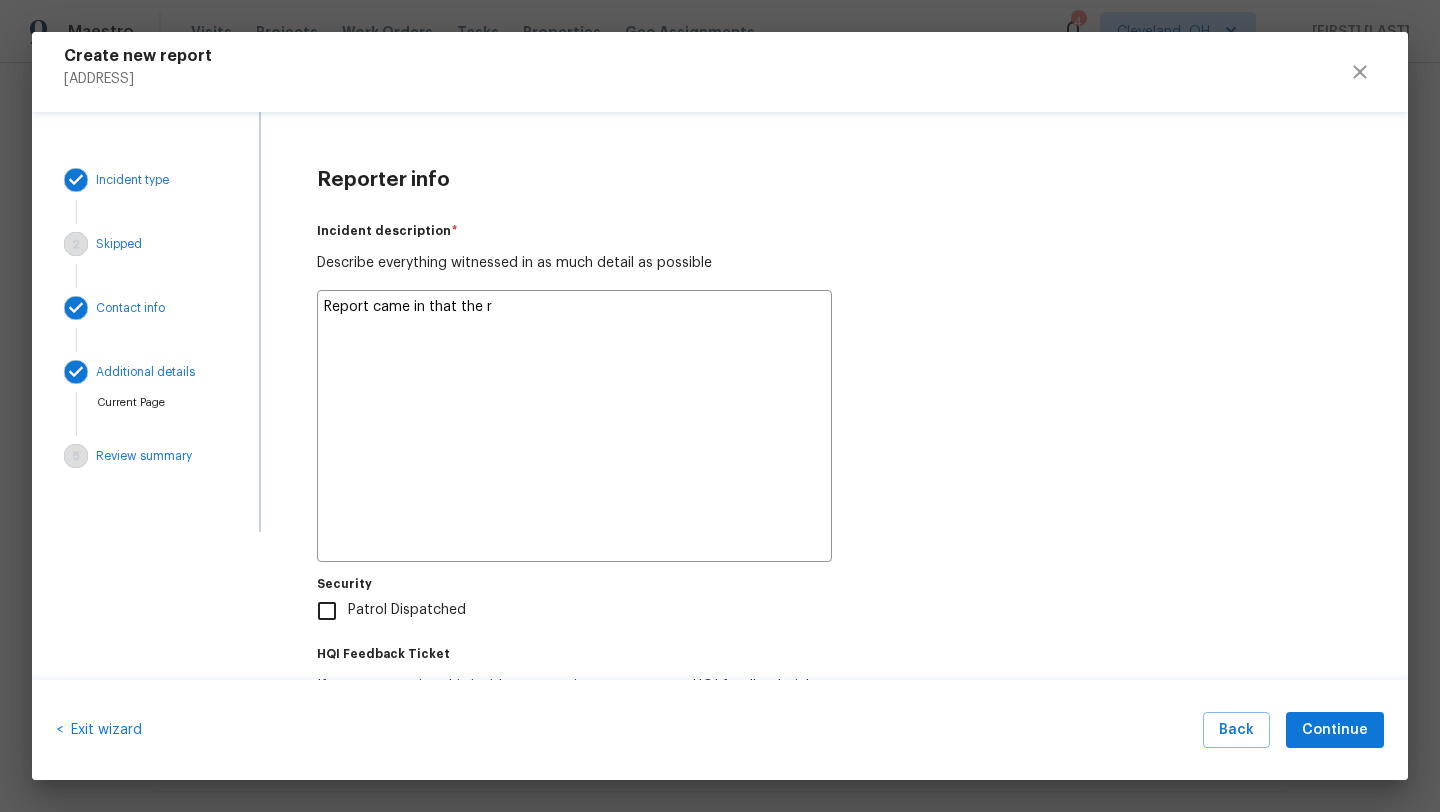 type on "x" 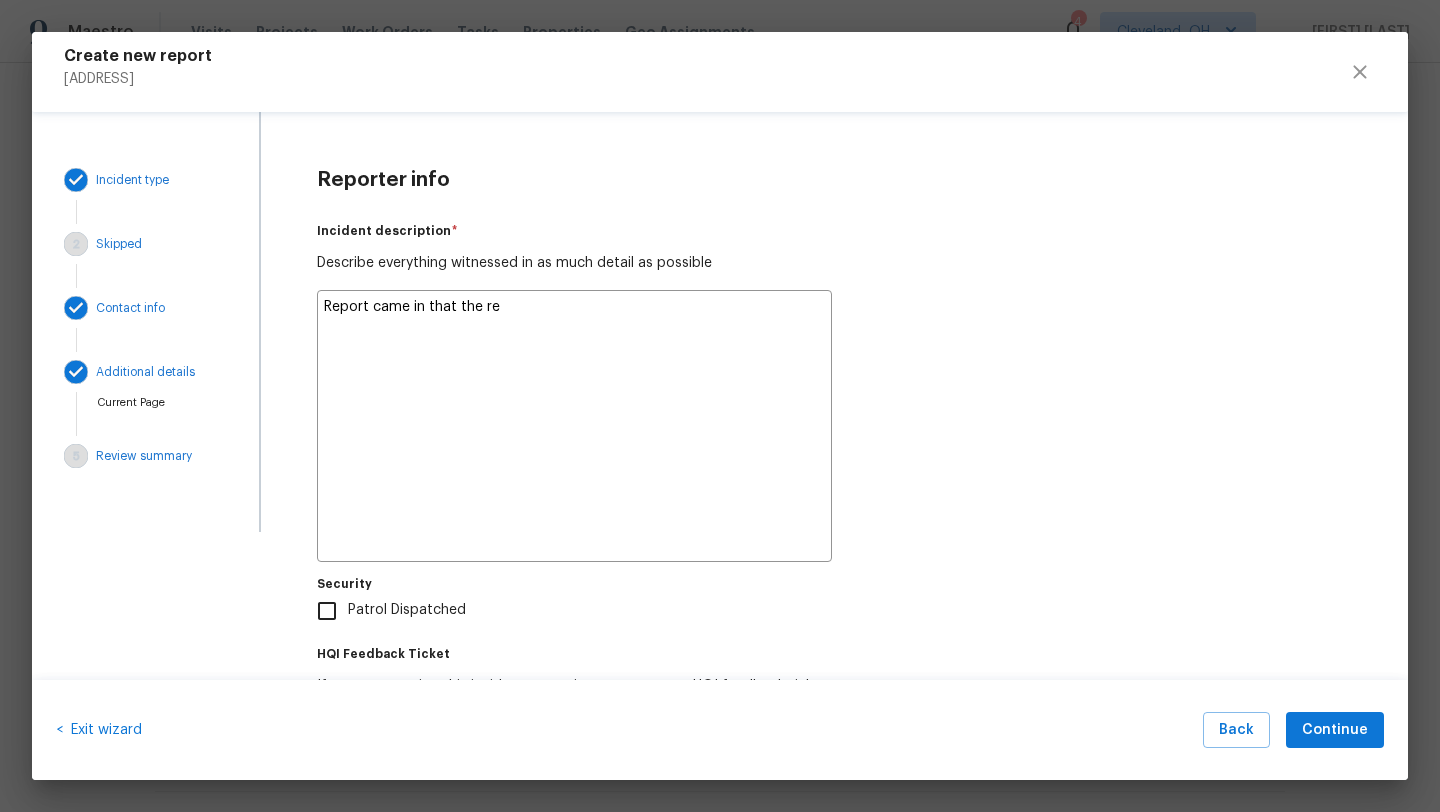 type on "x" 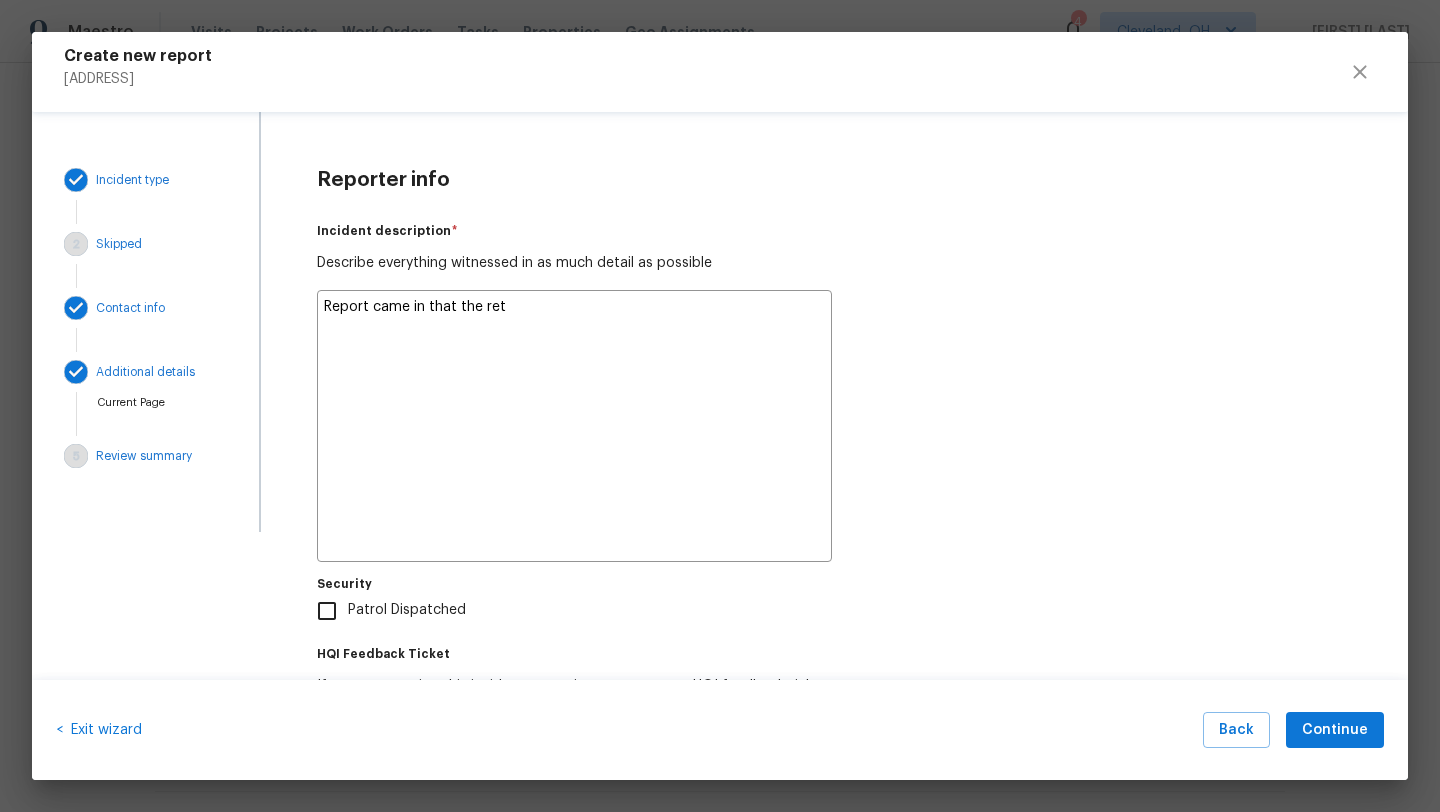 type on "x" 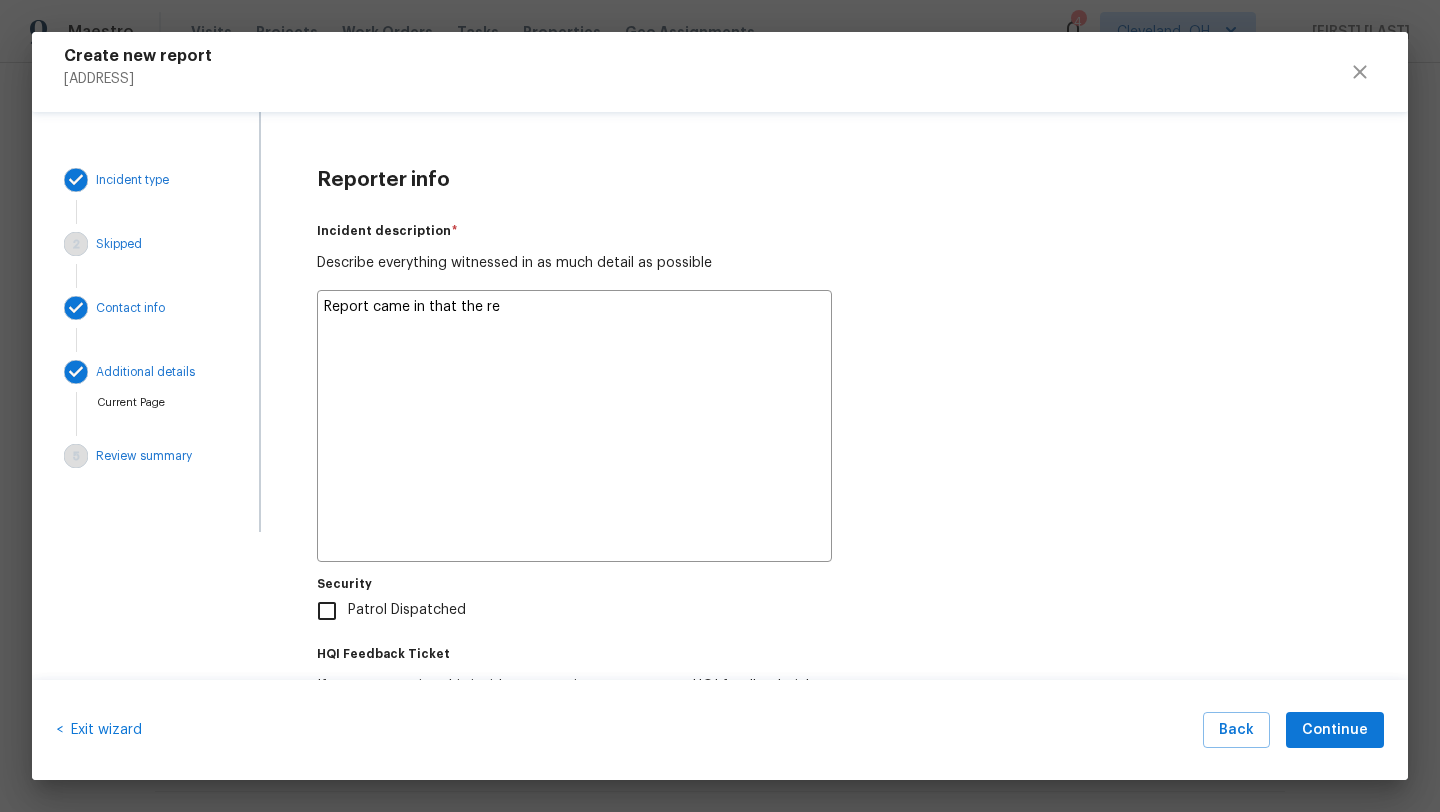 type on "x" 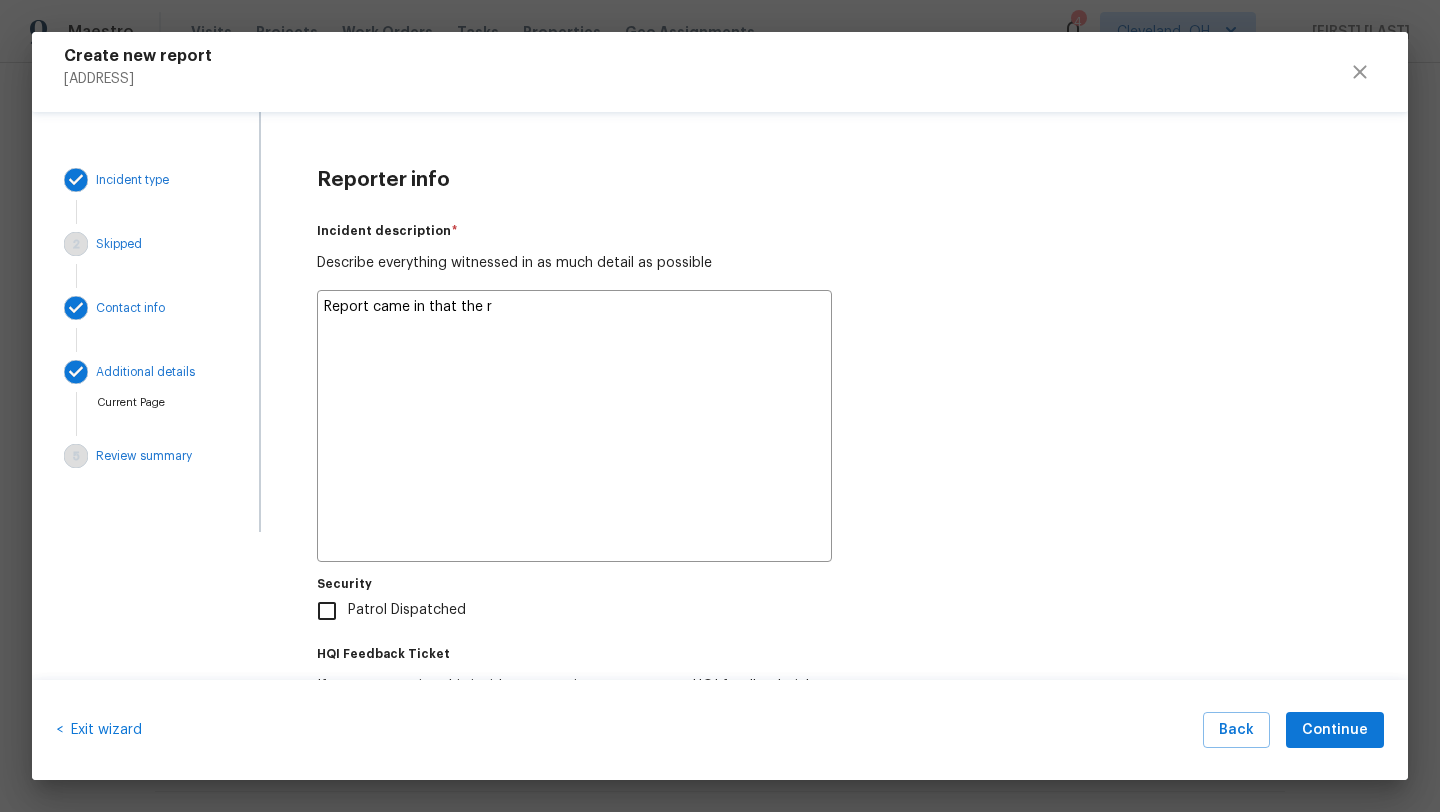 type on "x" 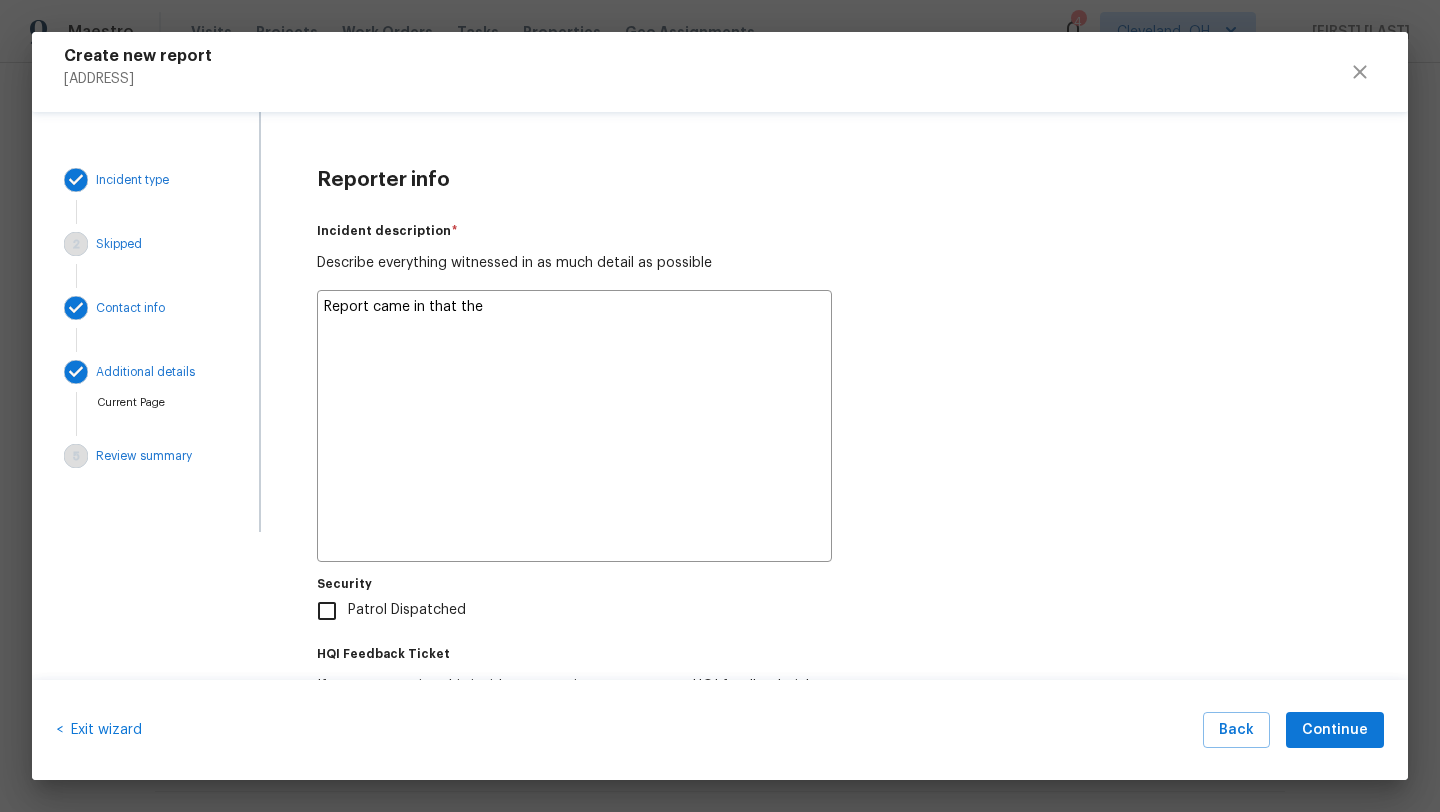 type on "x" 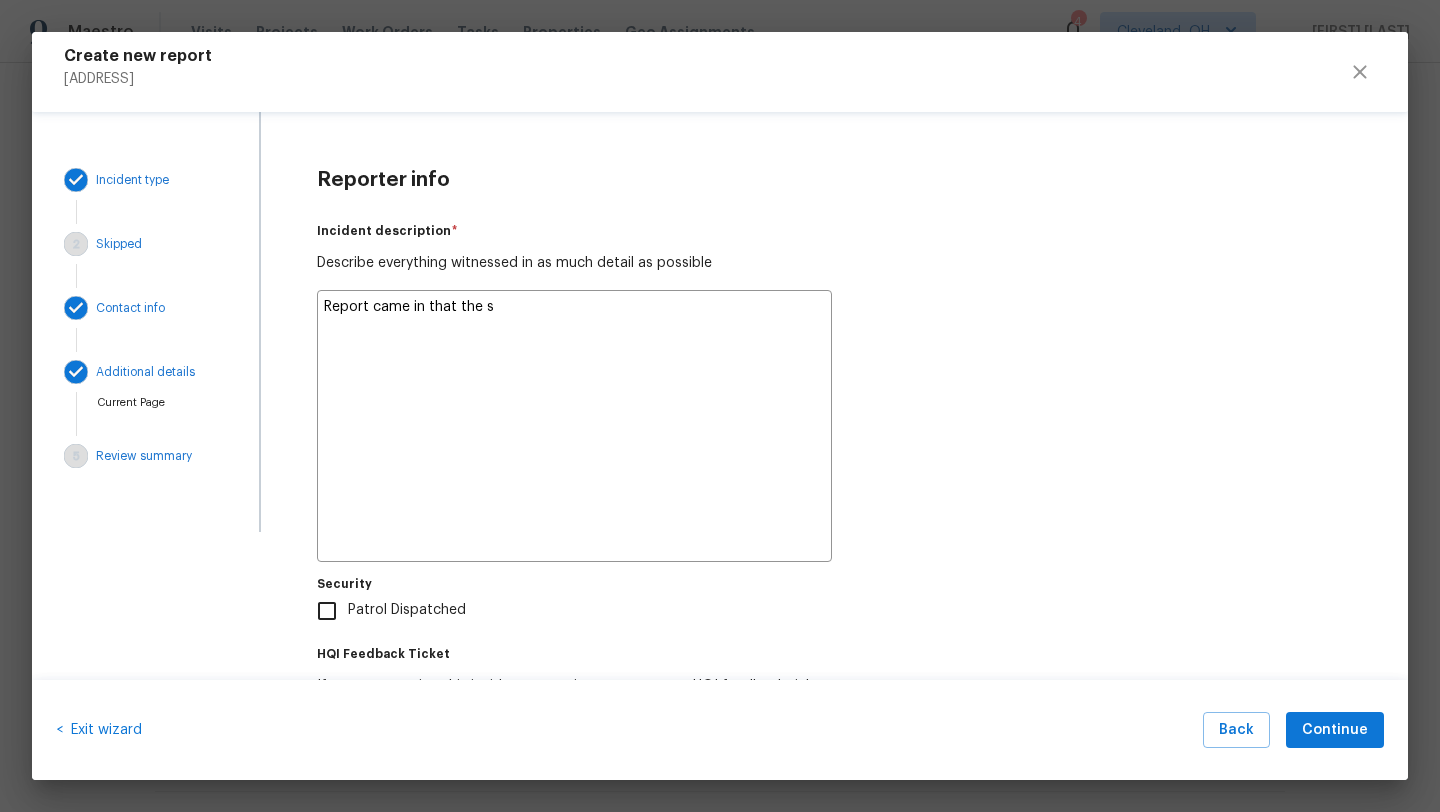 type on "x" 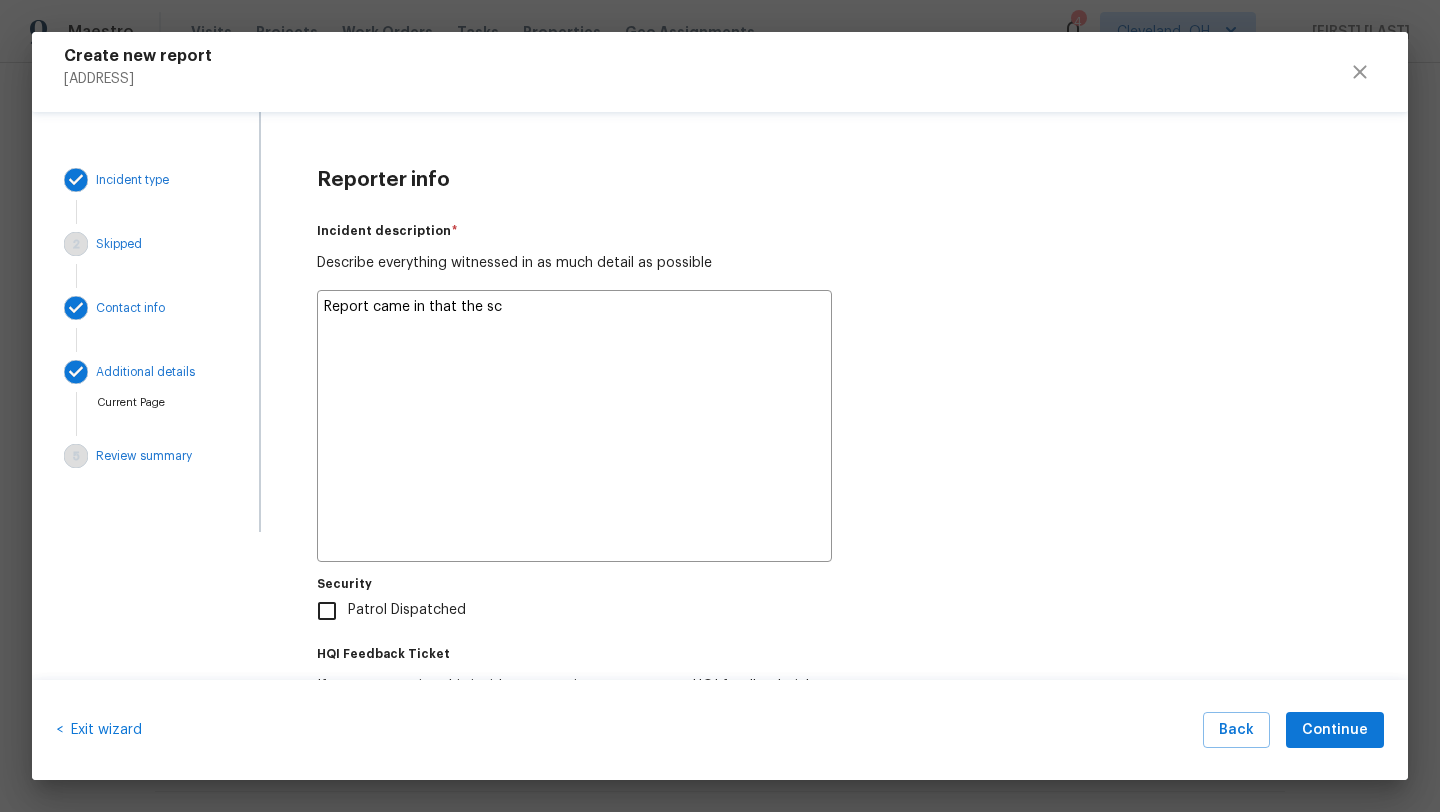 type on "x" 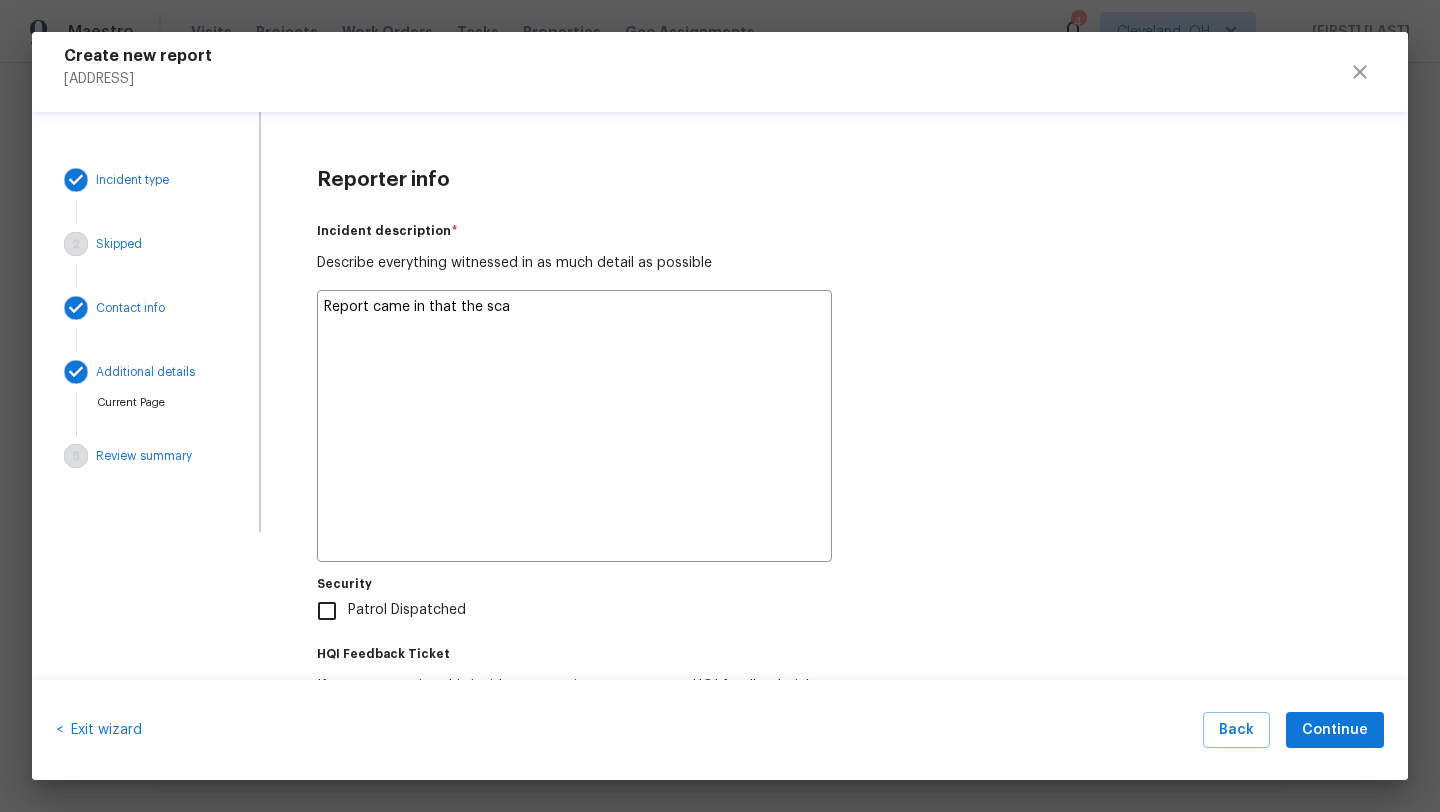 type on "x" 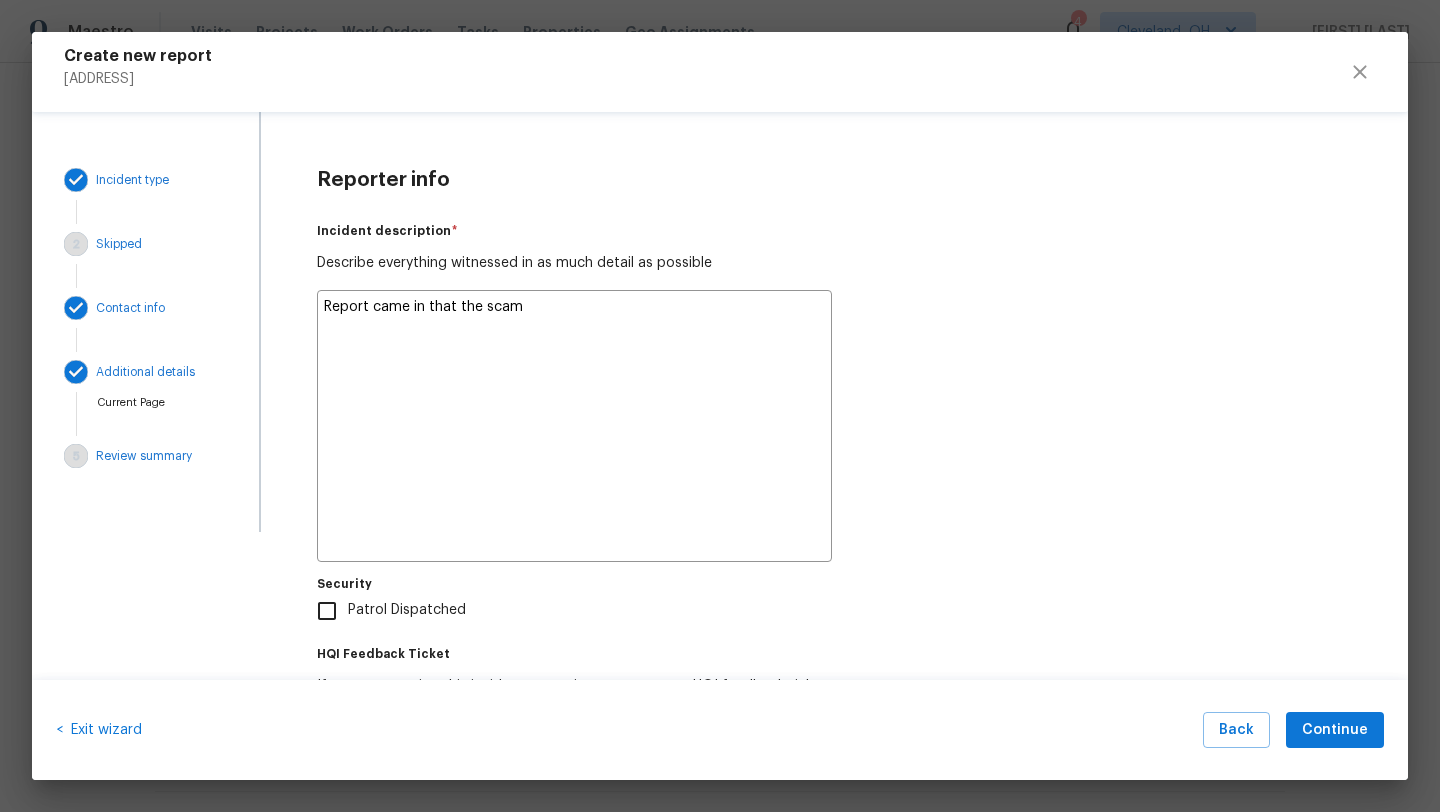 type on "x" 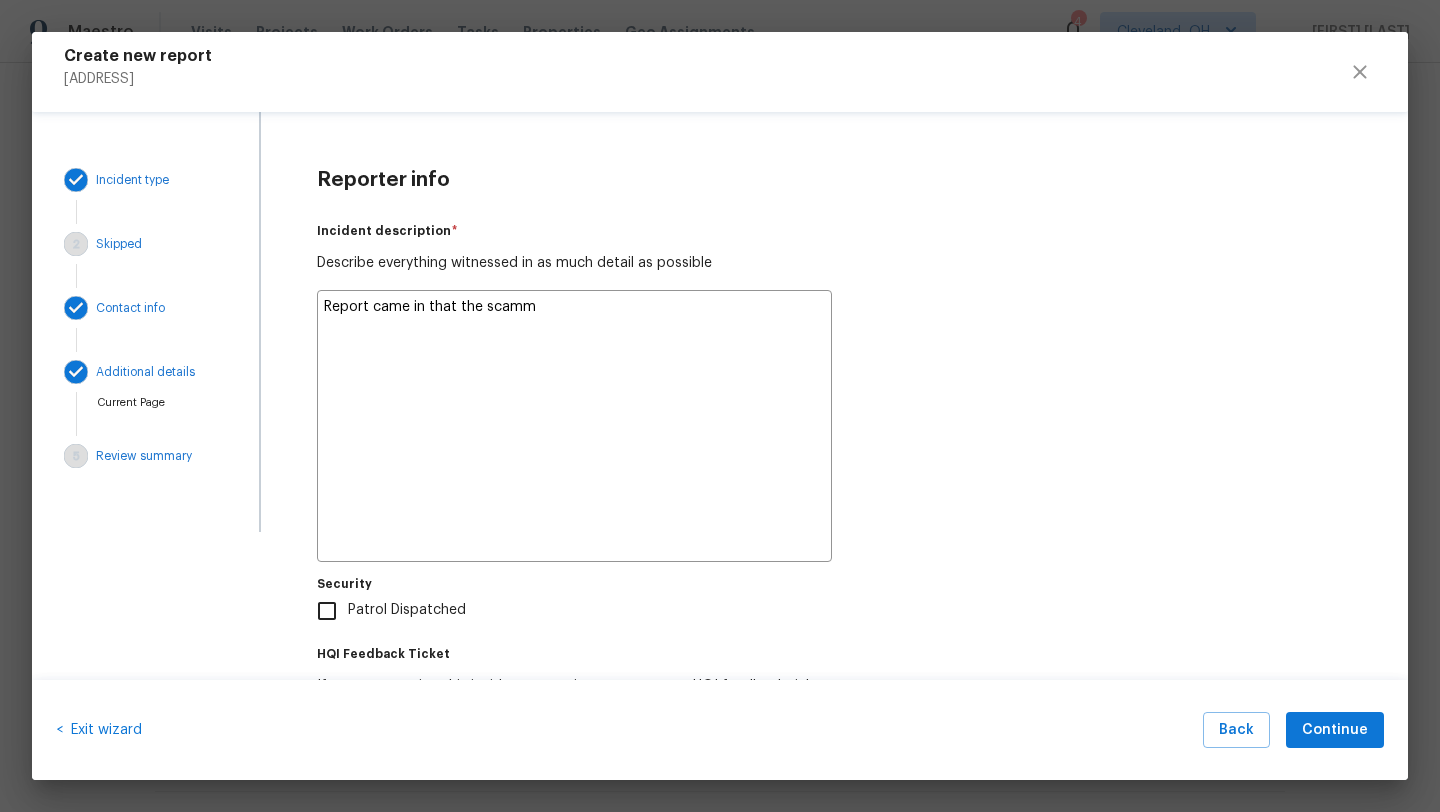 type on "x" 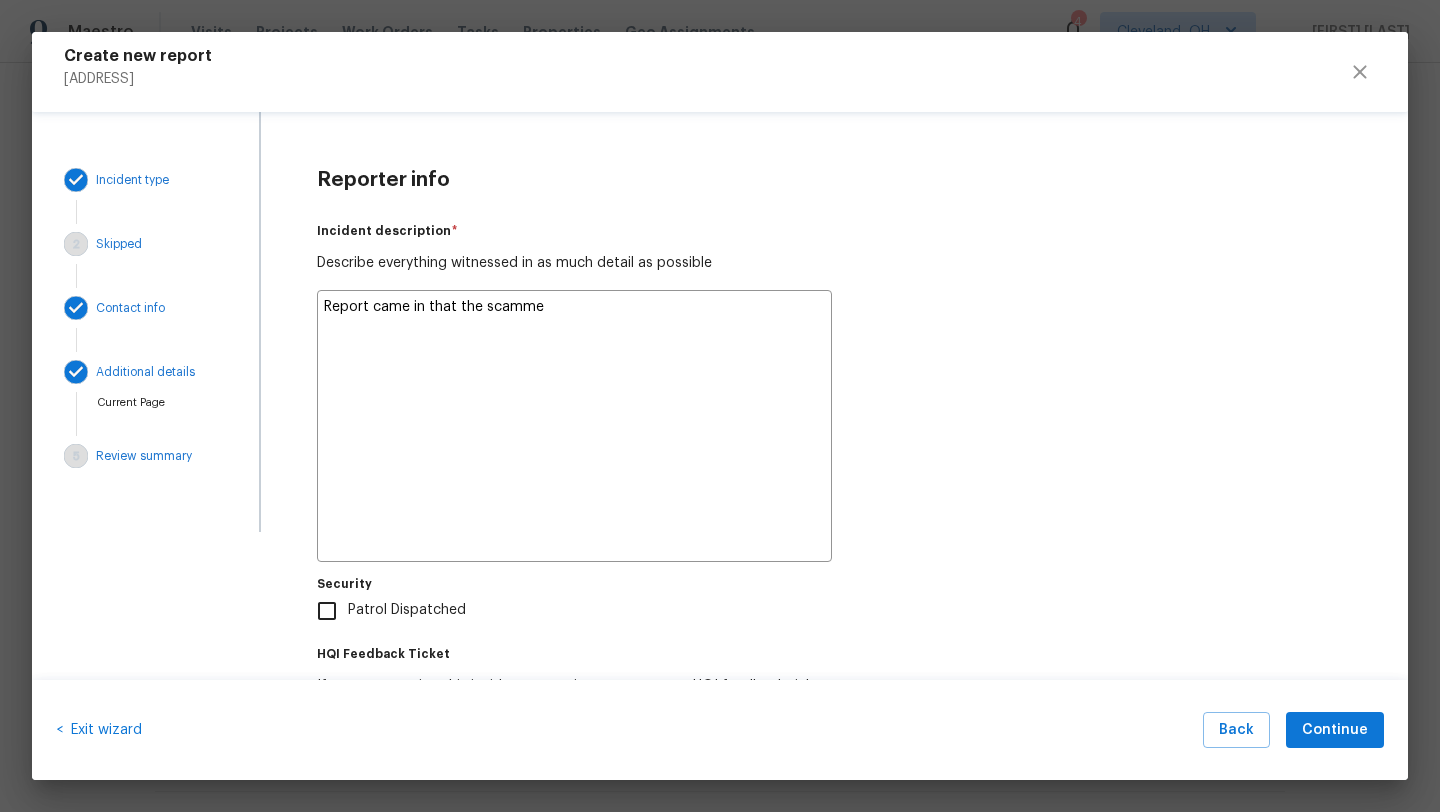 type on "x" 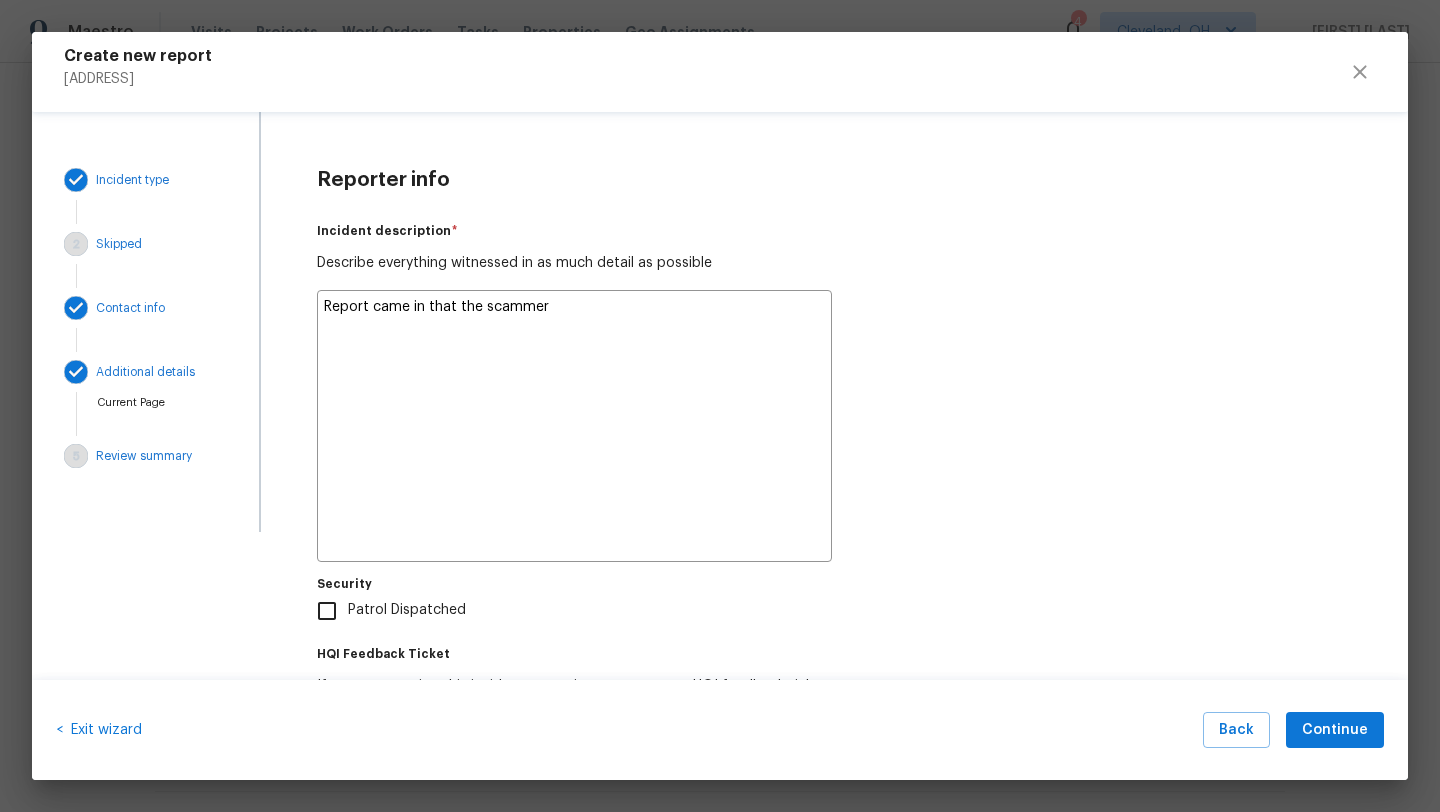 type on "x" 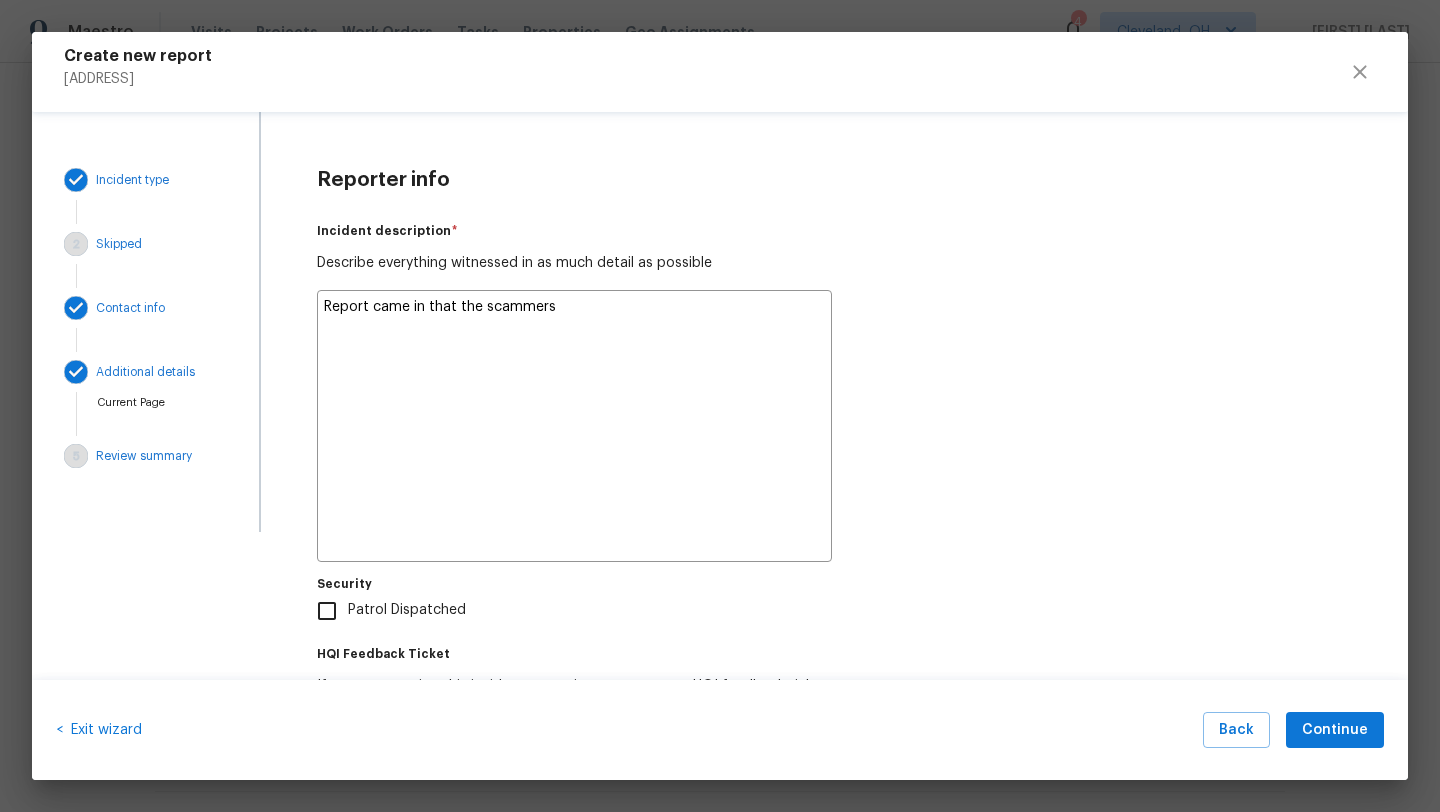 type on "x" 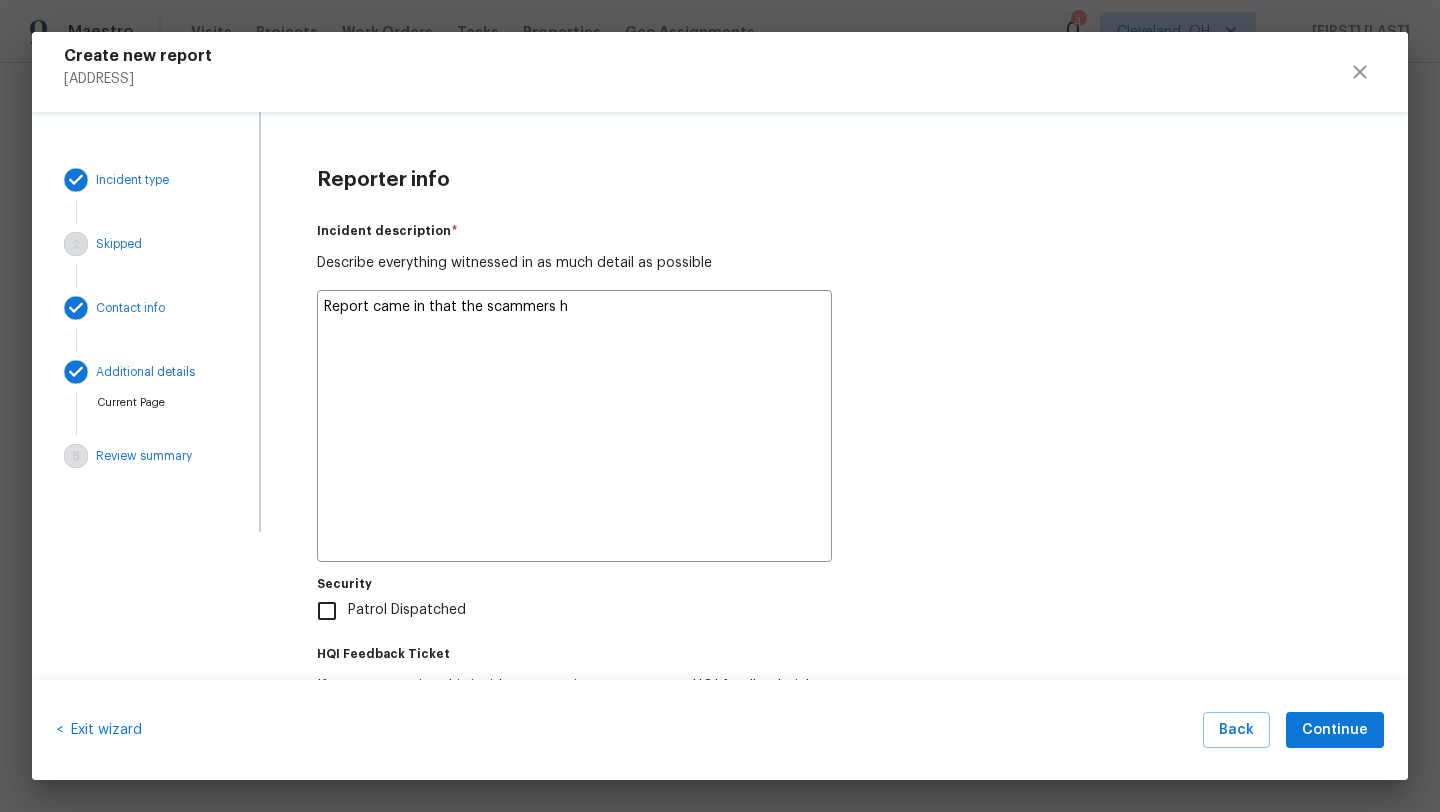 type on "x" 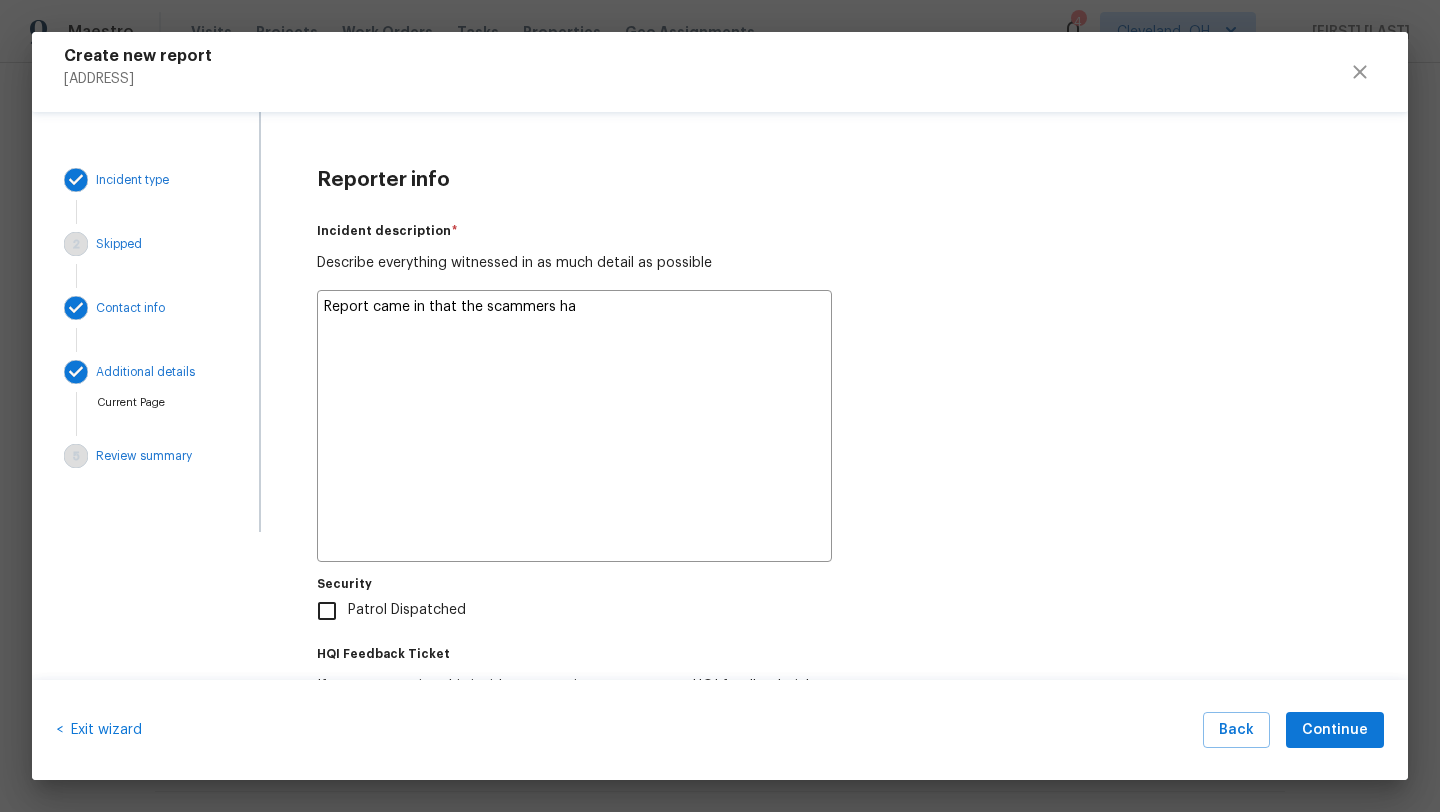 type on "x" 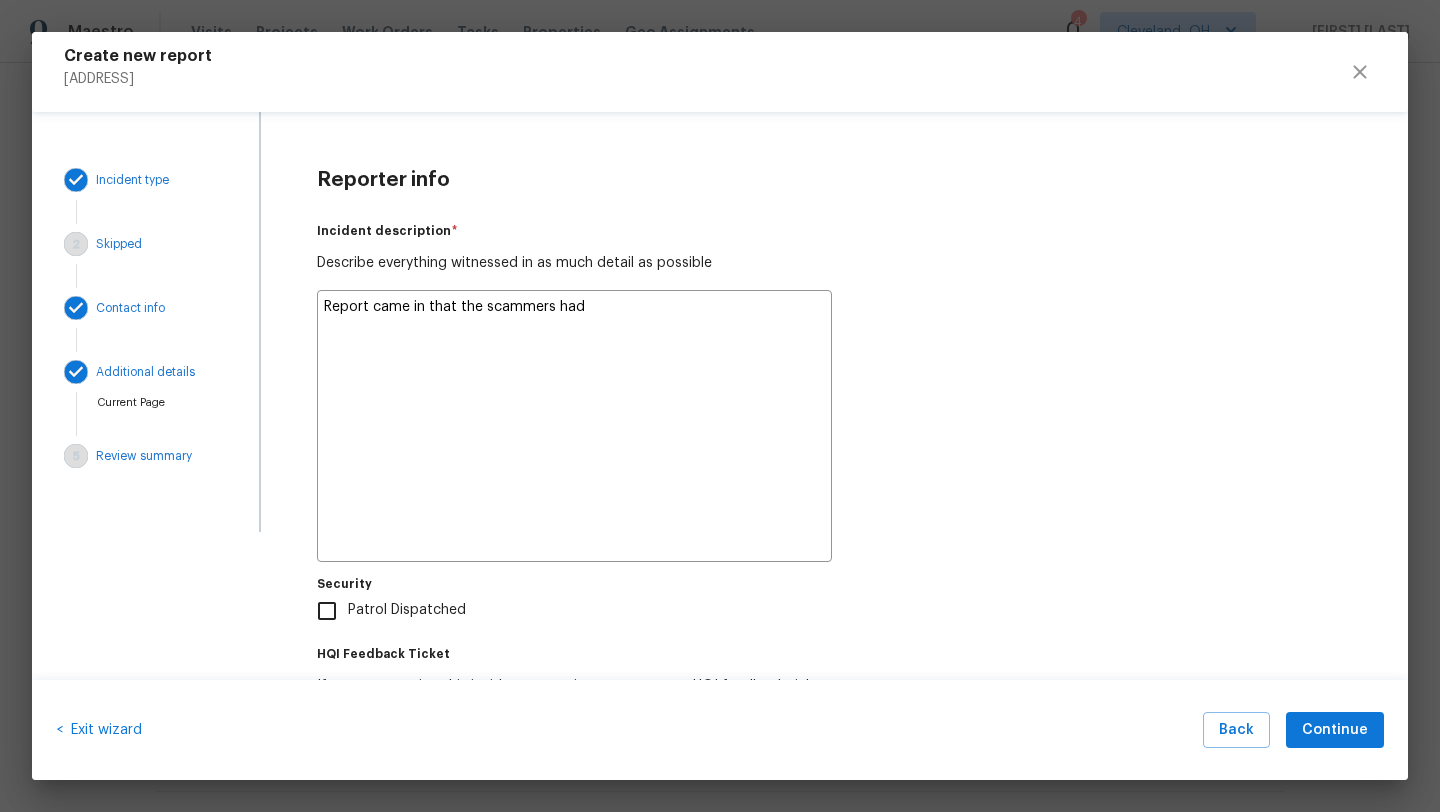type on "x" 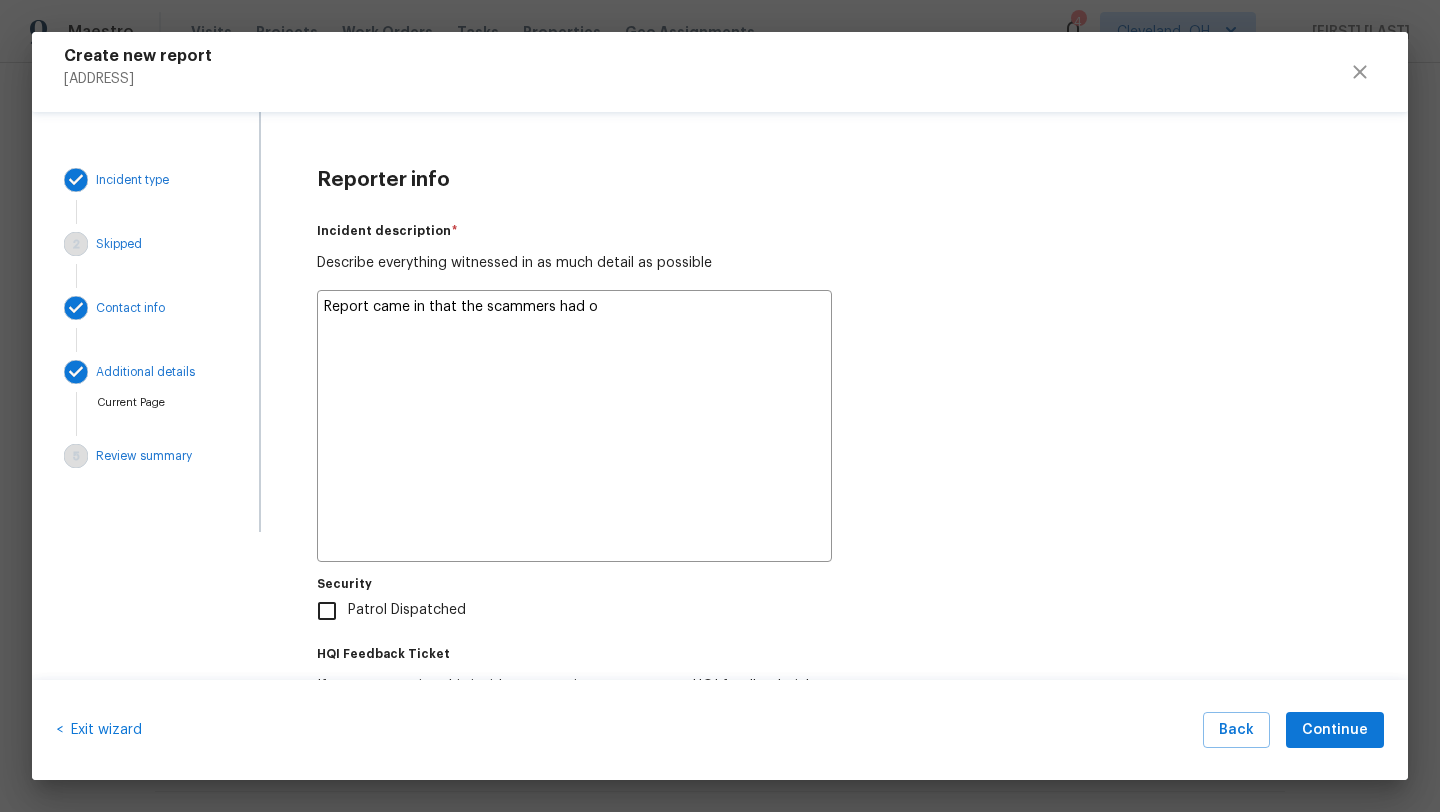 type on "x" 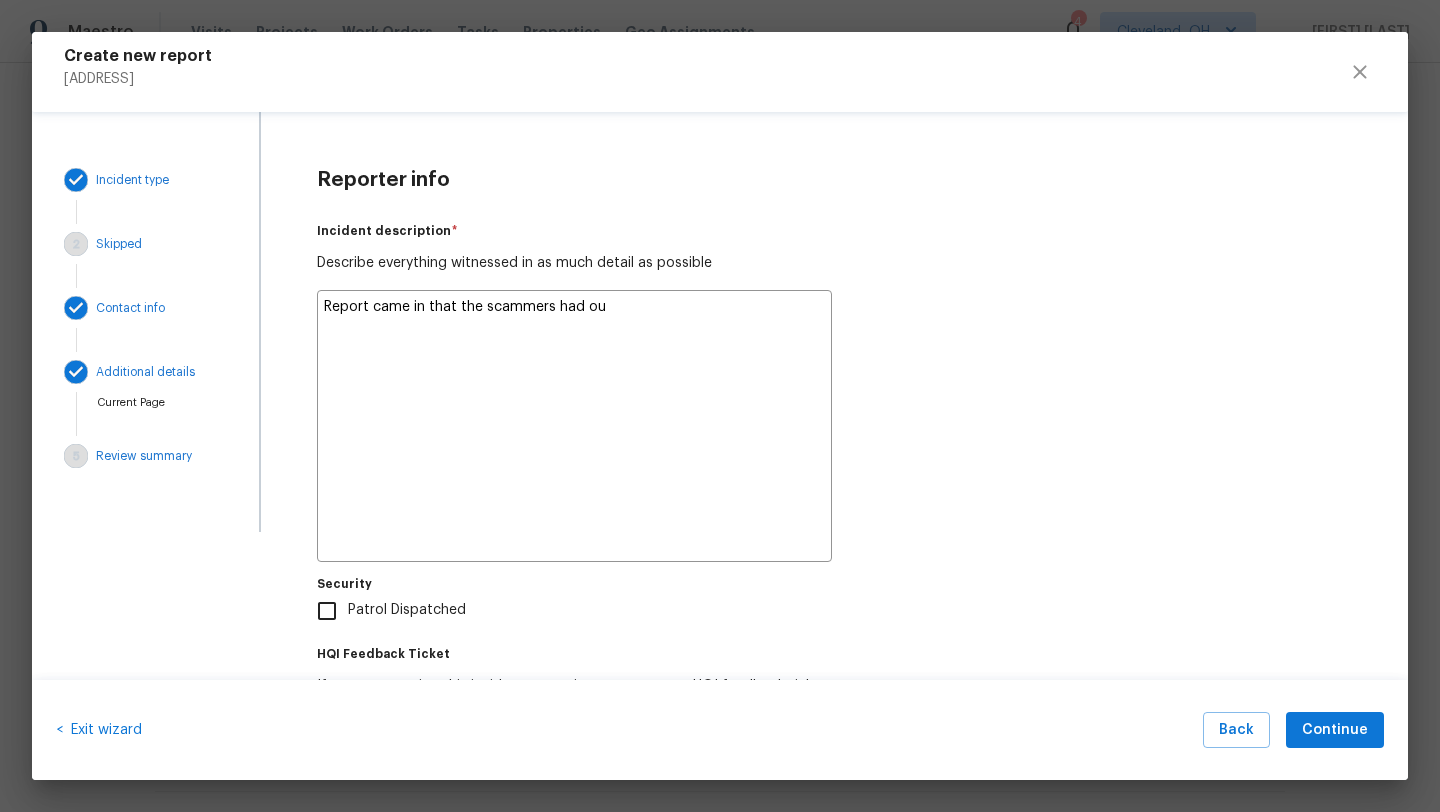 type on "x" 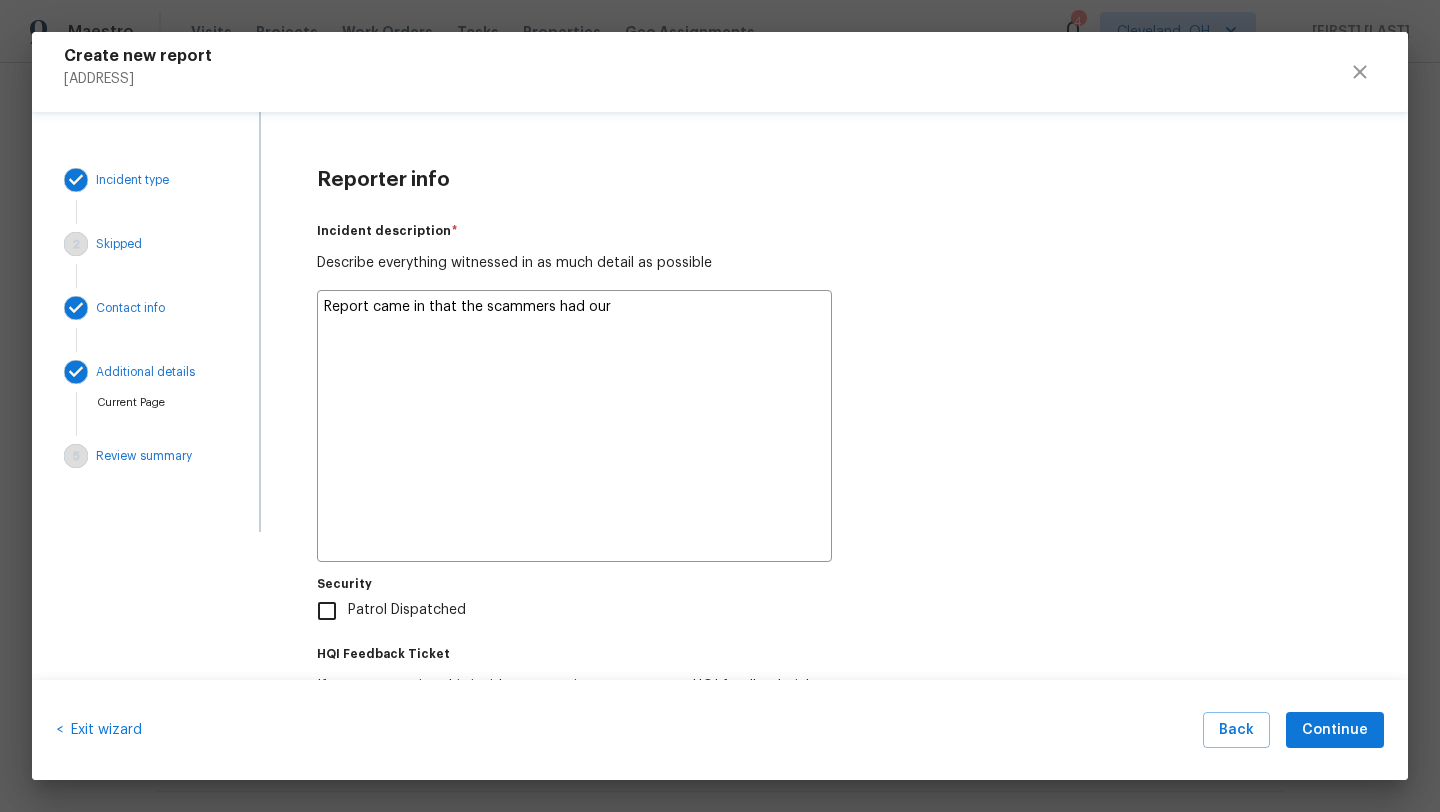 type on "x" 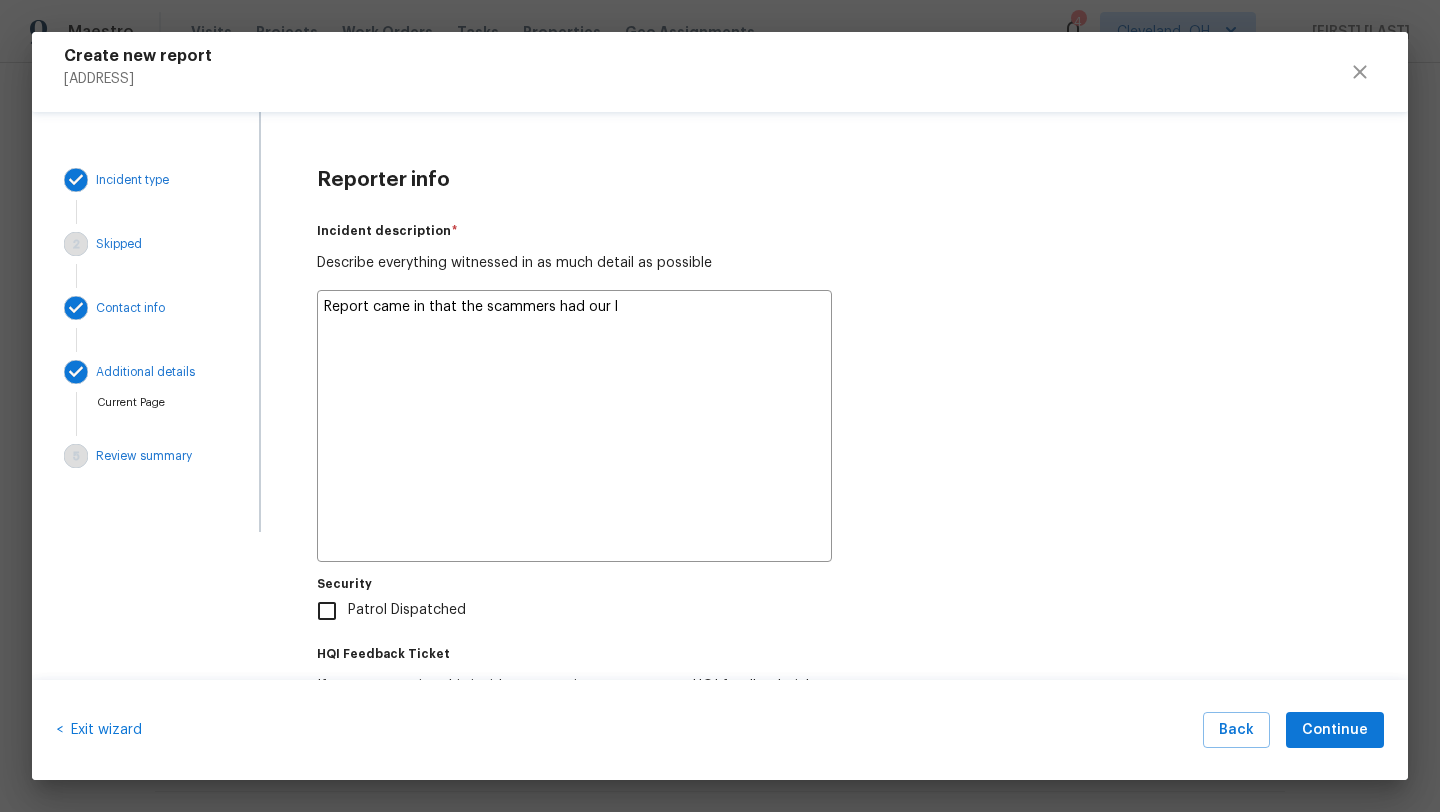 type on "x" 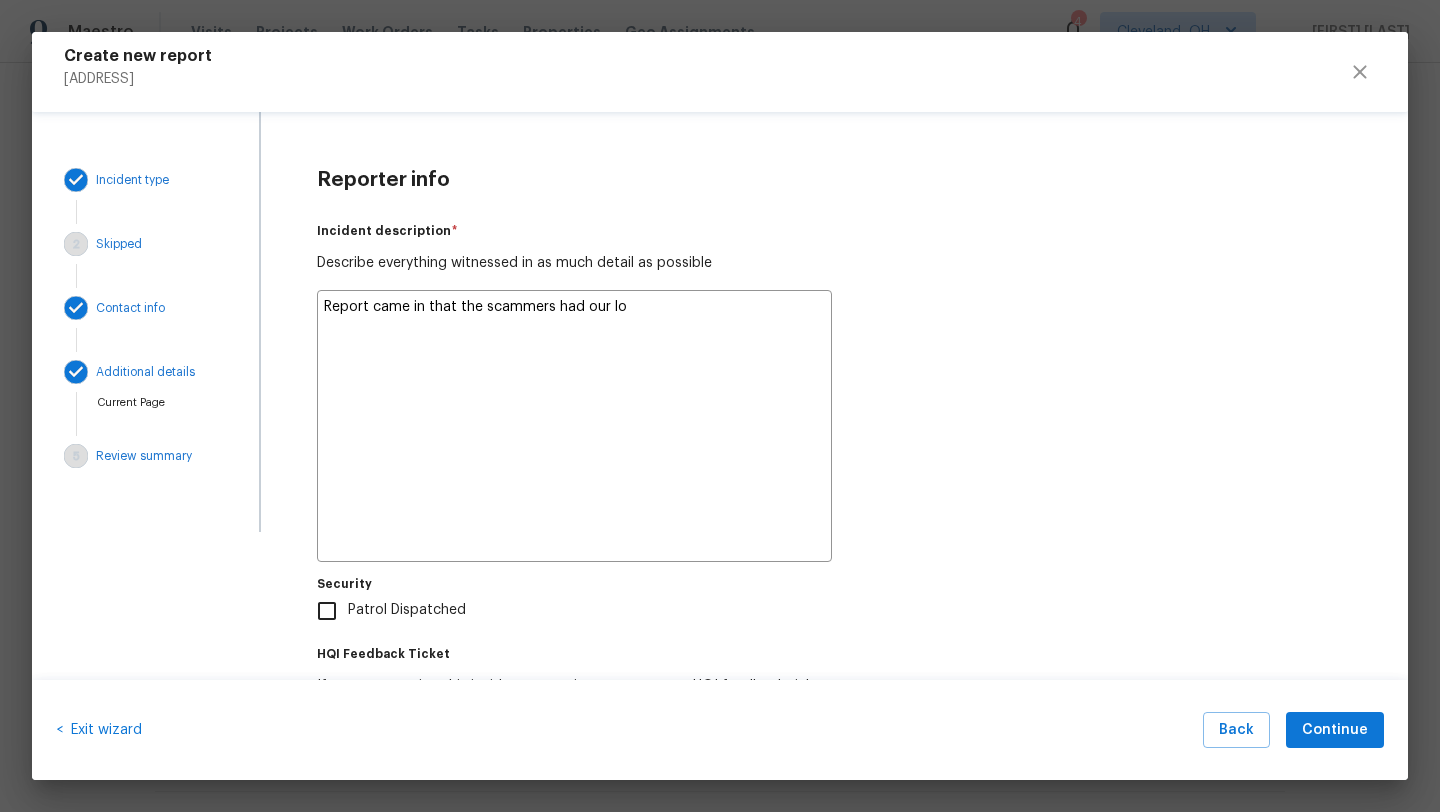 type on "x" 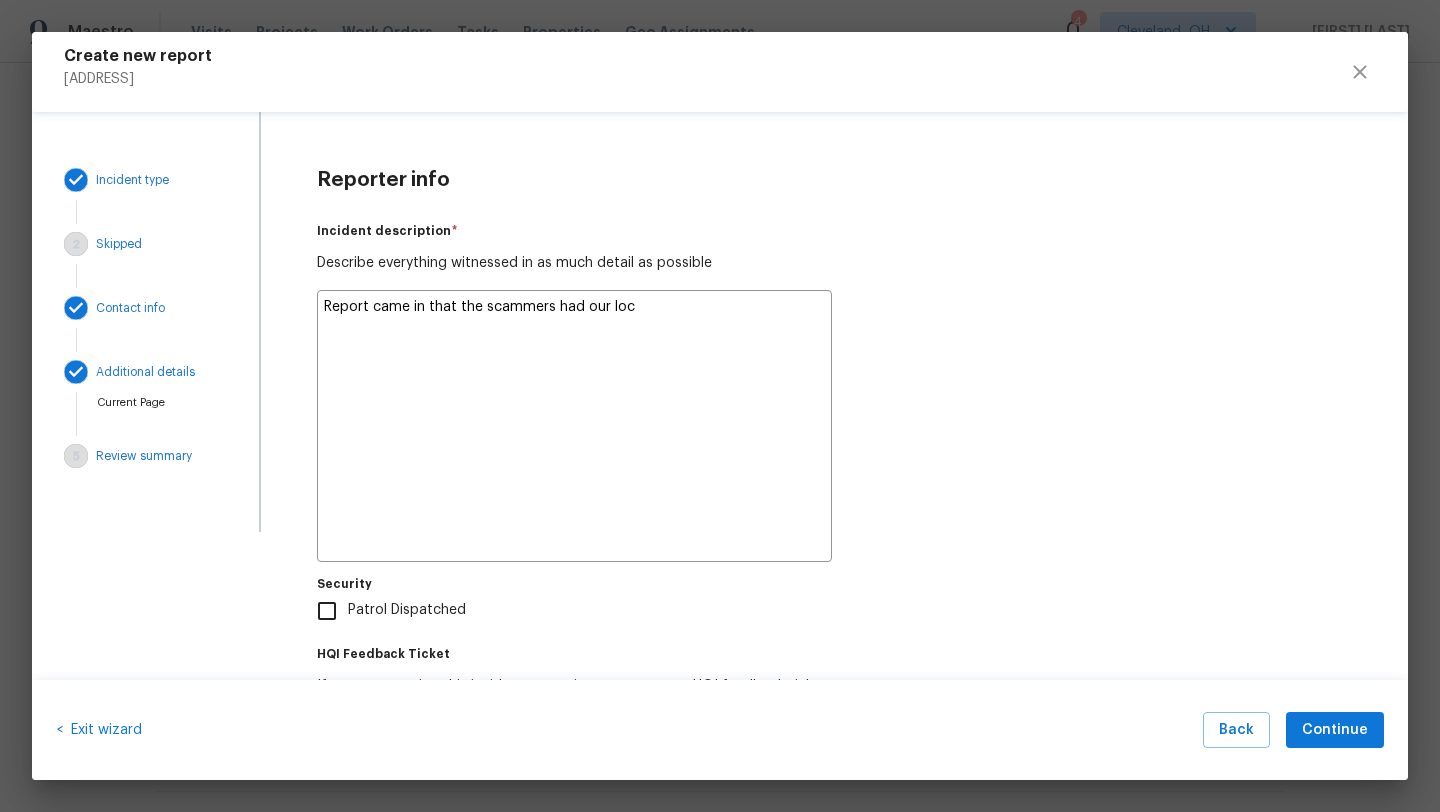 type on "x" 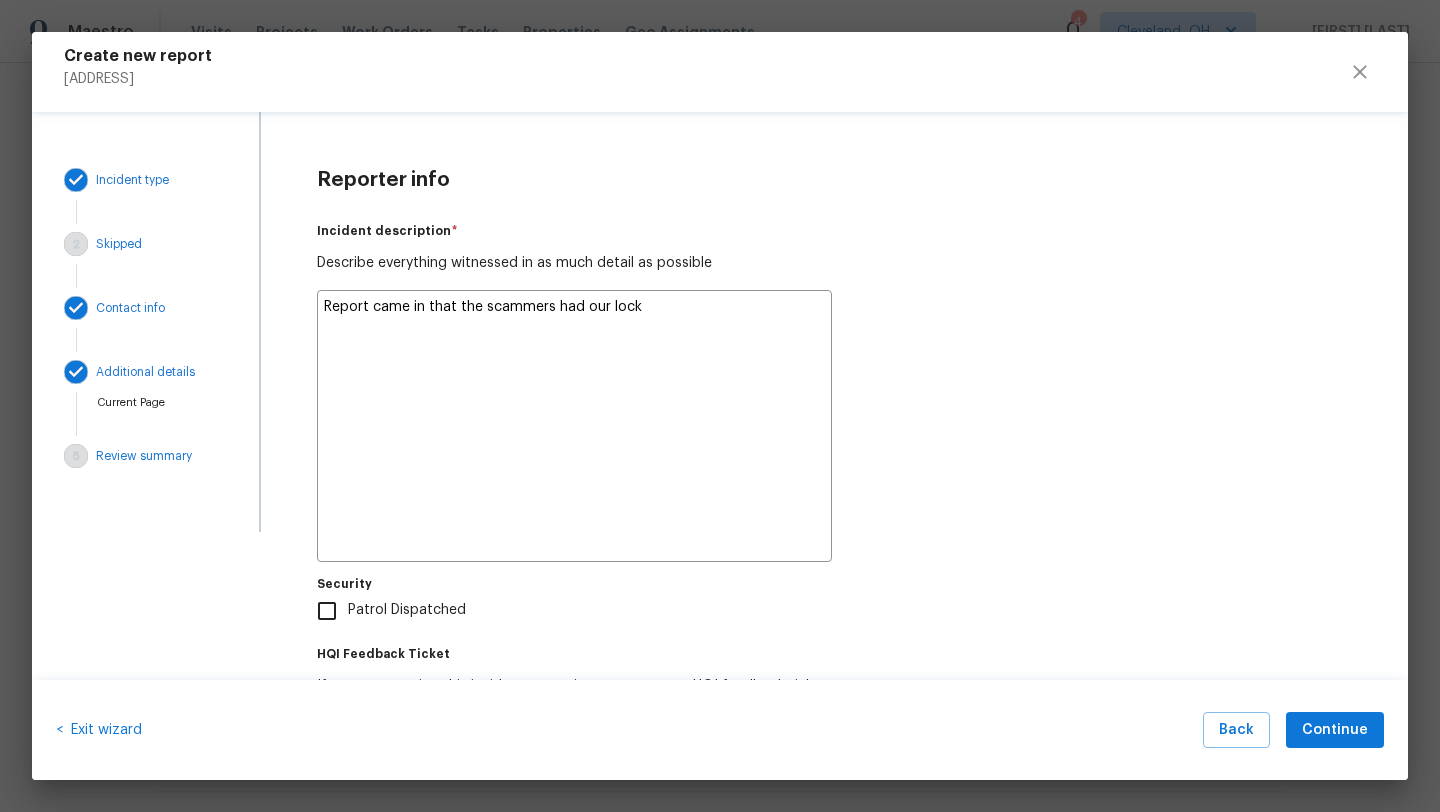 type on "x" 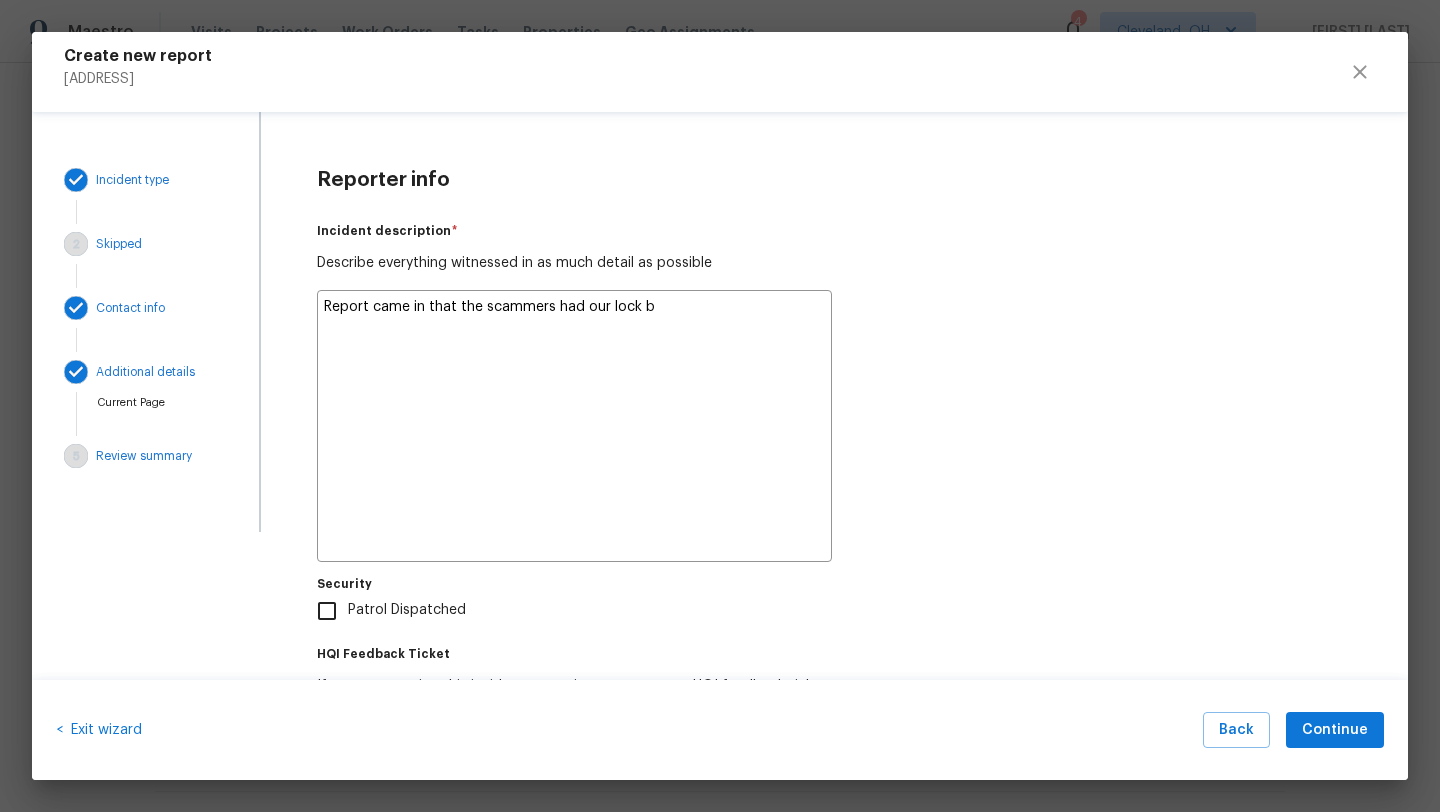 type on "x" 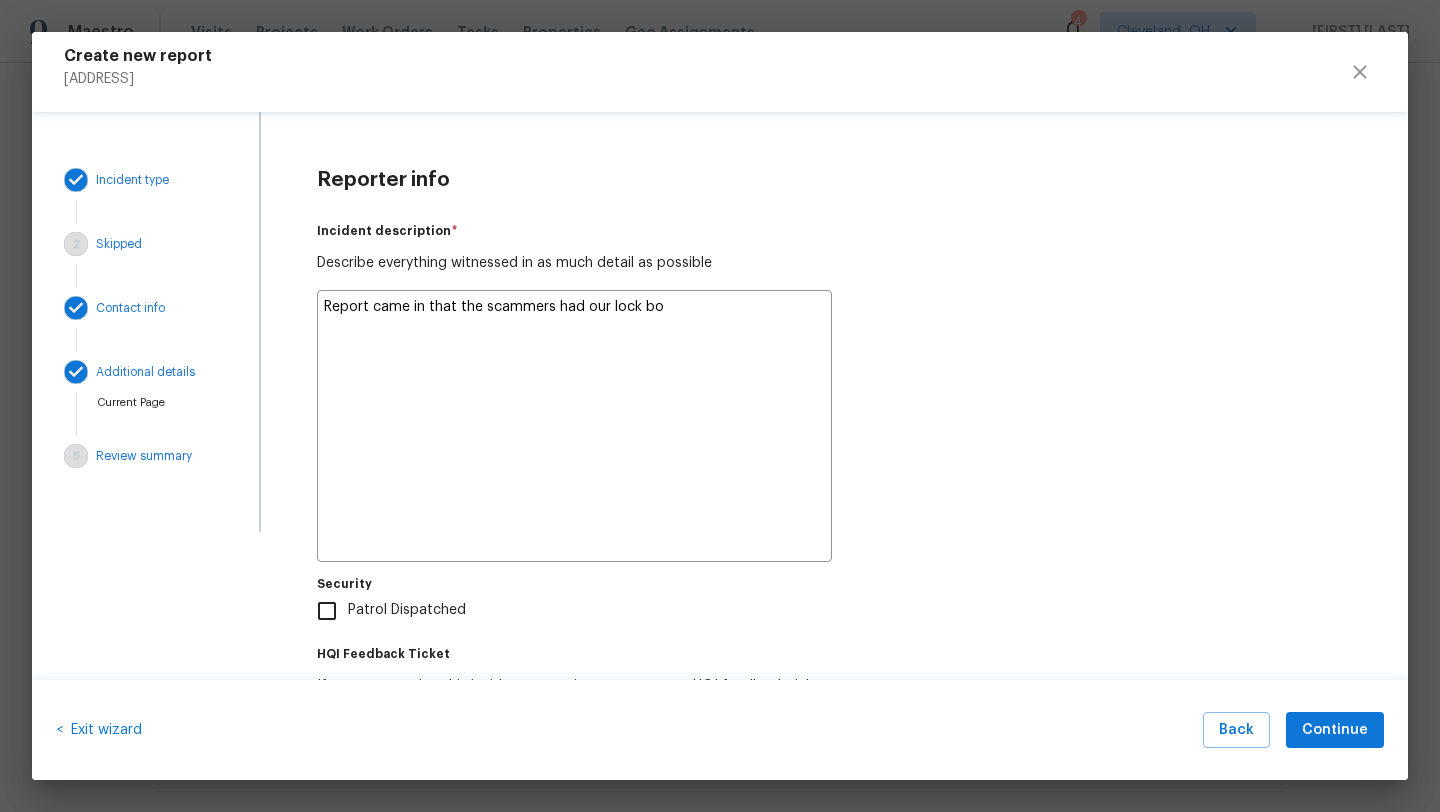 type on "x" 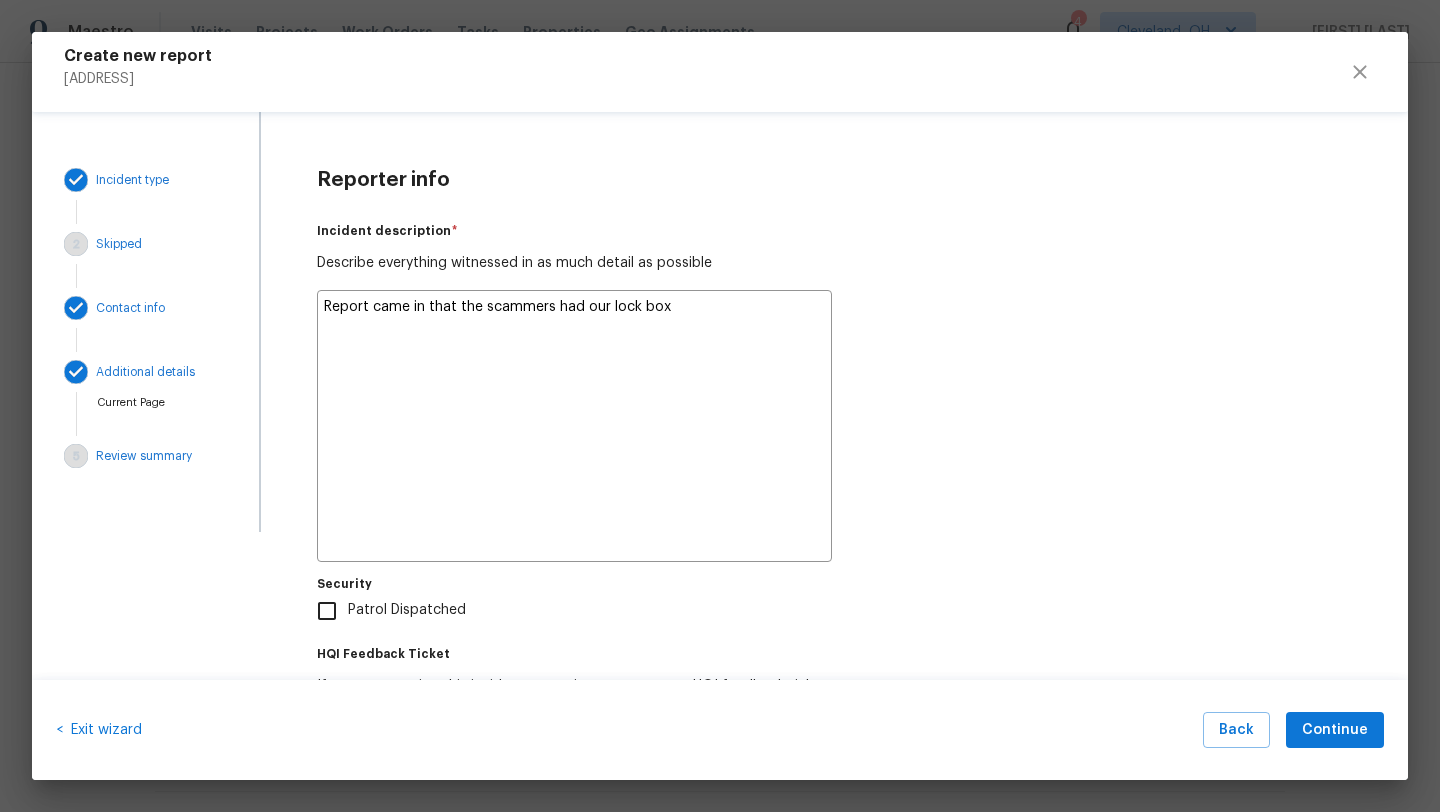 type on "x" 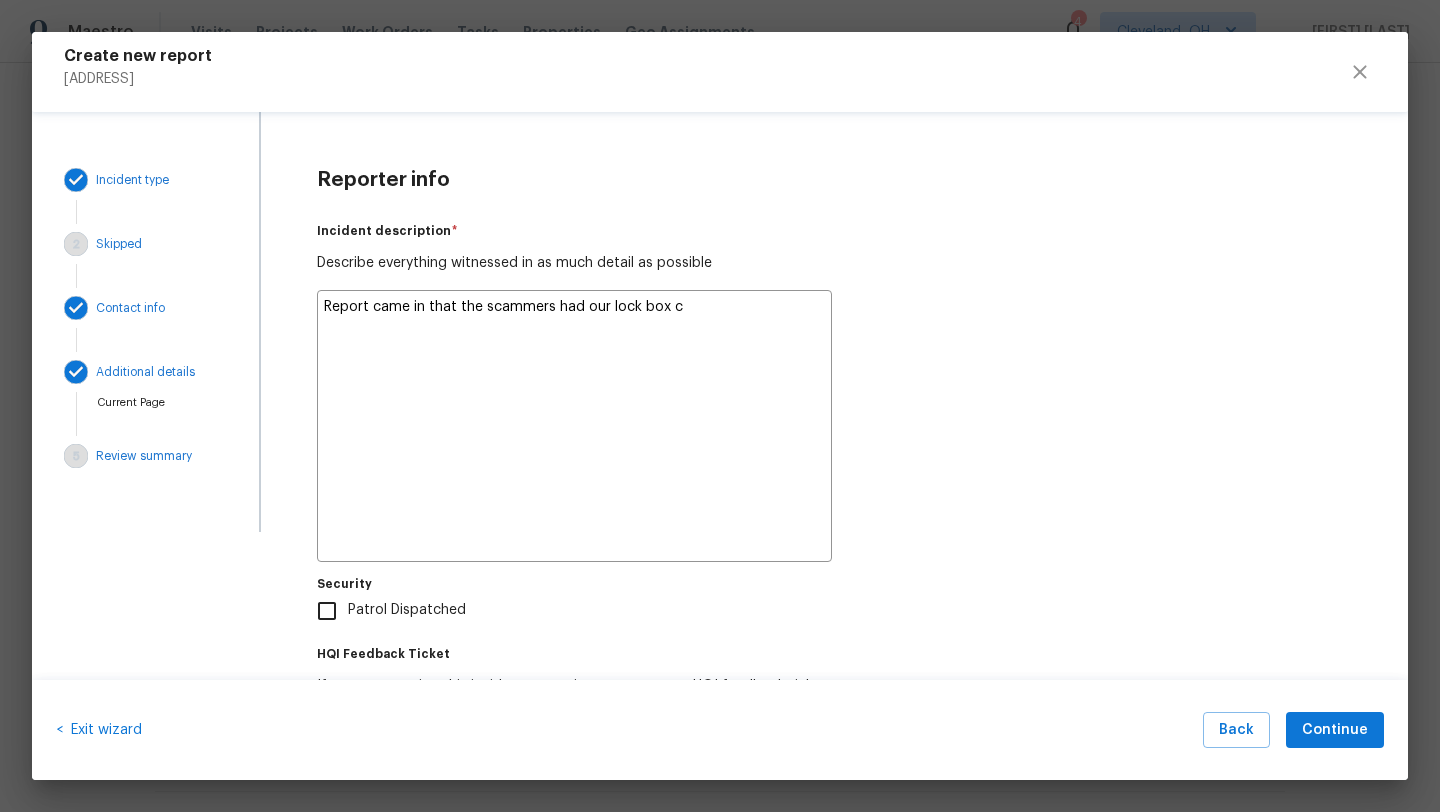 type on "x" 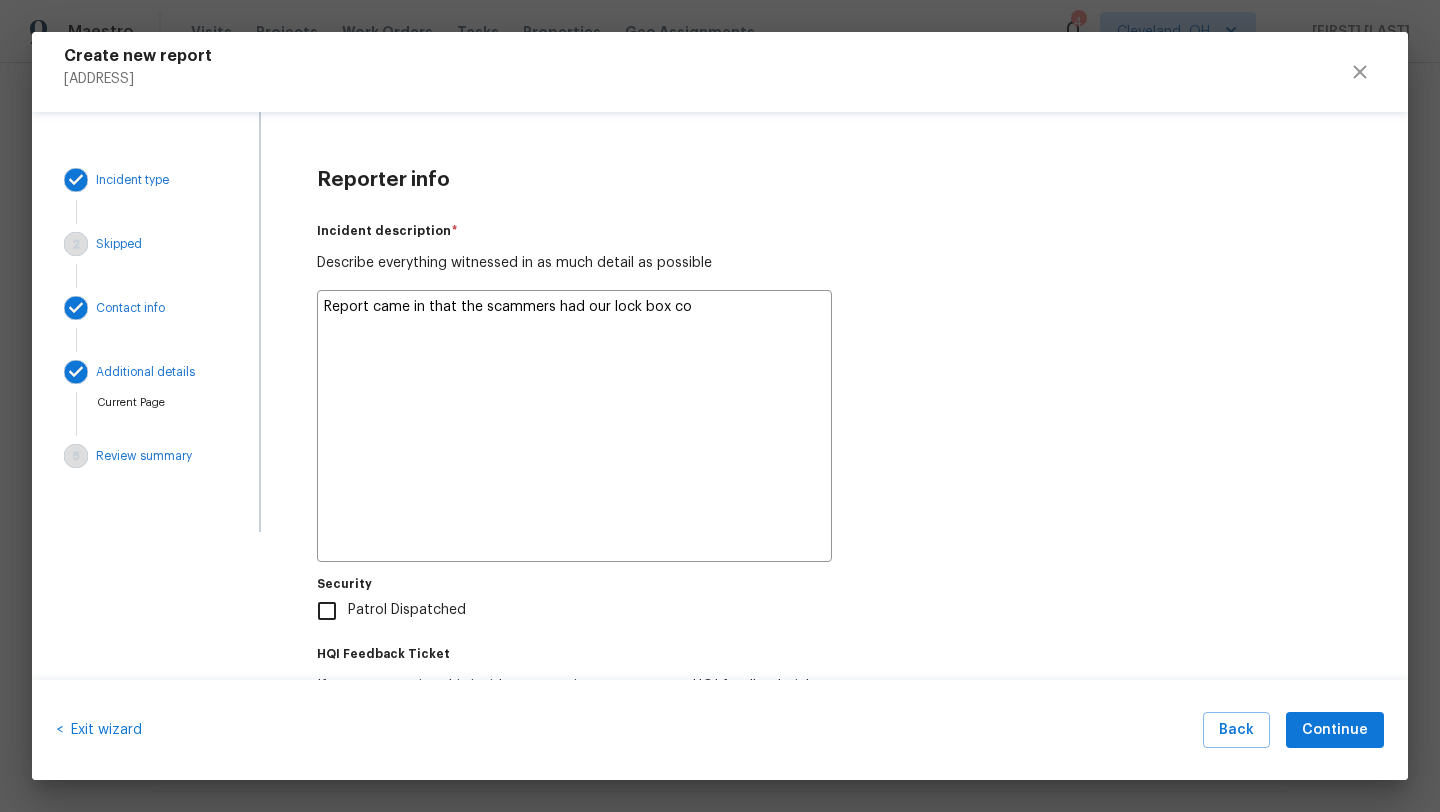 type on "x" 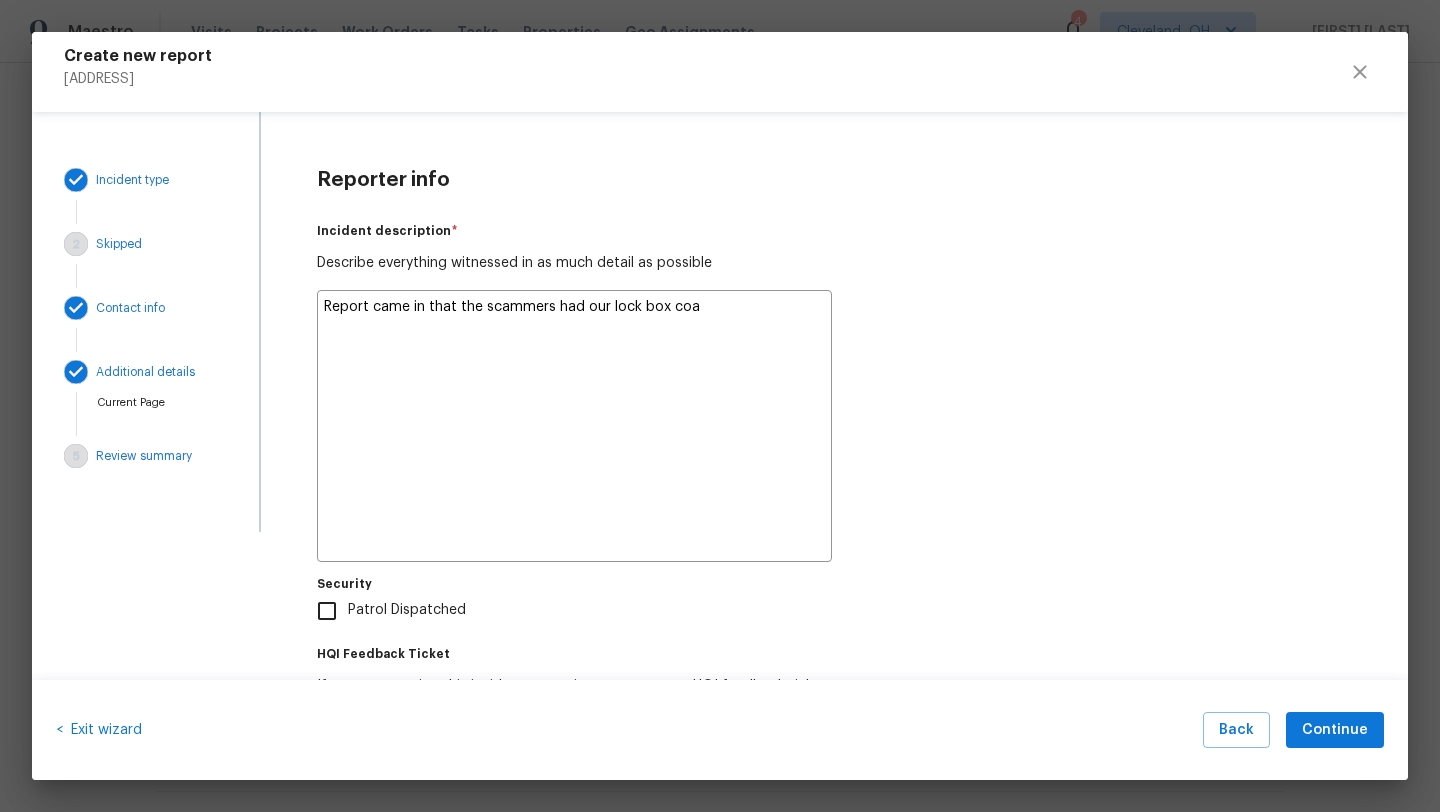 type on "x" 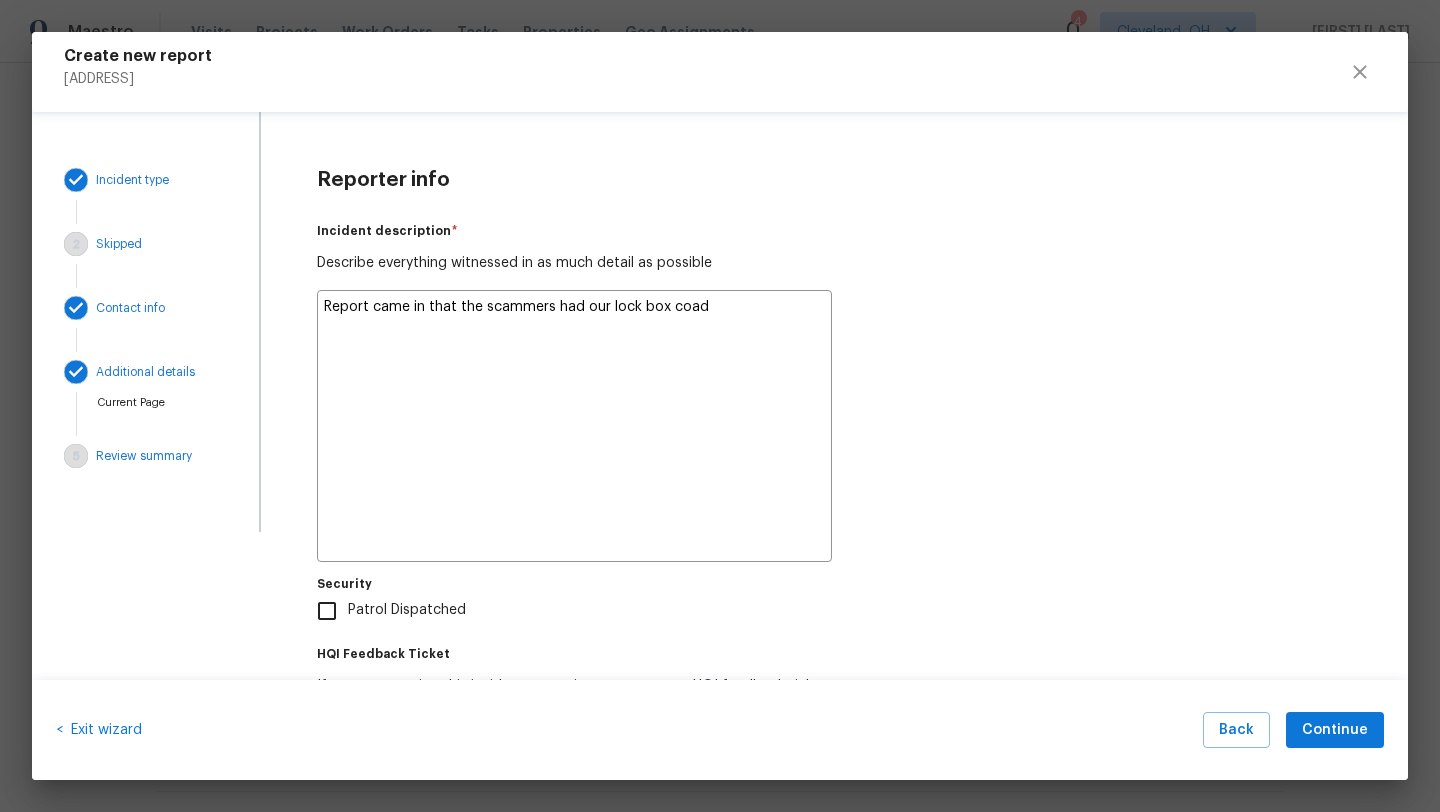 type on "x" 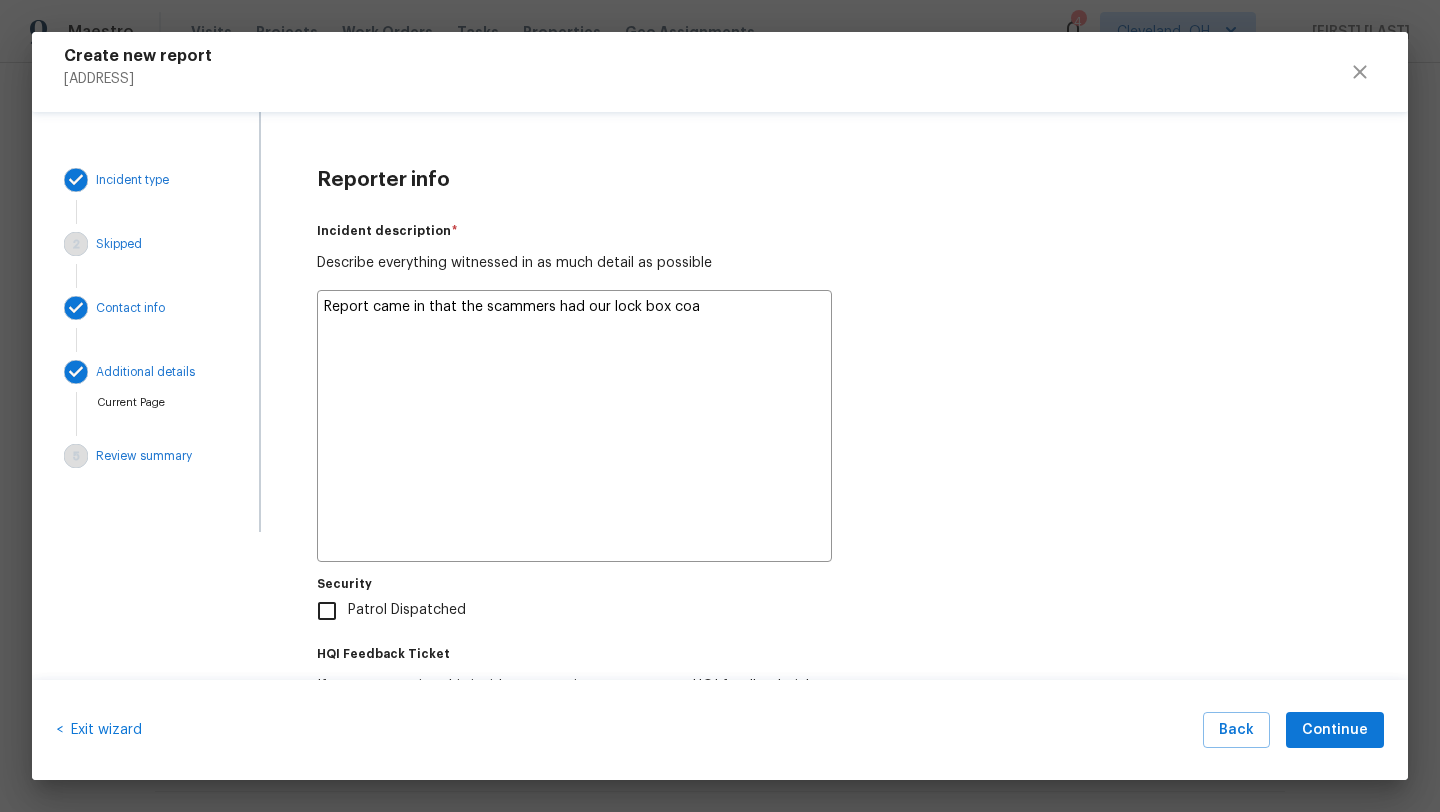 type on "x" 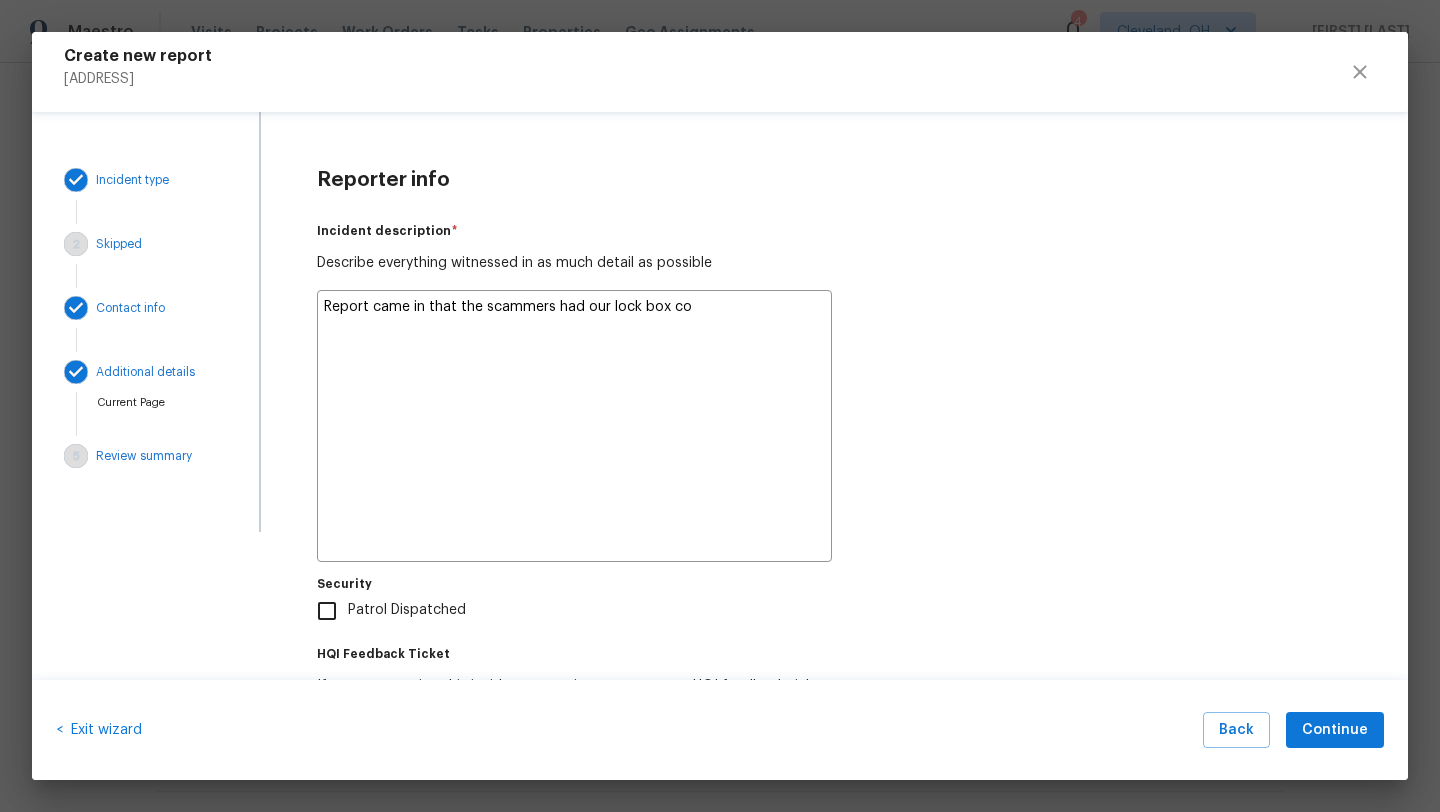 type on "x" 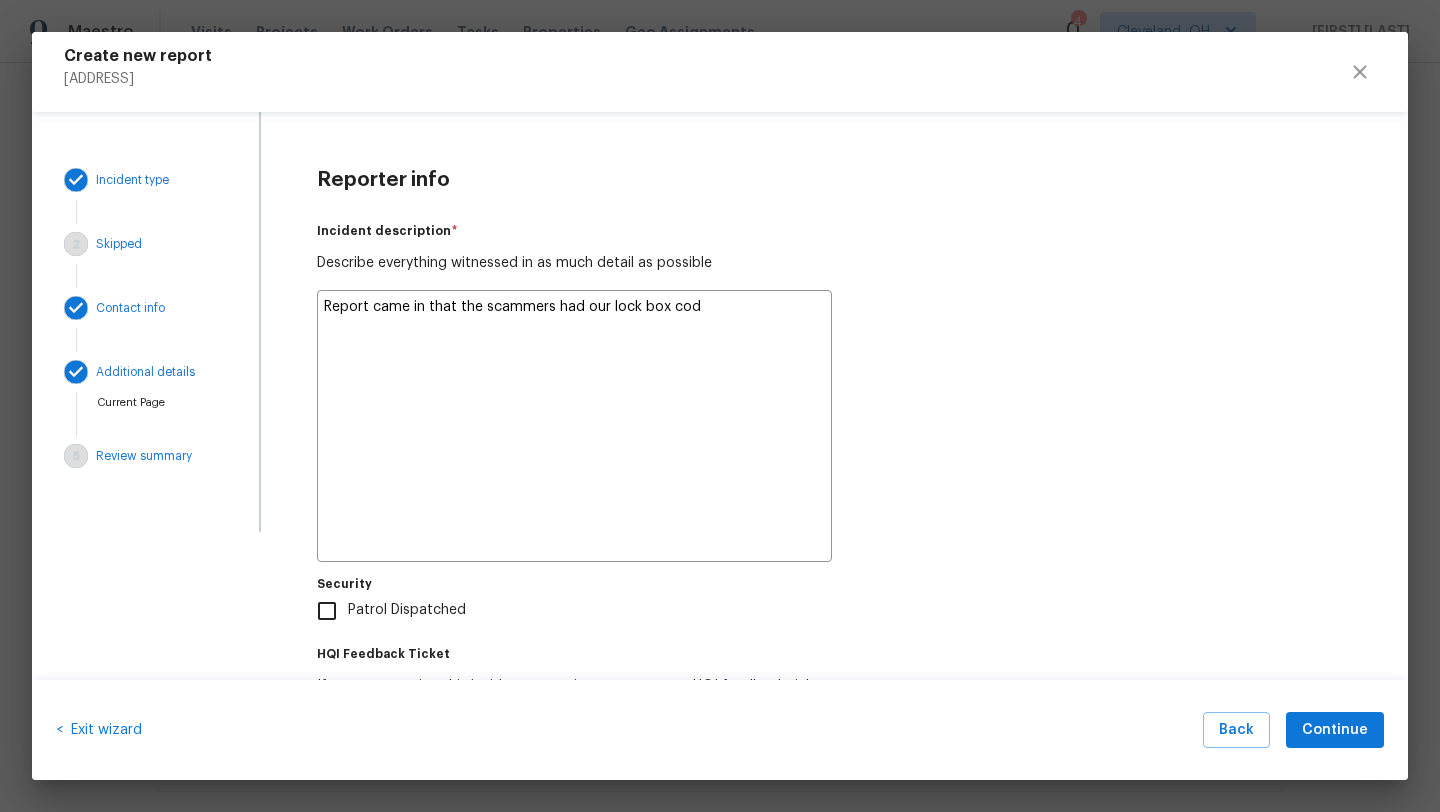 type on "x" 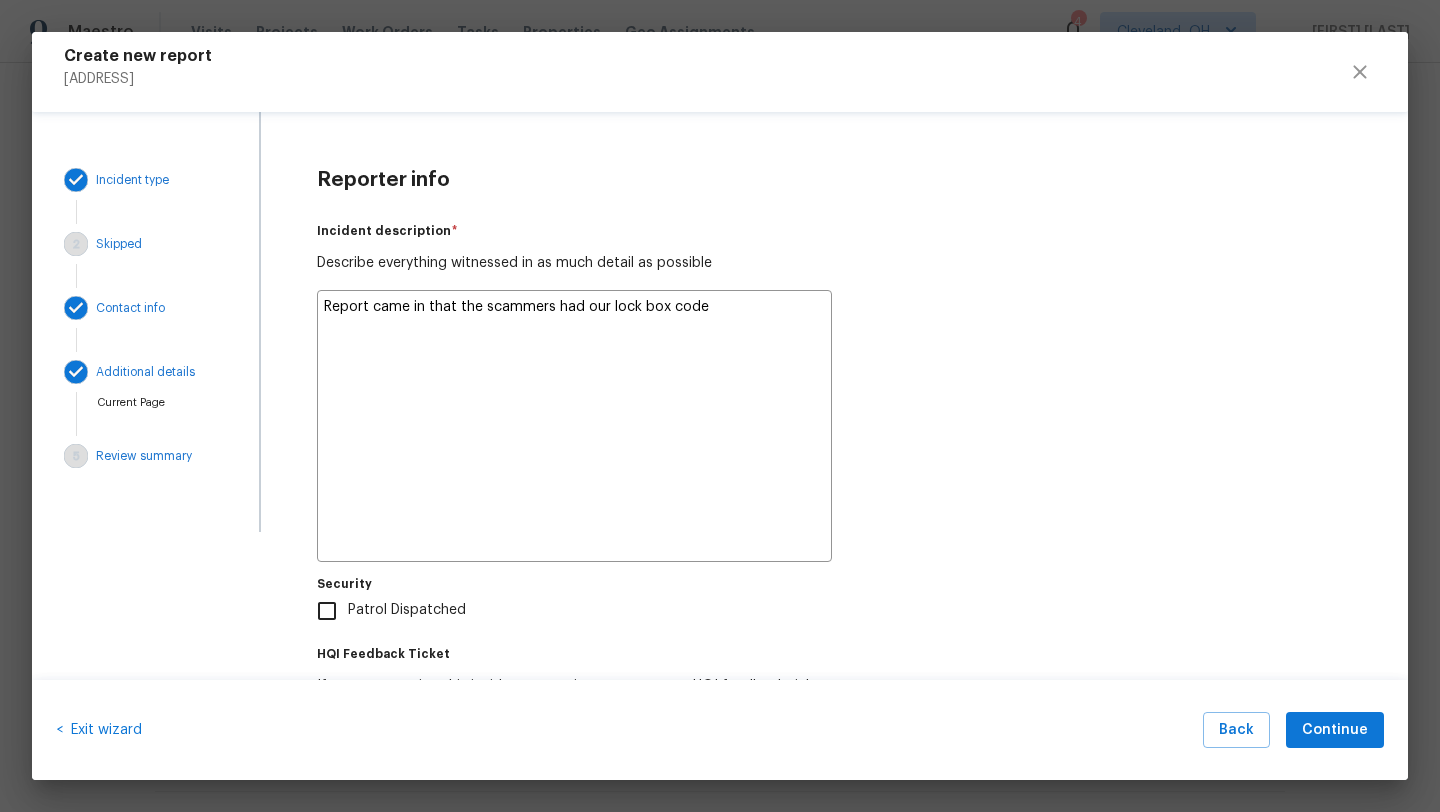 type on "x" 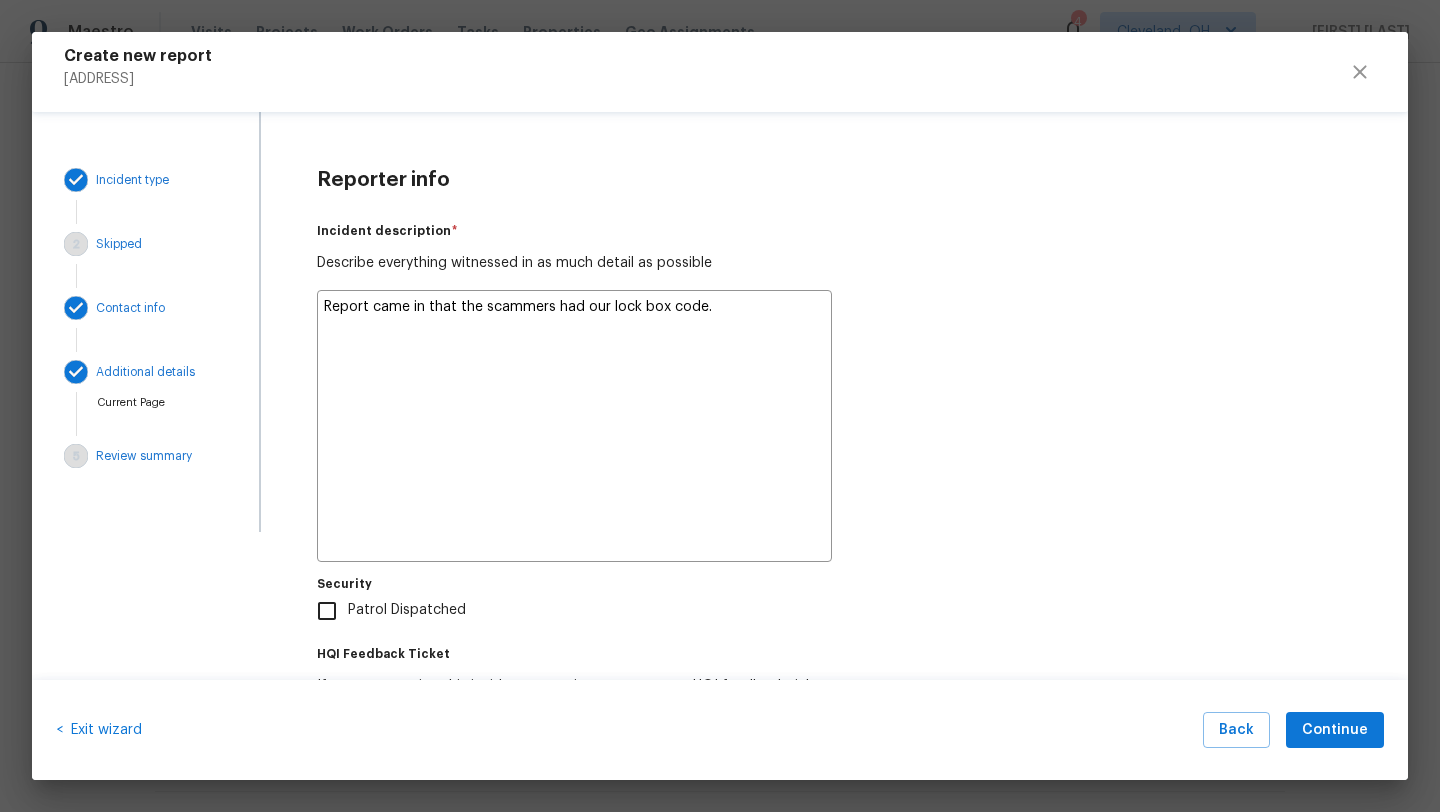 type on "x" 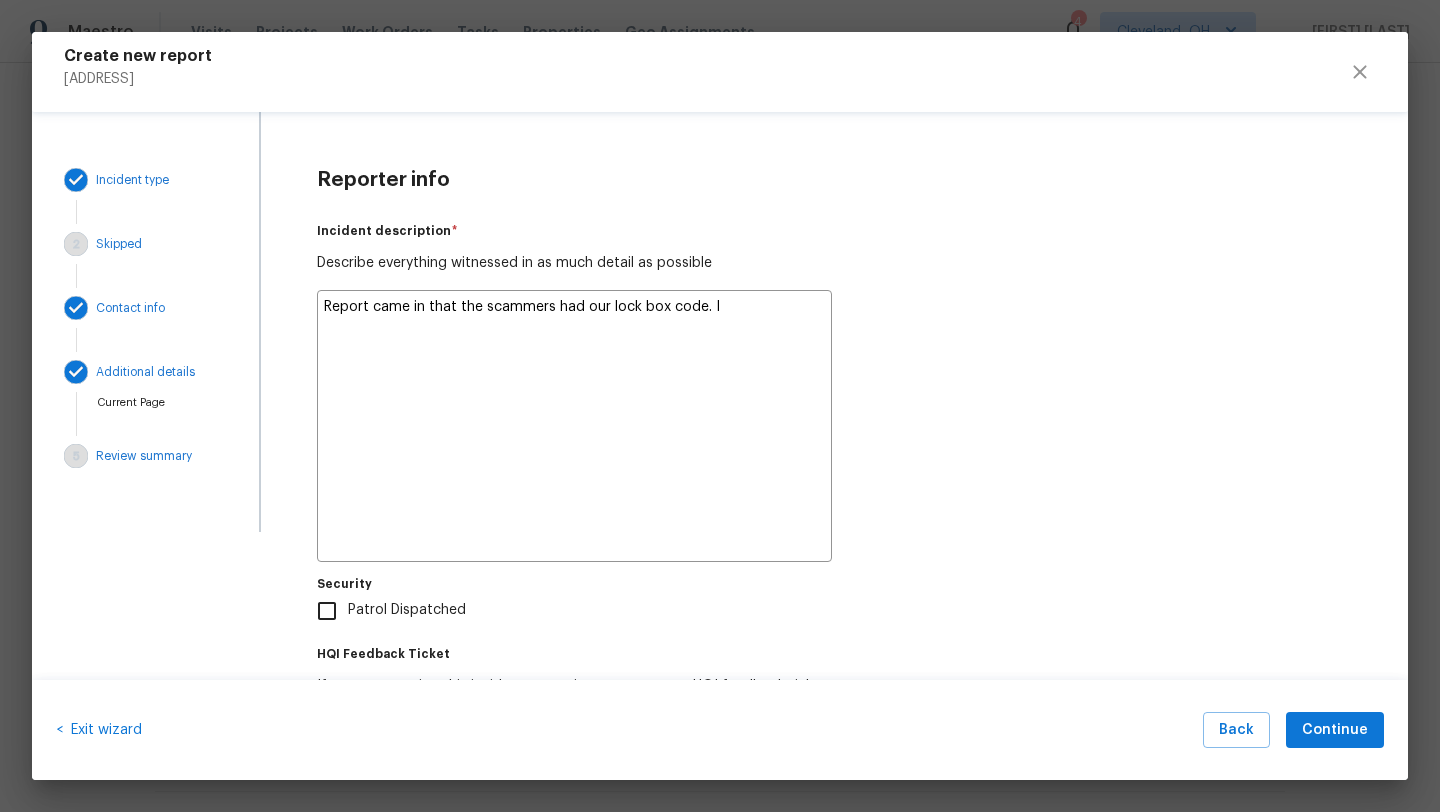 type on "x" 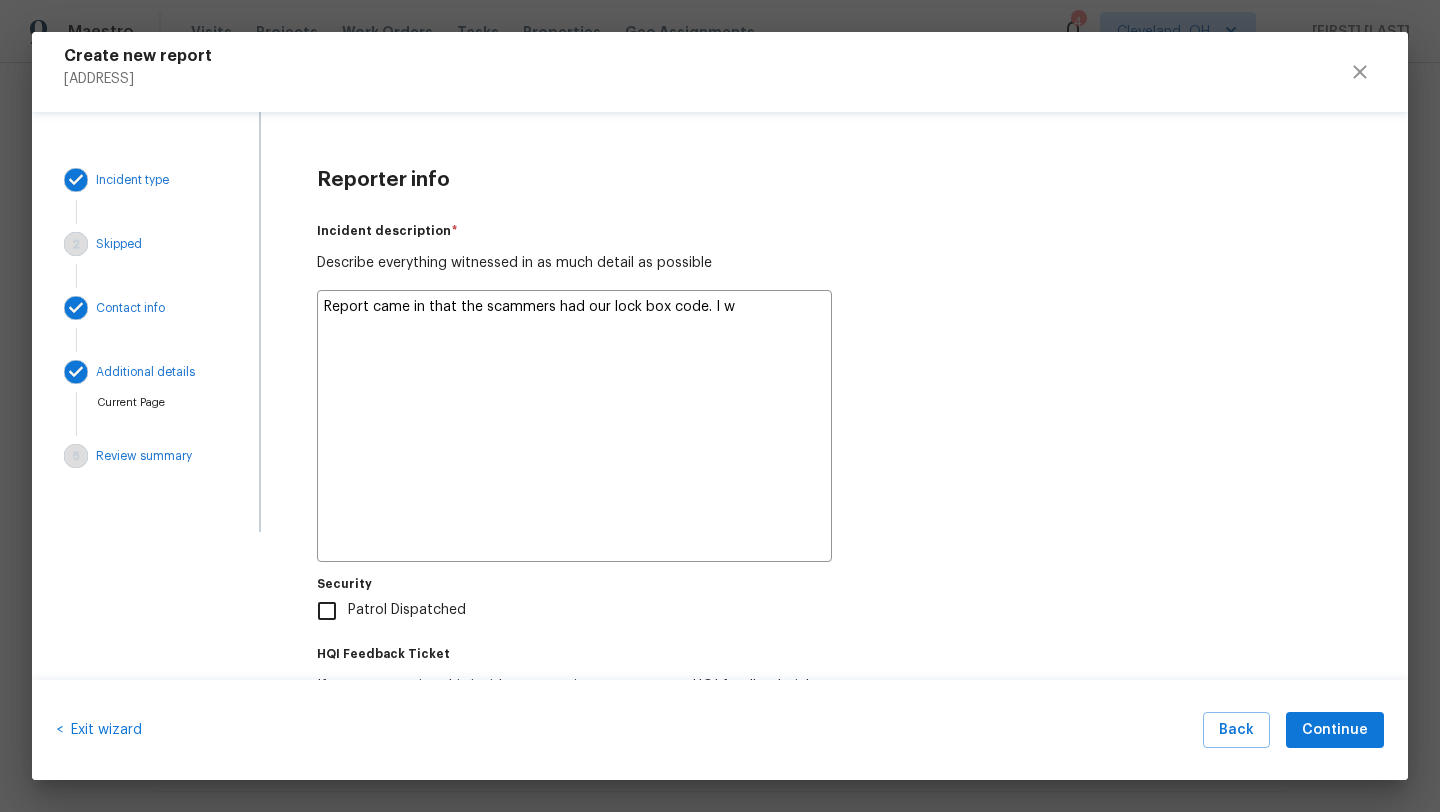 type on "x" 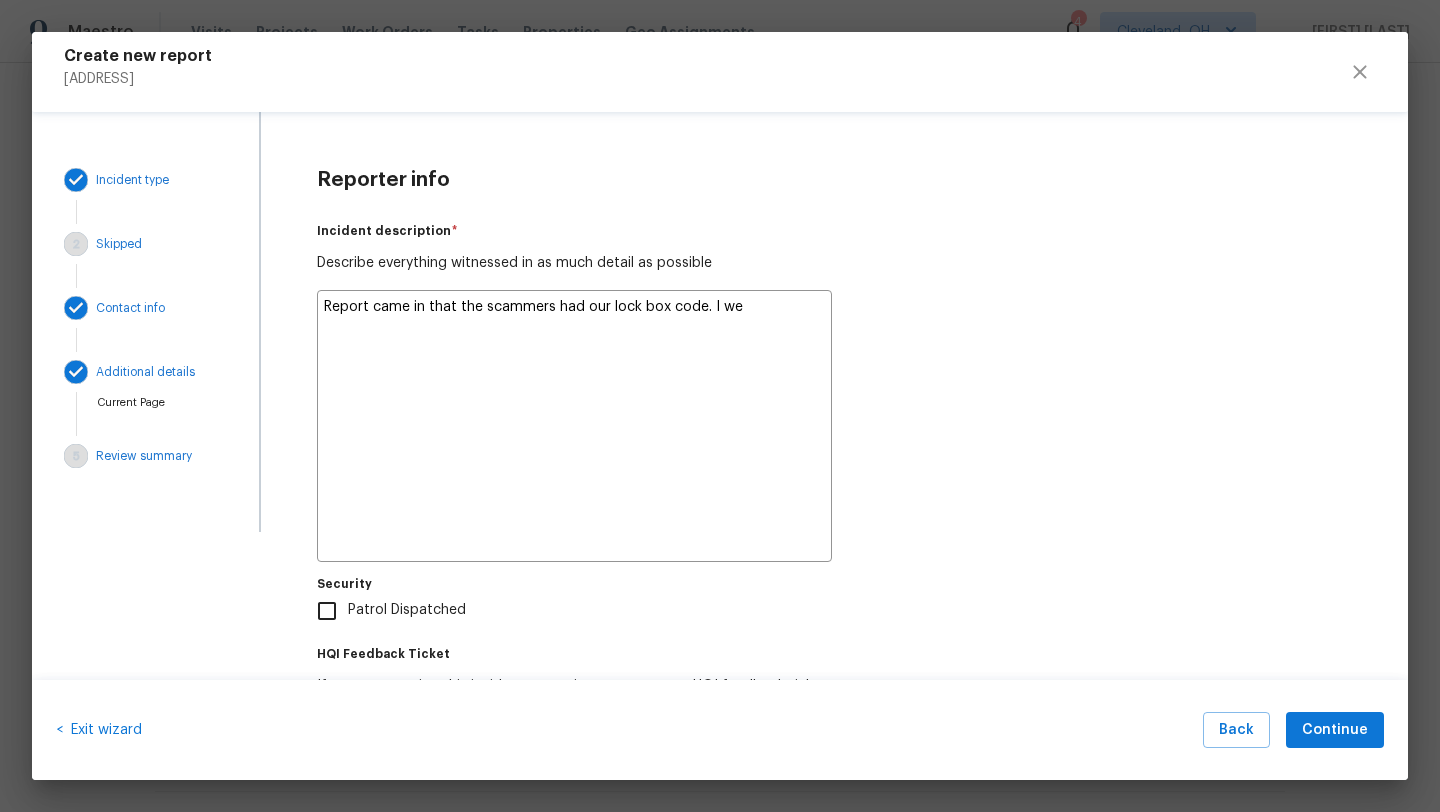 type on "x" 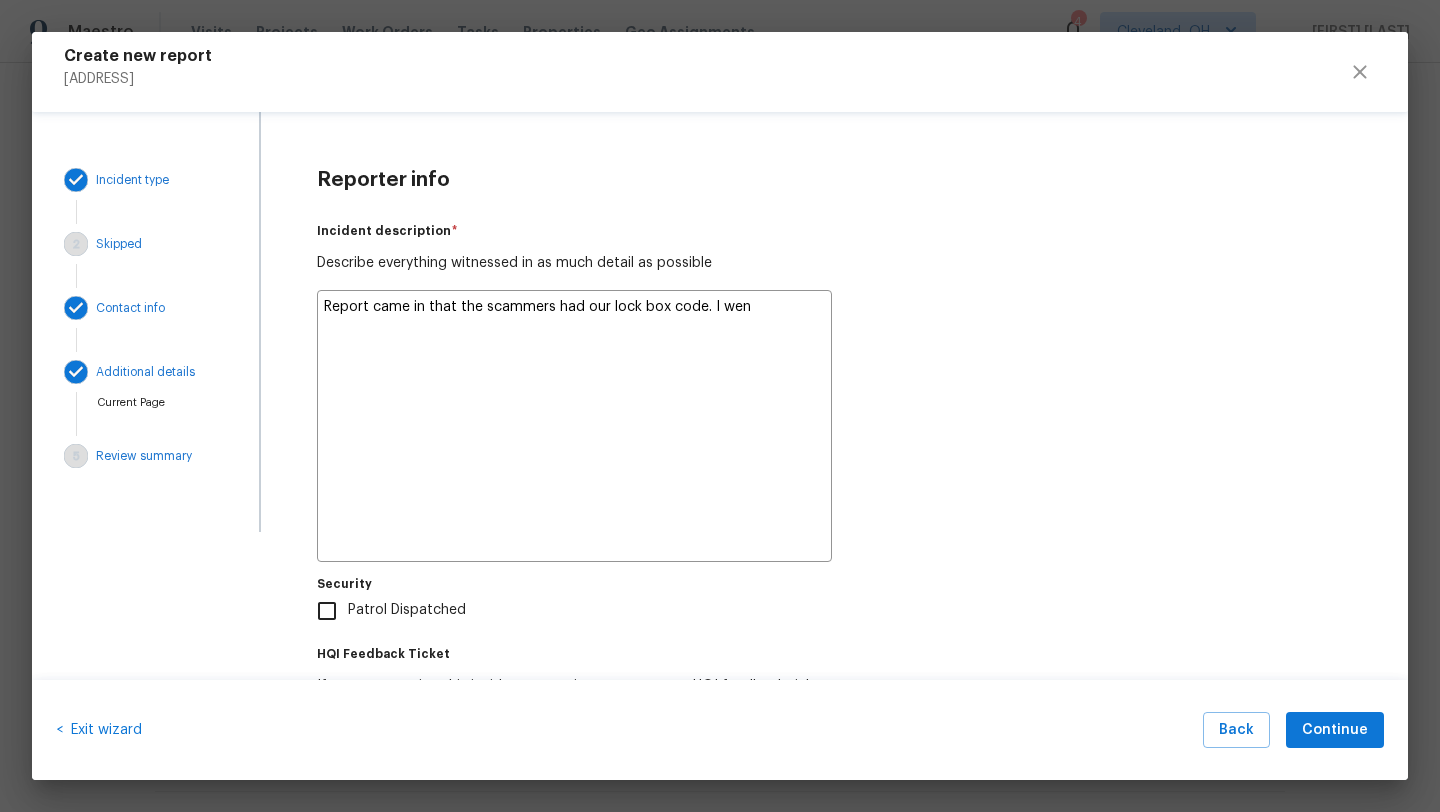 type on "x" 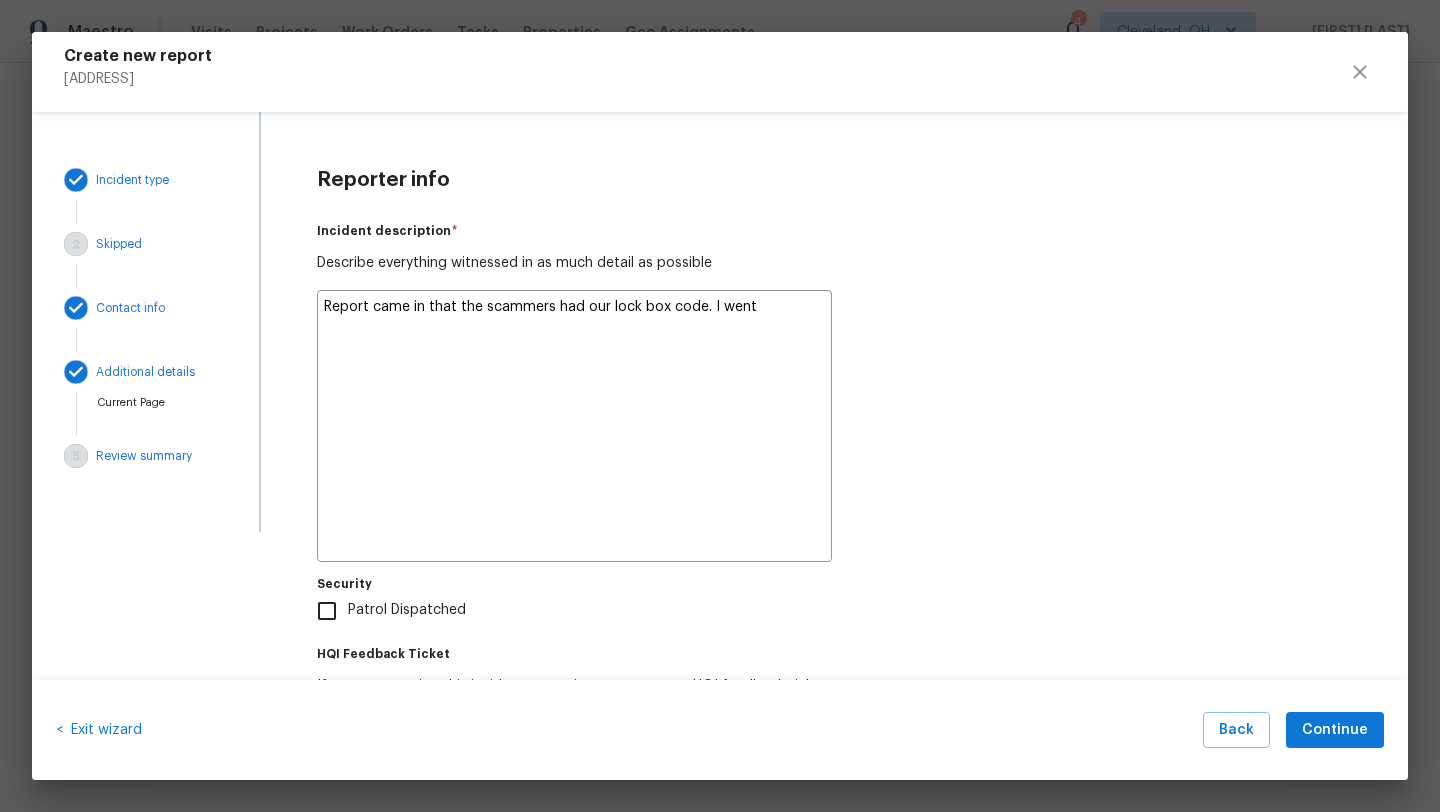 type on "x" 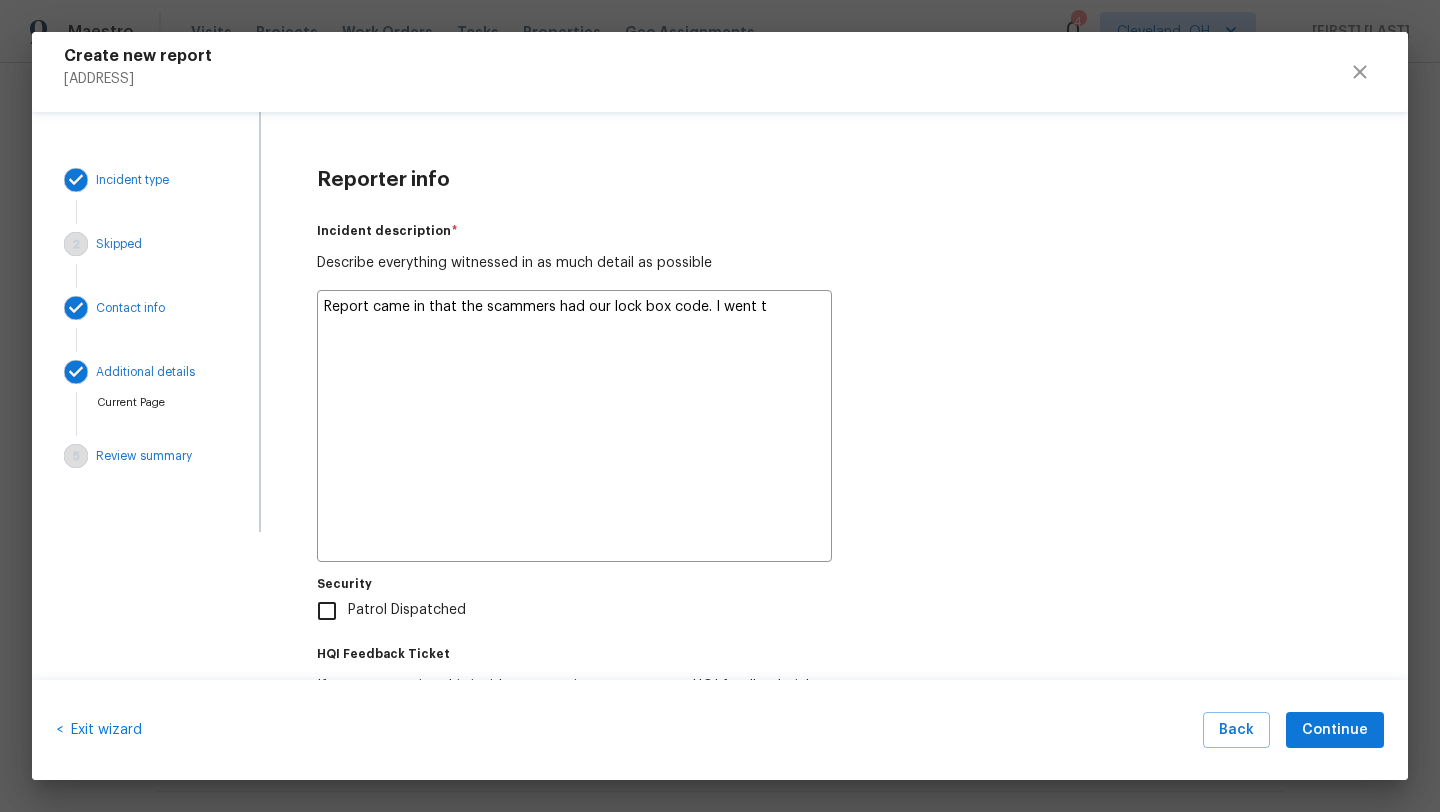 type on "x" 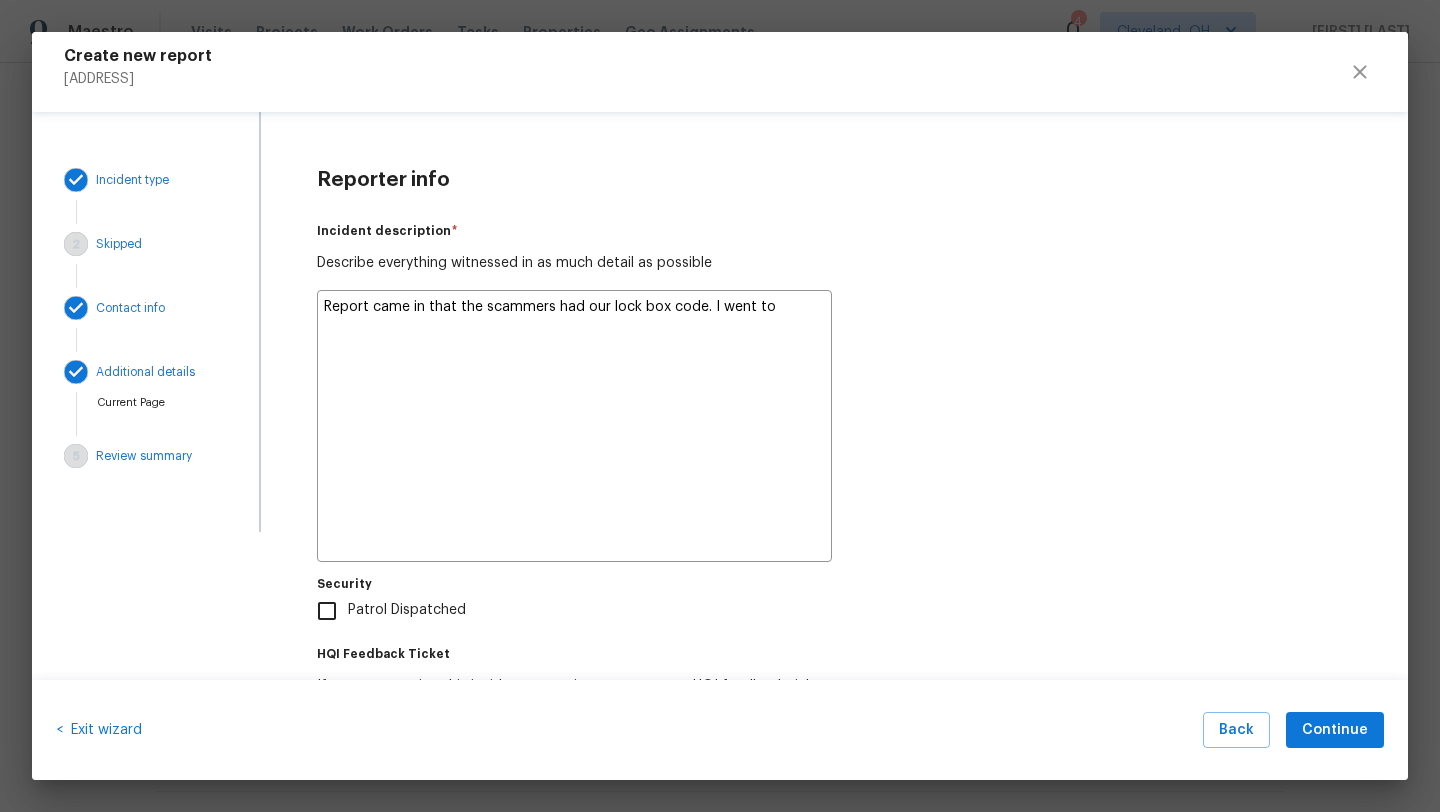 type on "x" 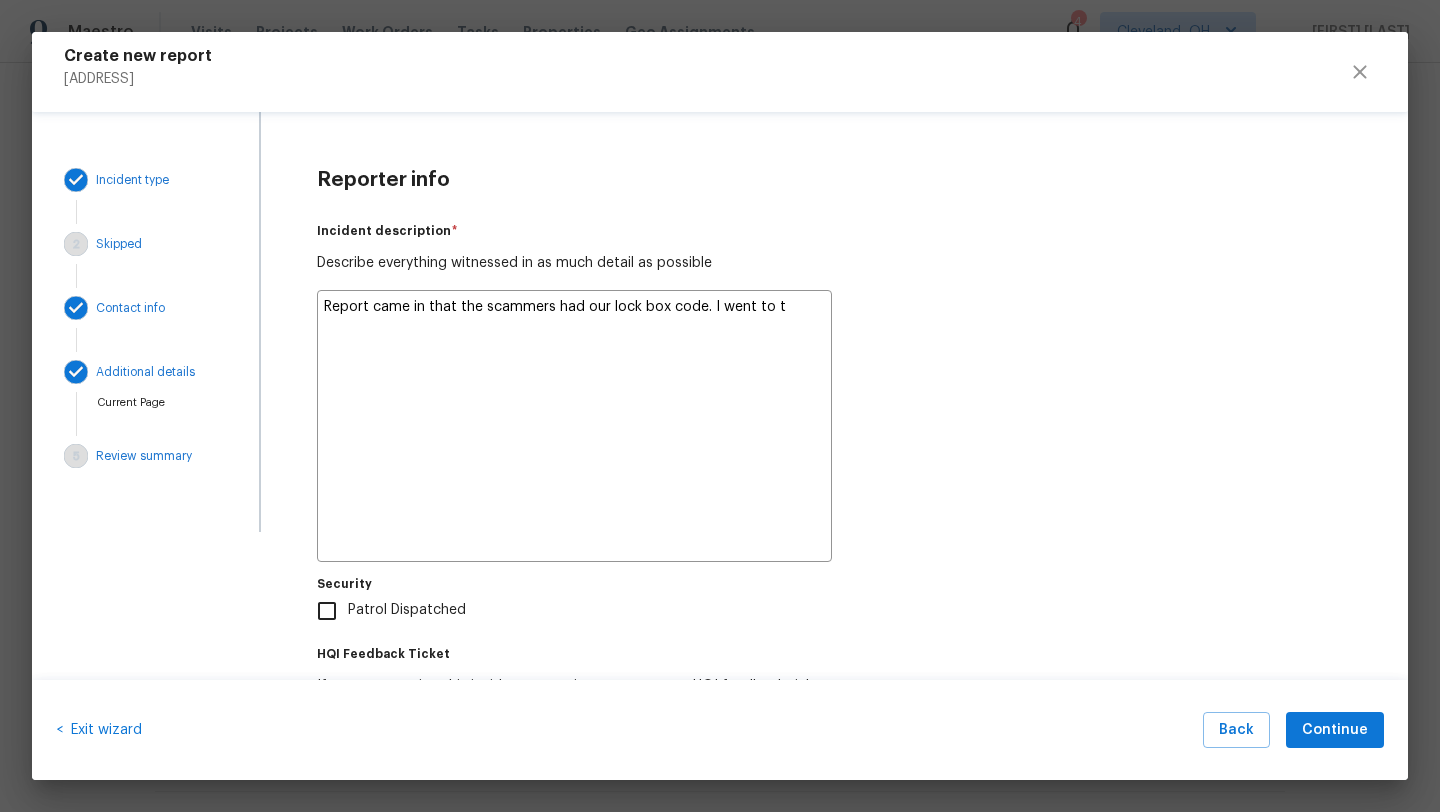 type on "x" 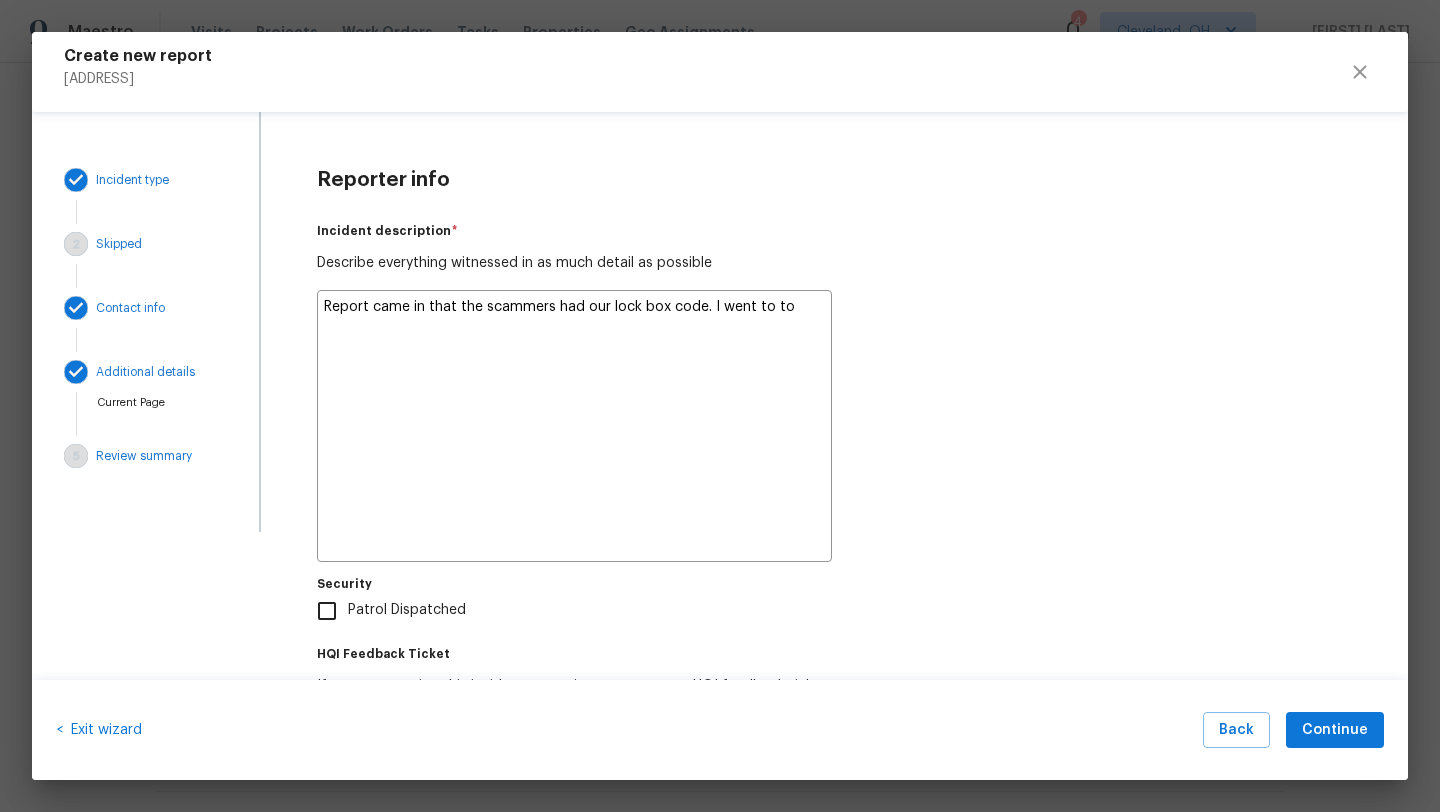 type on "x" 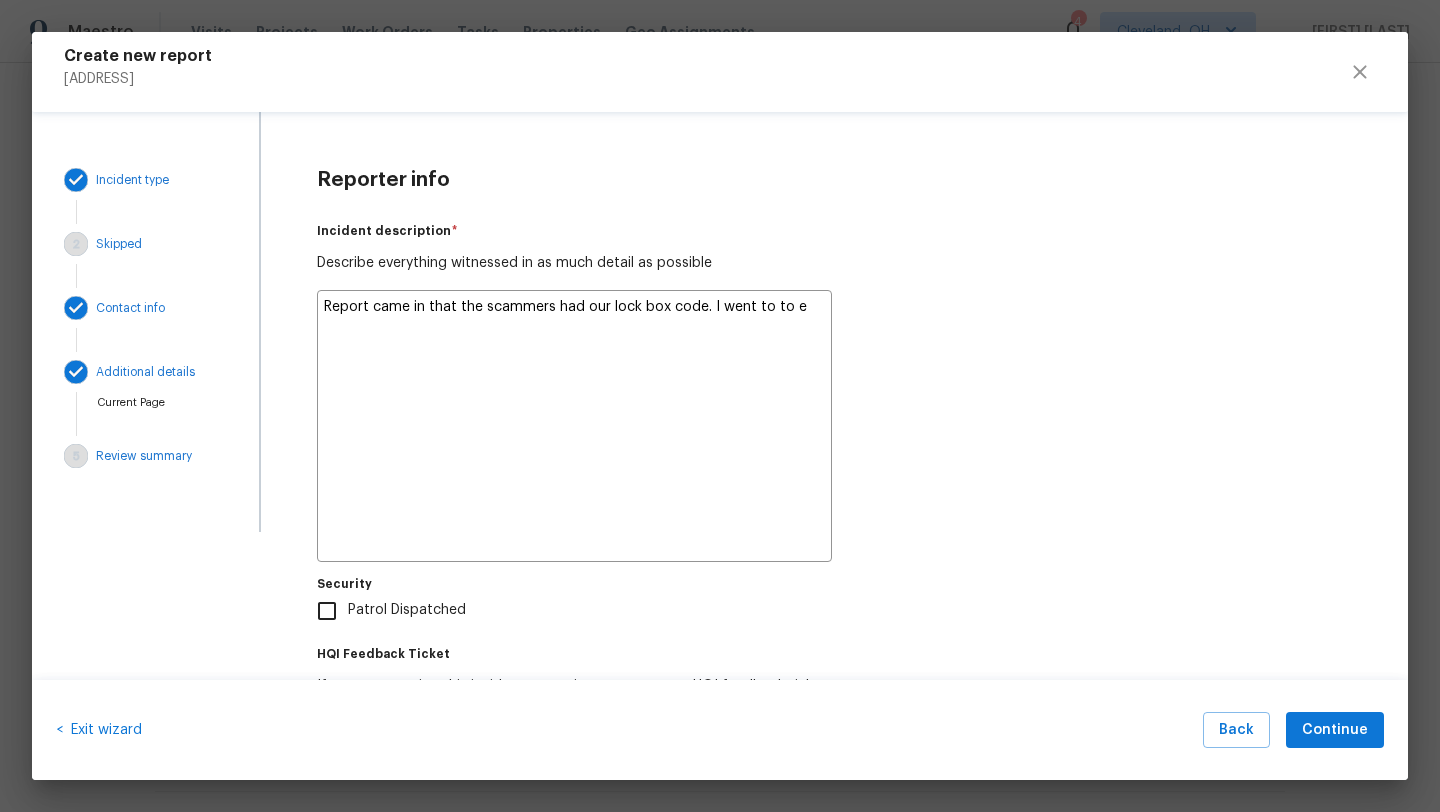 type on "x" 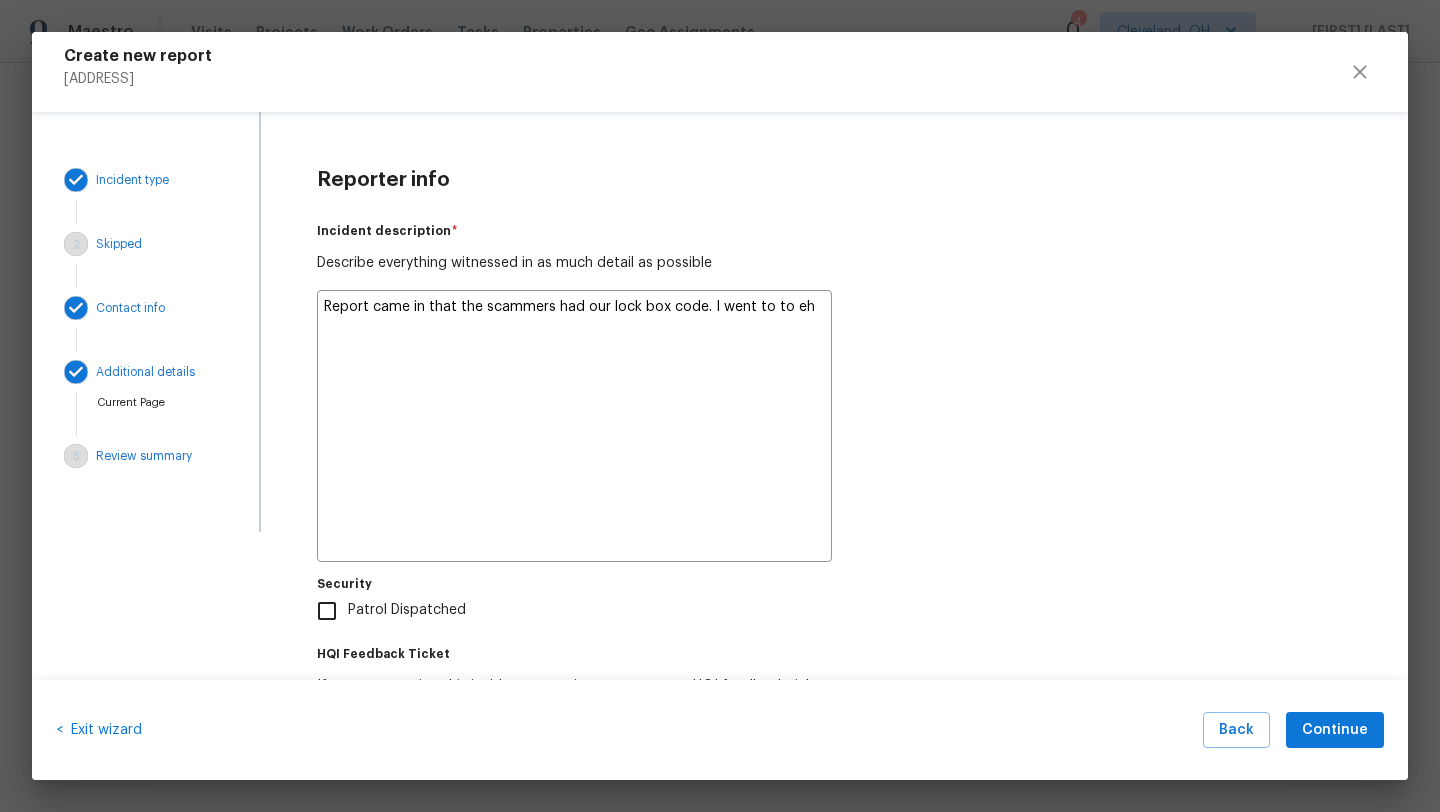 type on "x" 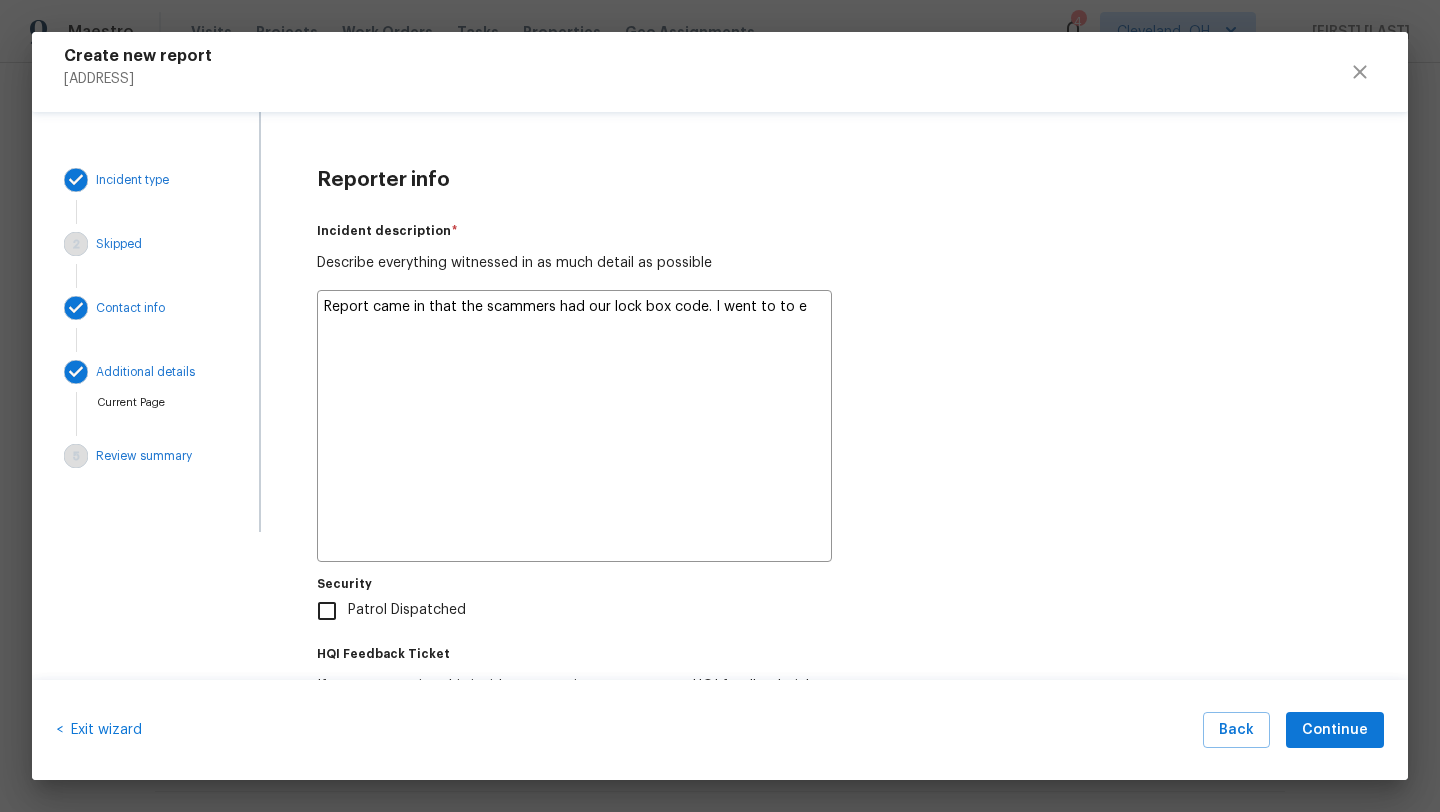 type on "x" 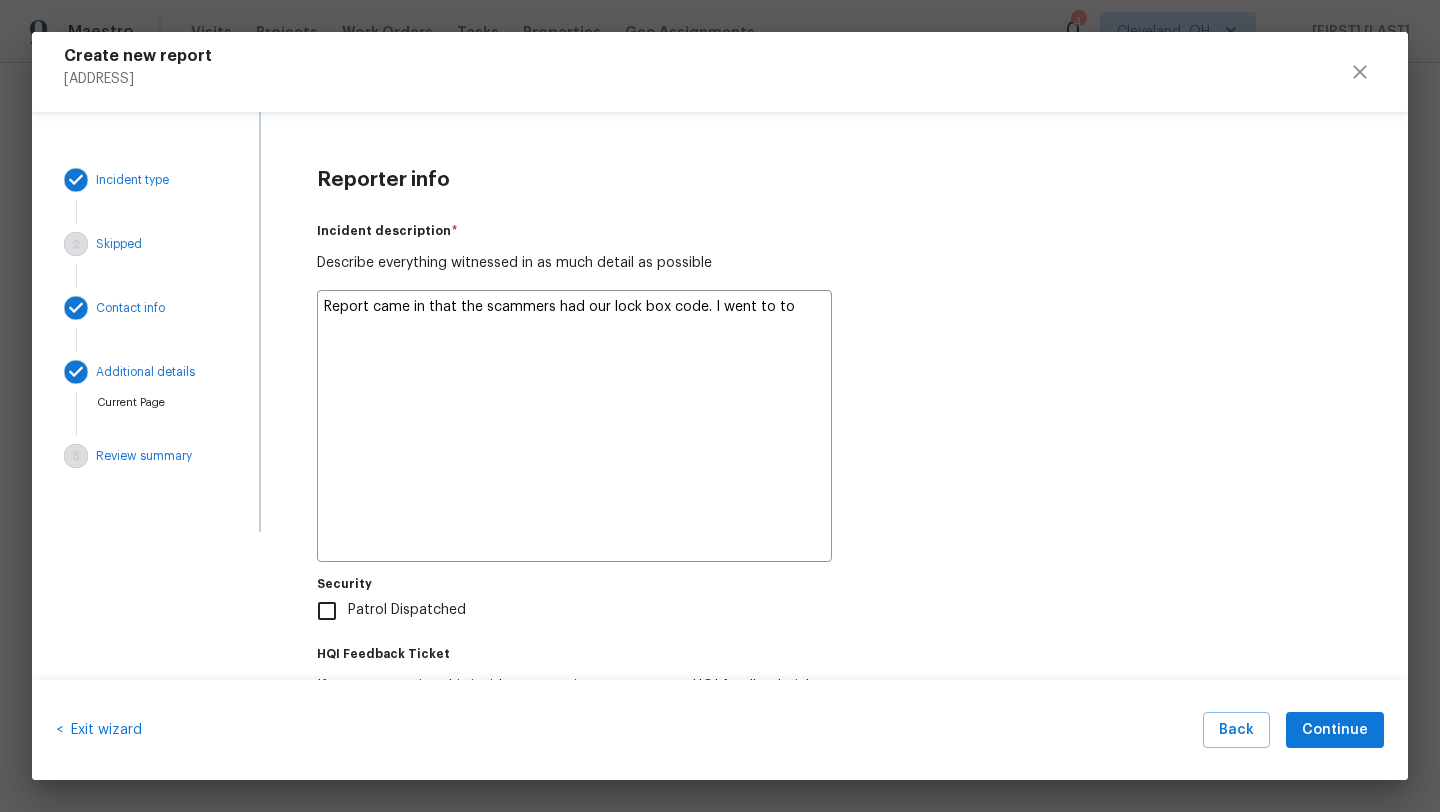 type on "x" 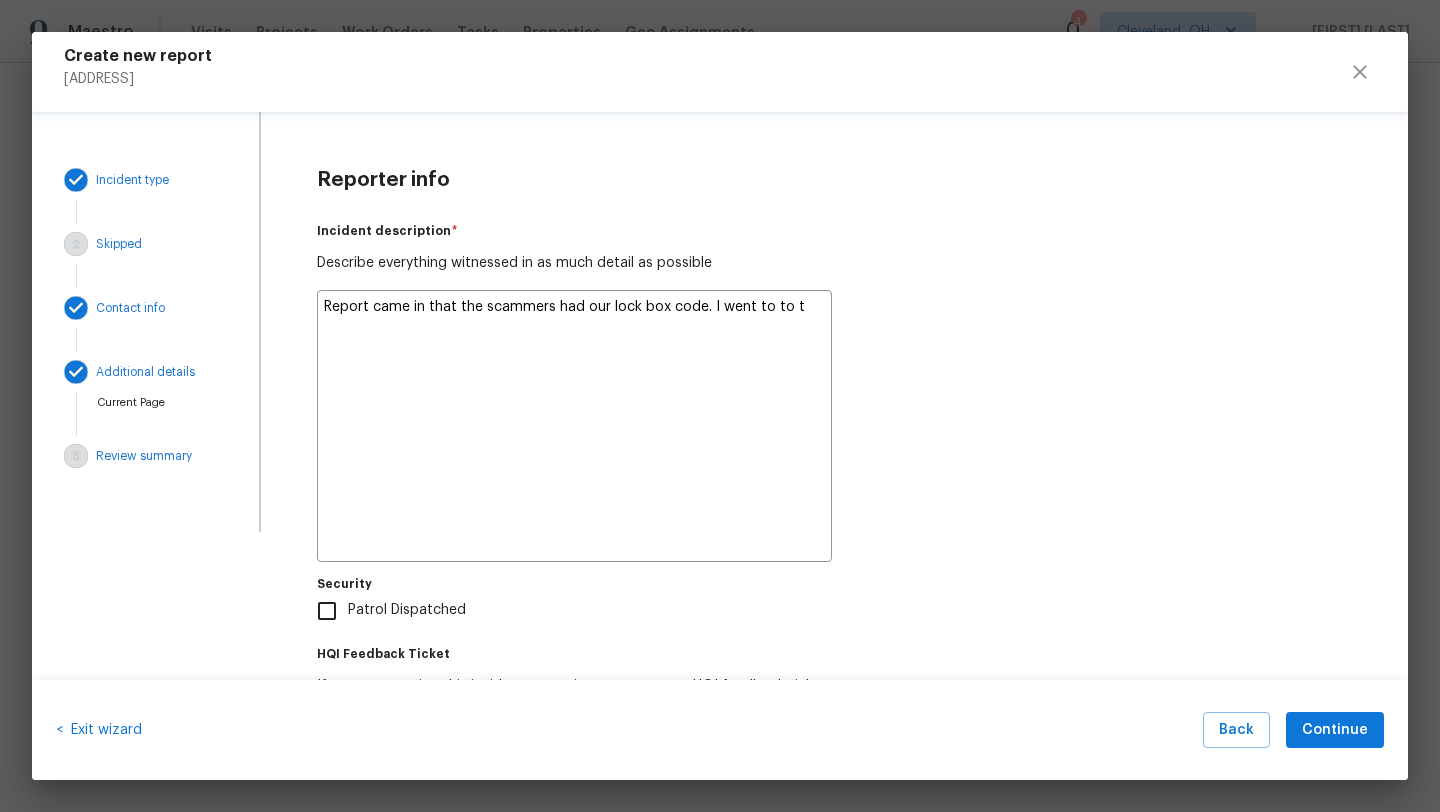 type on "x" 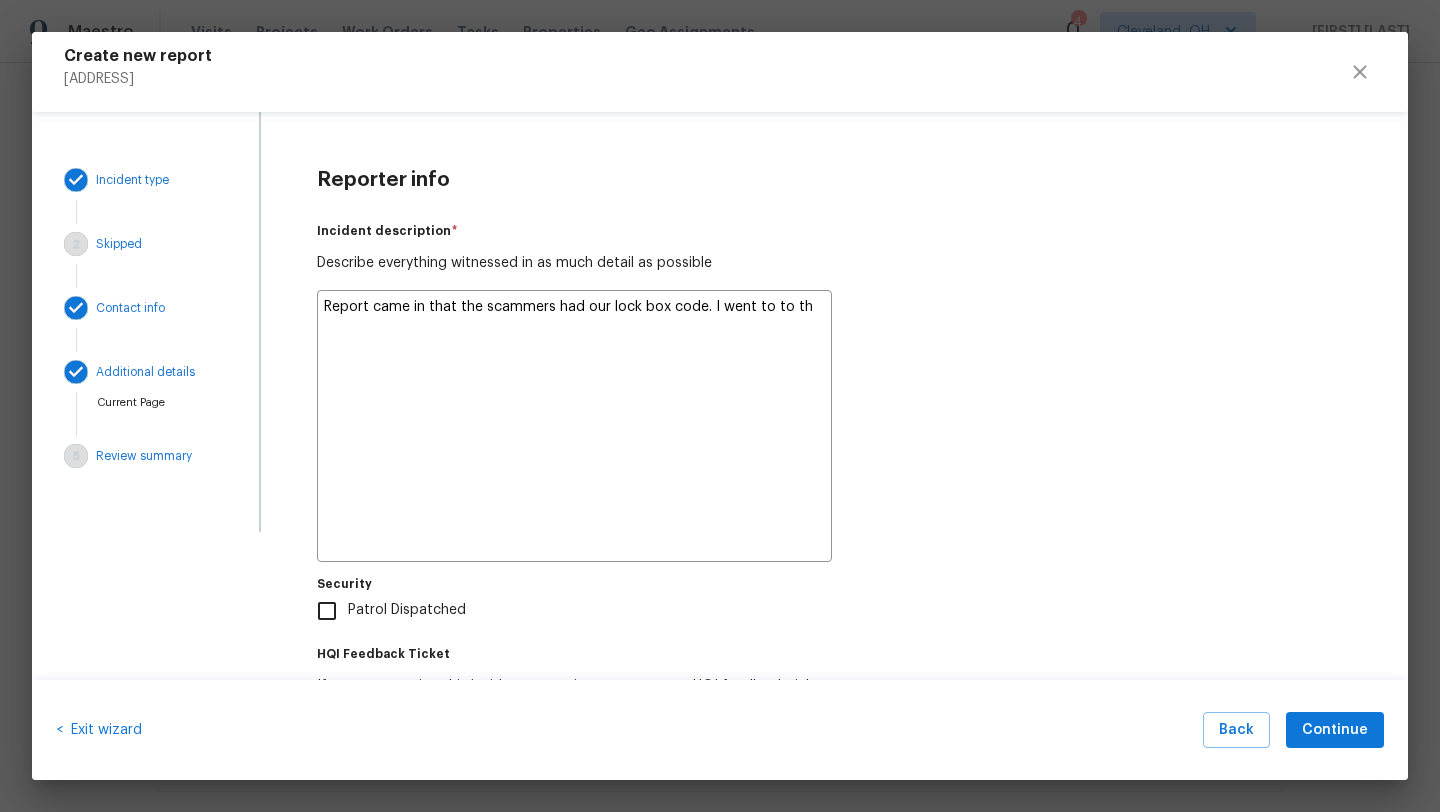 type on "x" 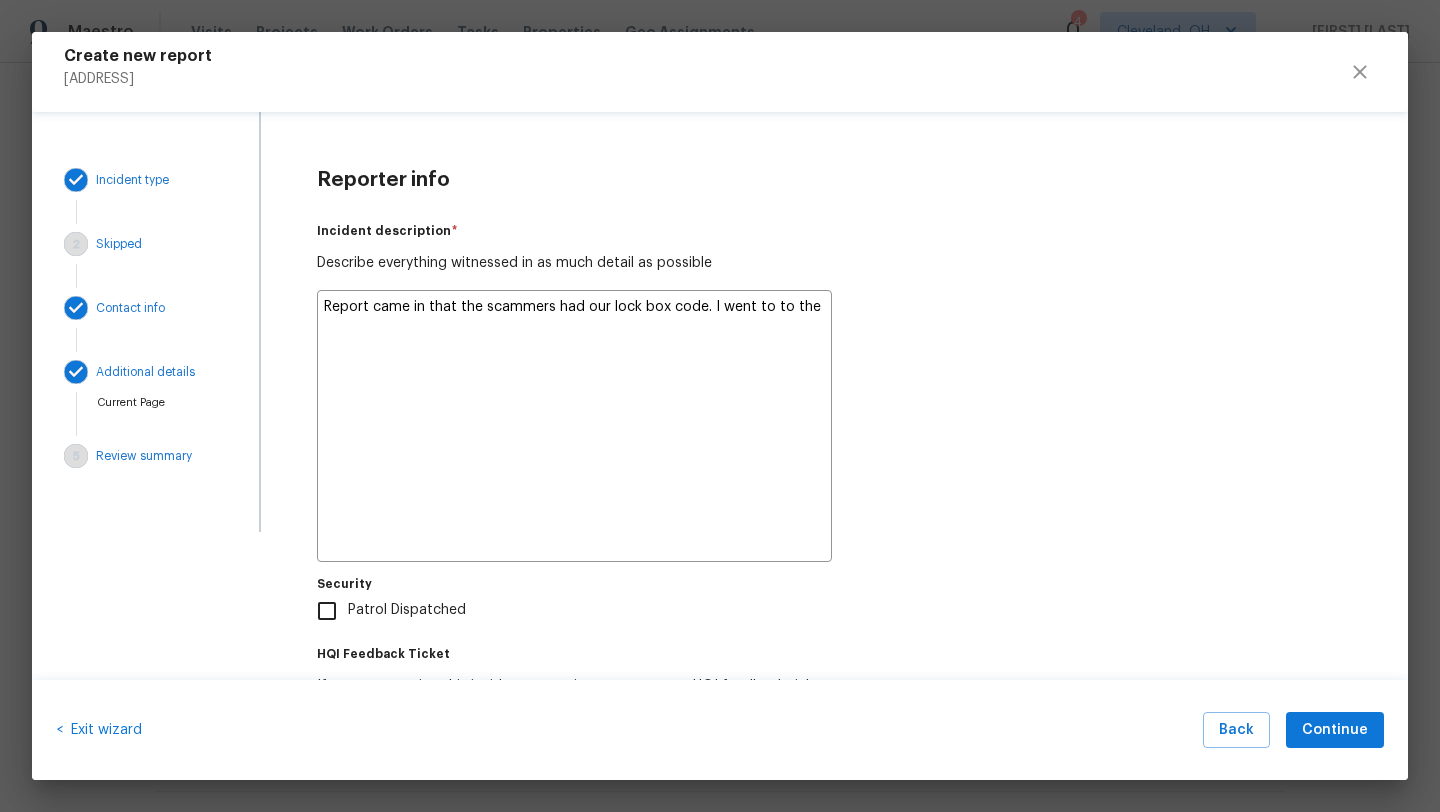 type on "x" 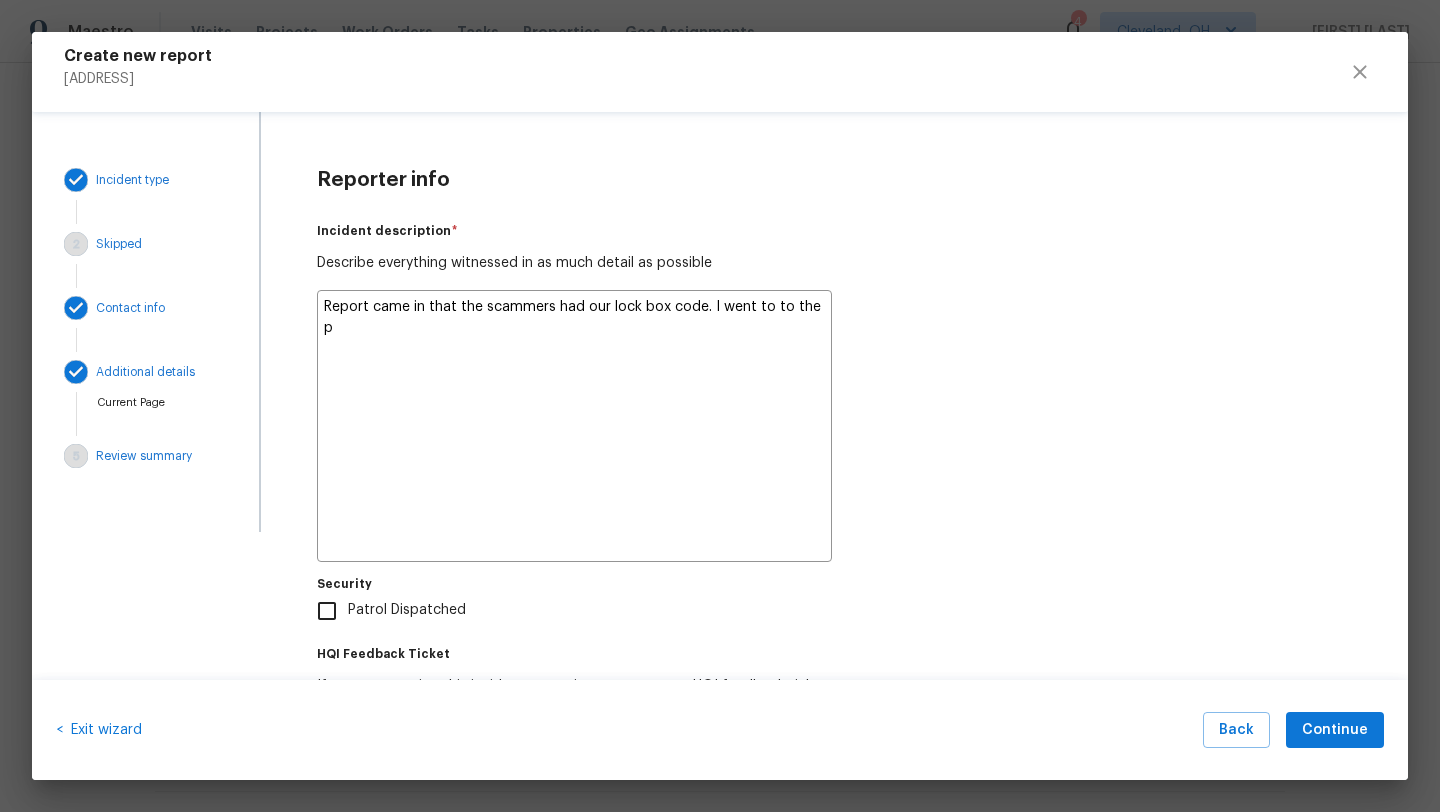 type on "x" 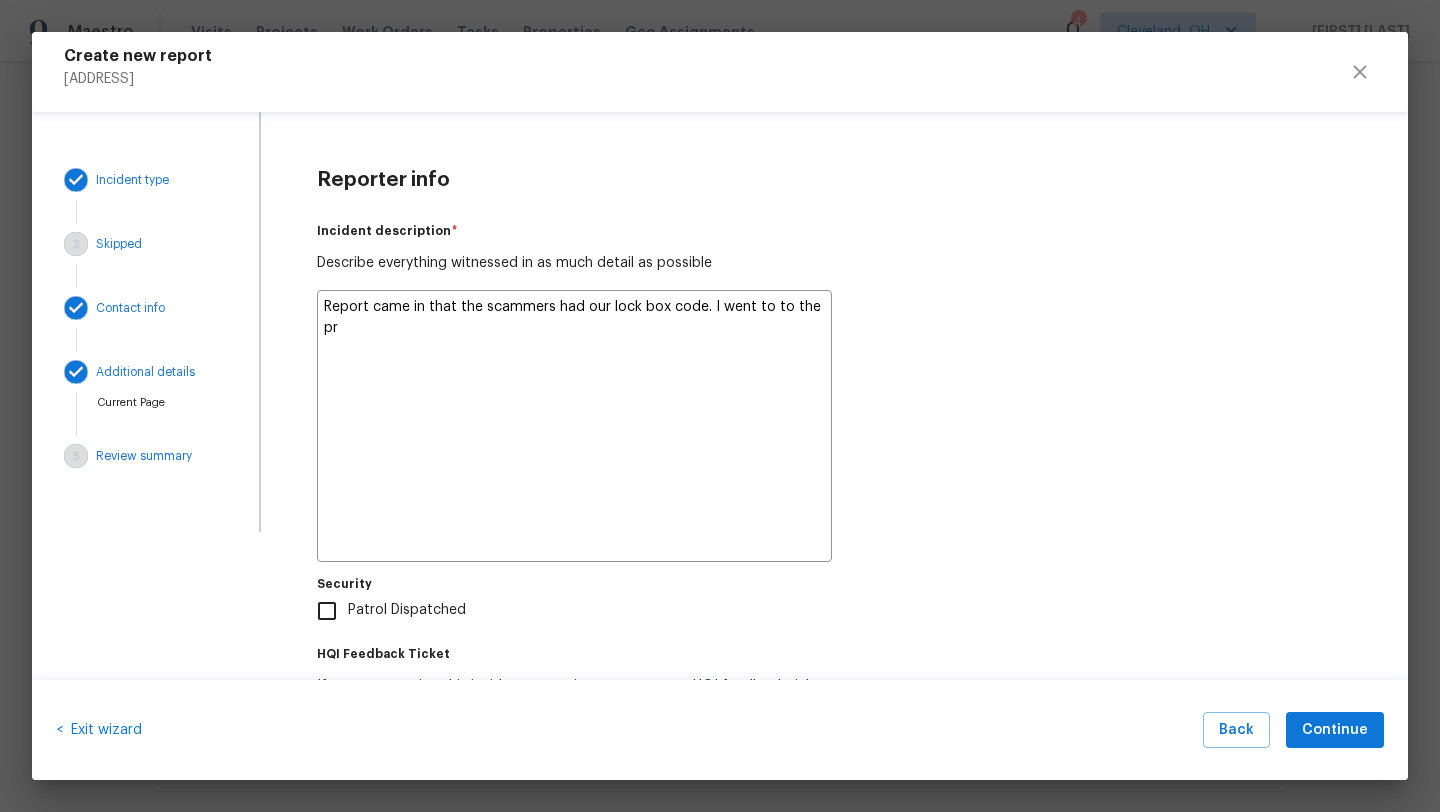 type on "x" 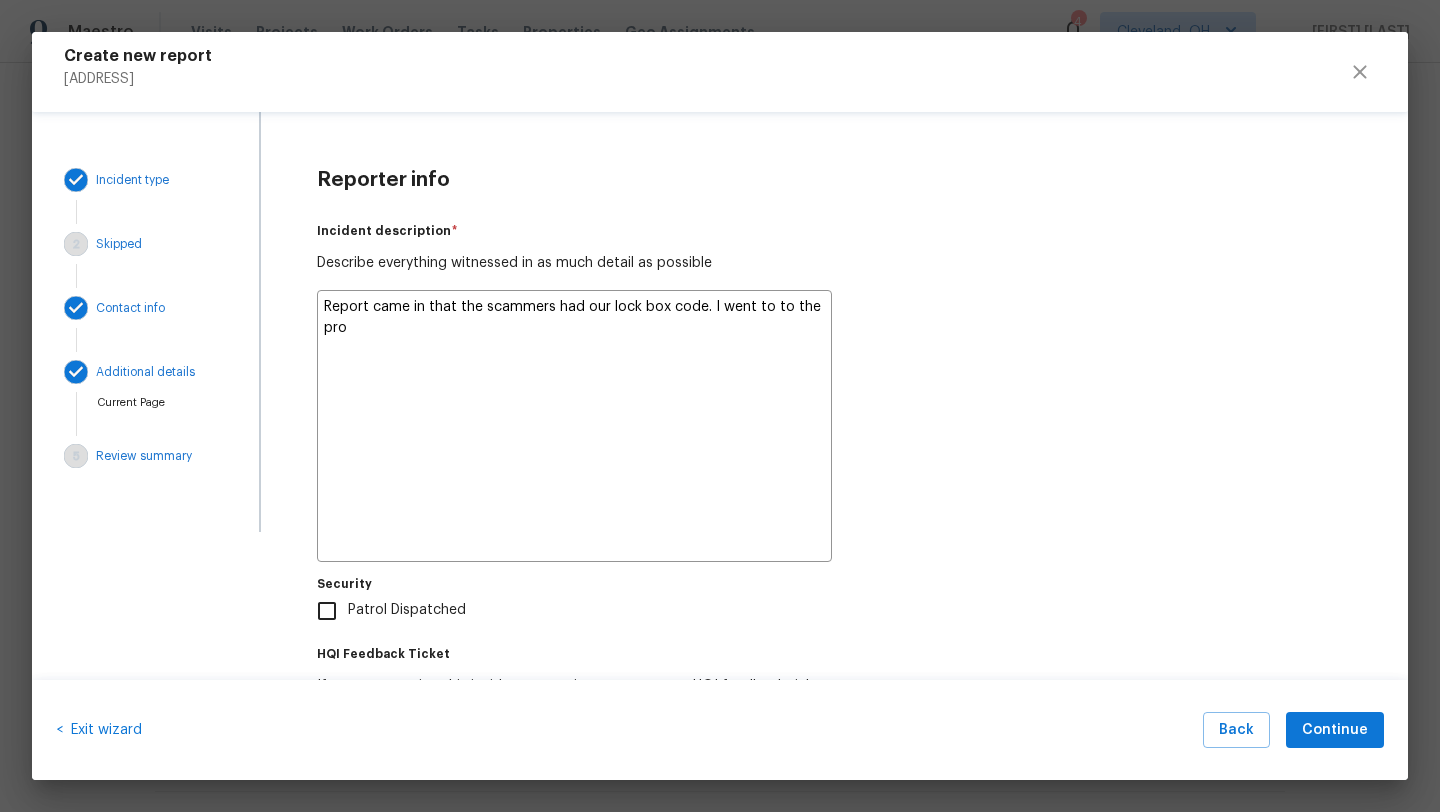 type on "x" 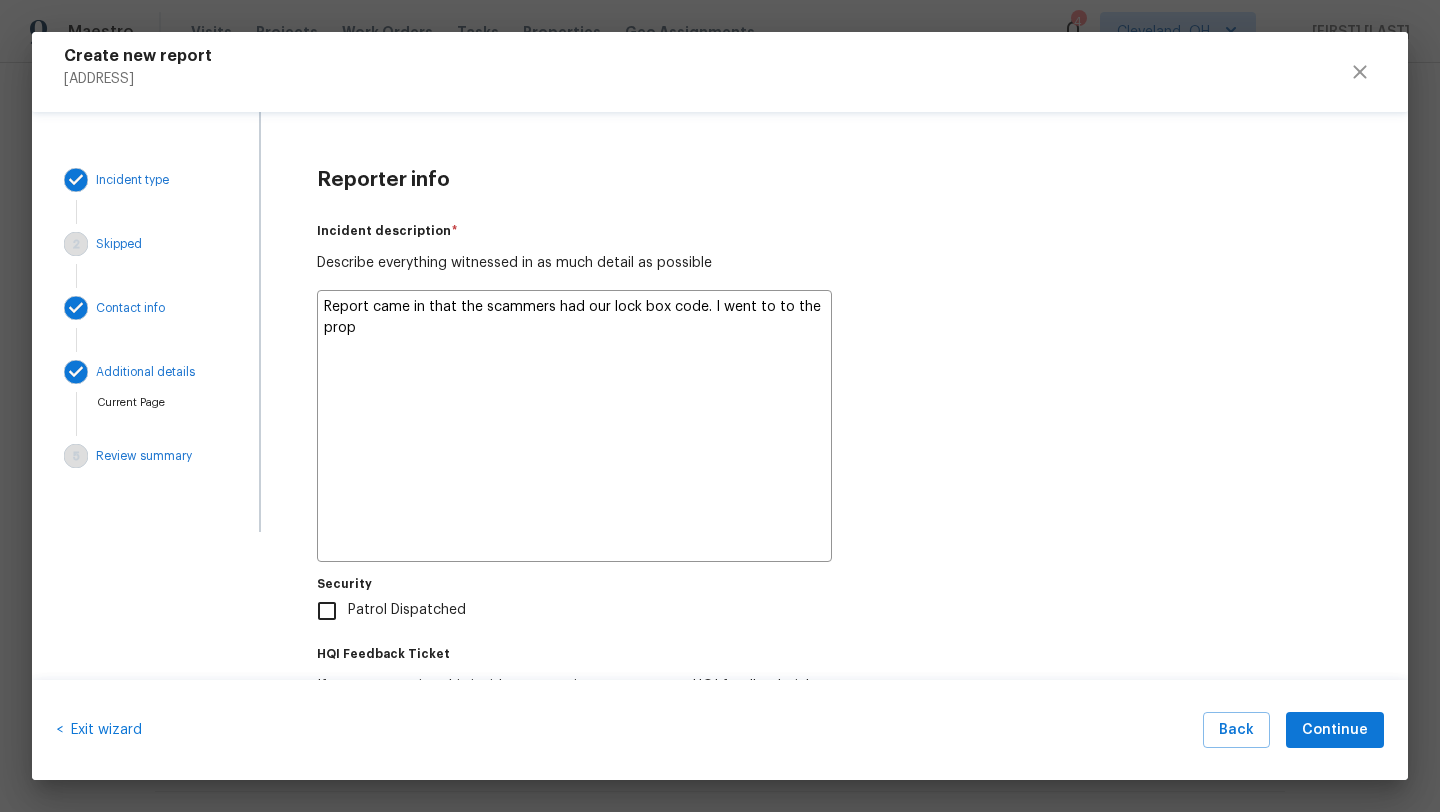 type on "x" 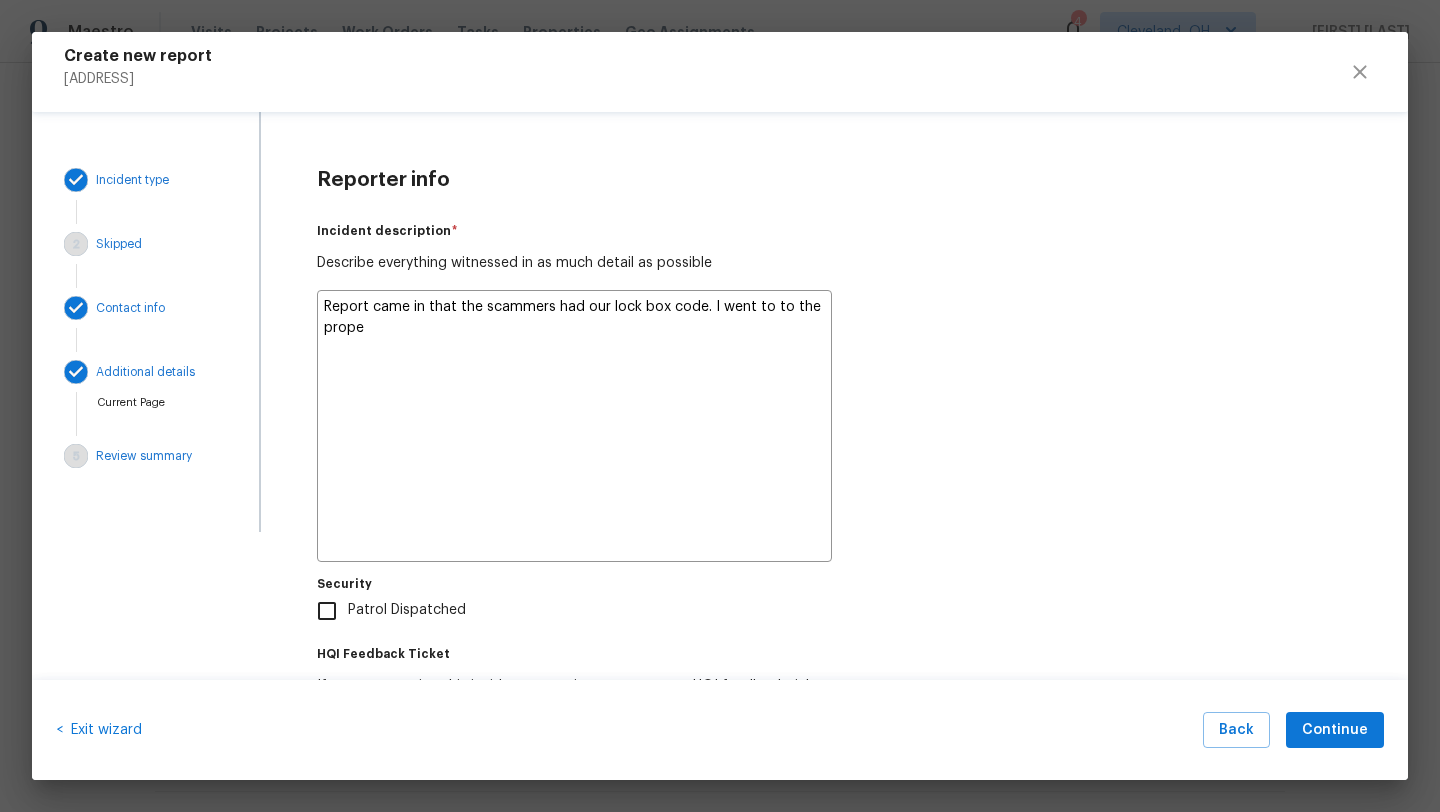 type on "x" 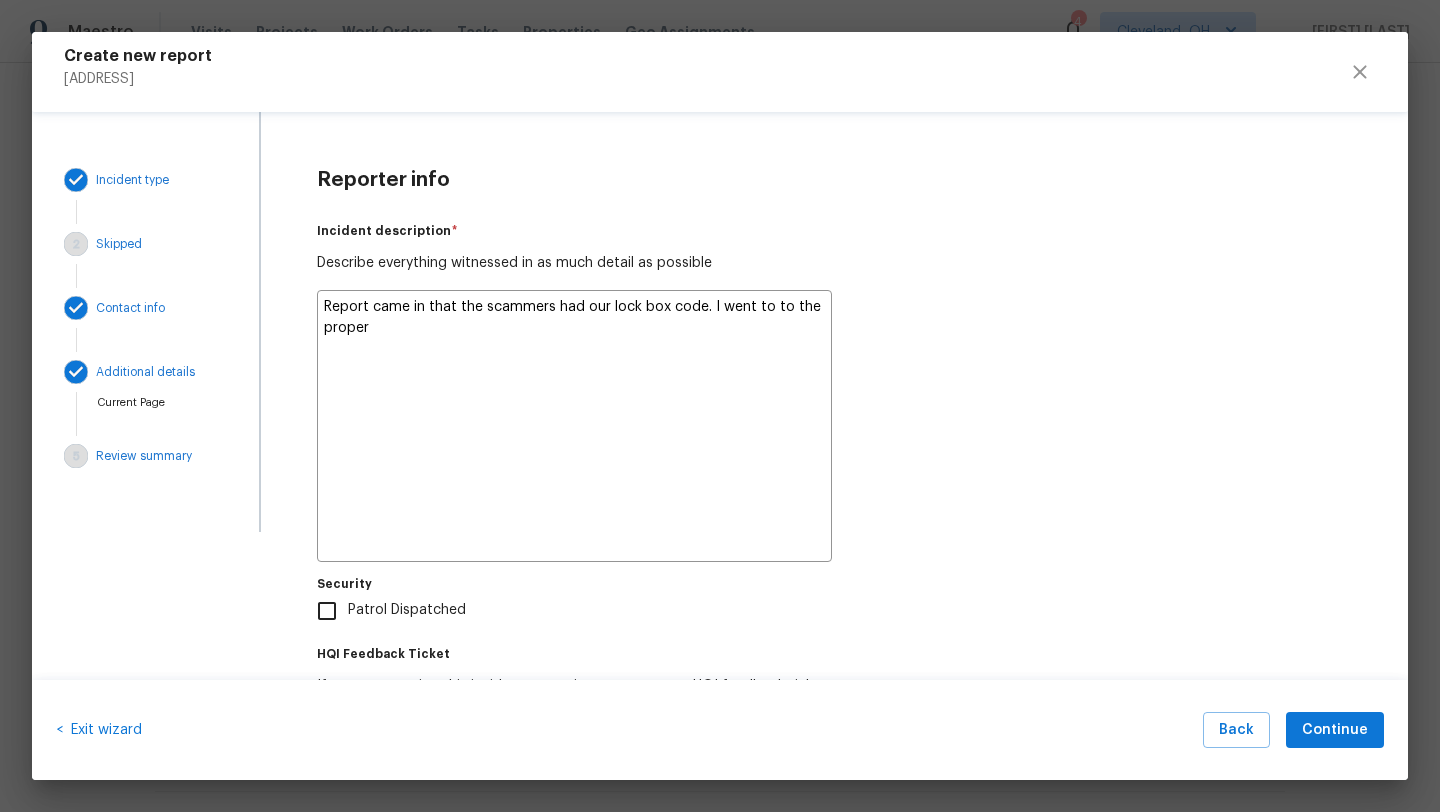 type on "x" 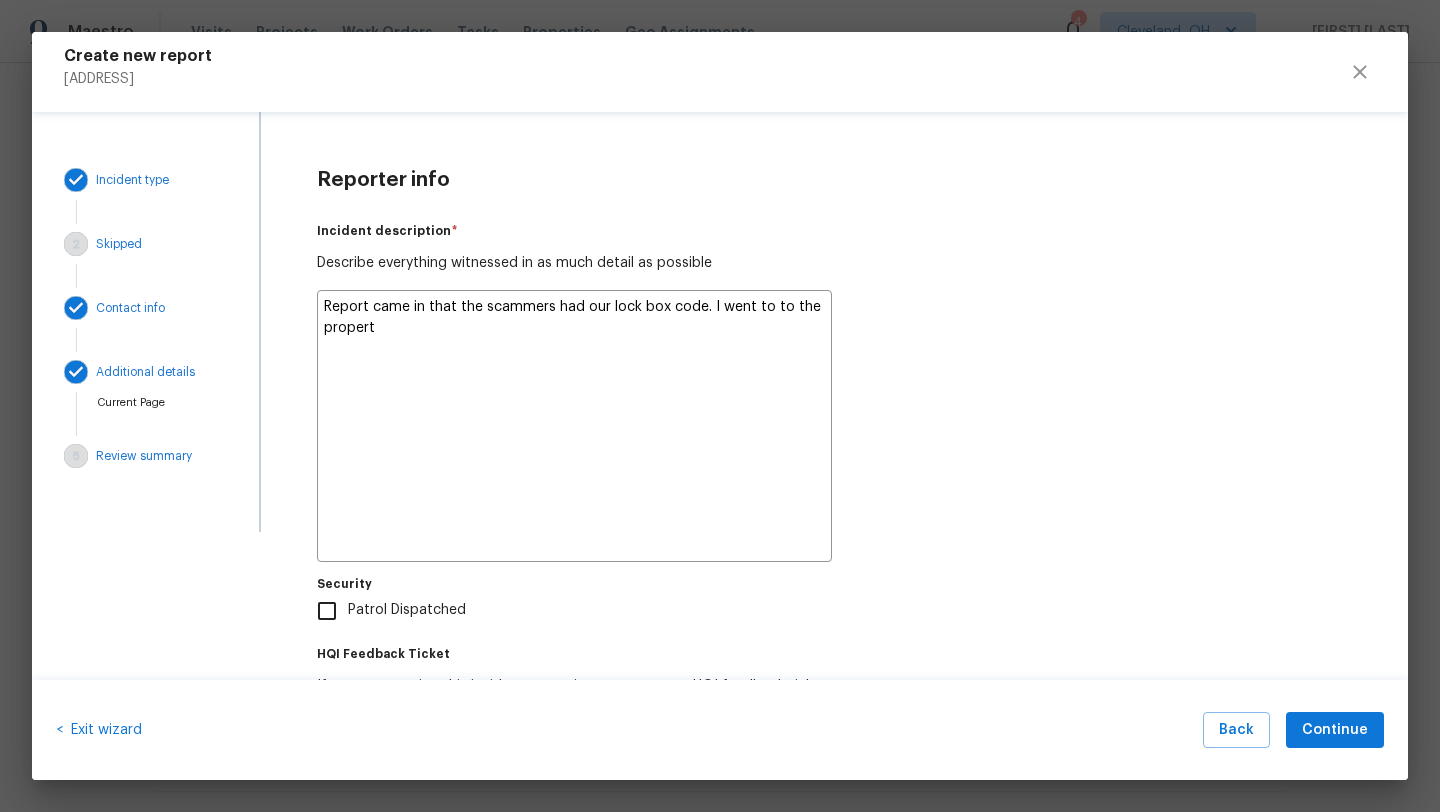 type on "x" 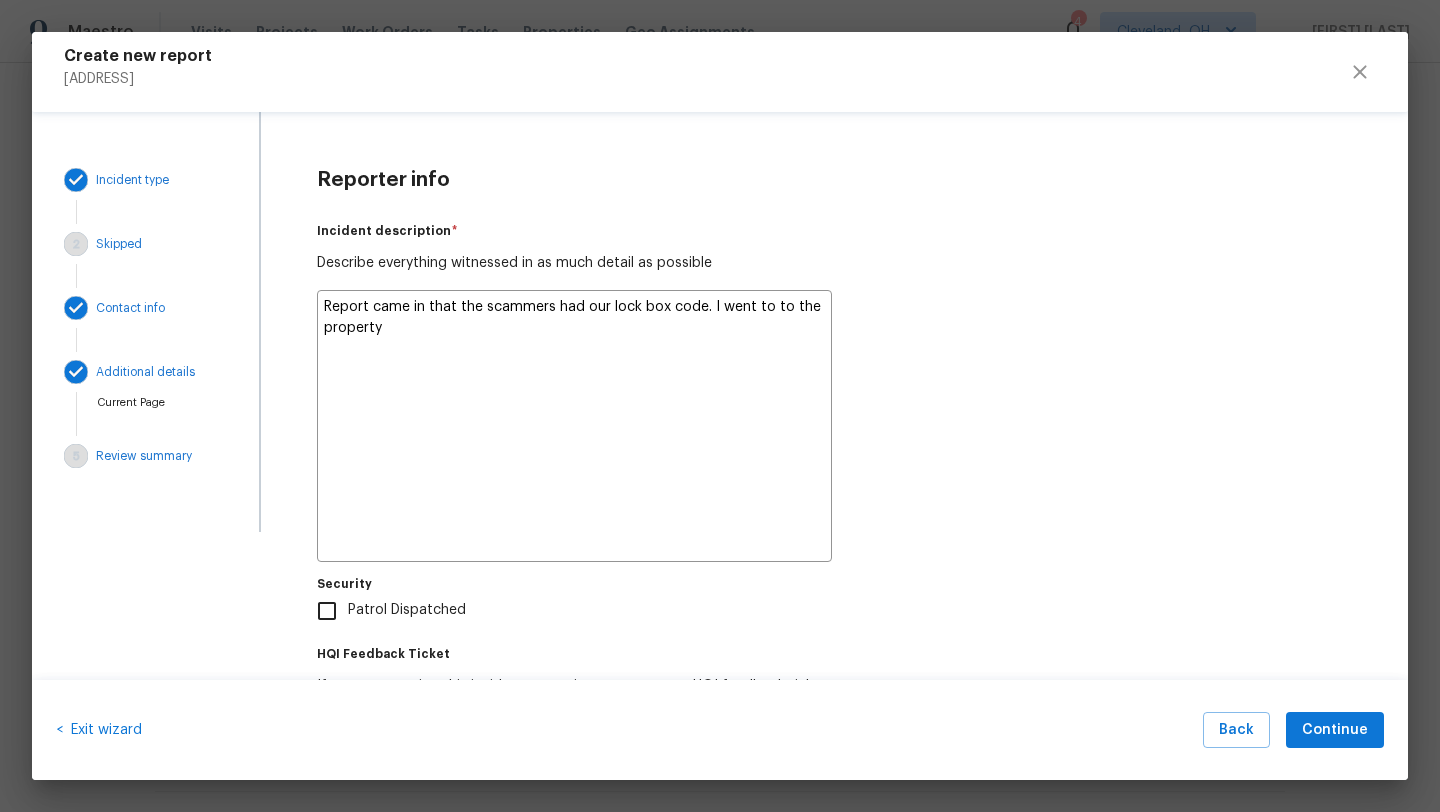 type on "x" 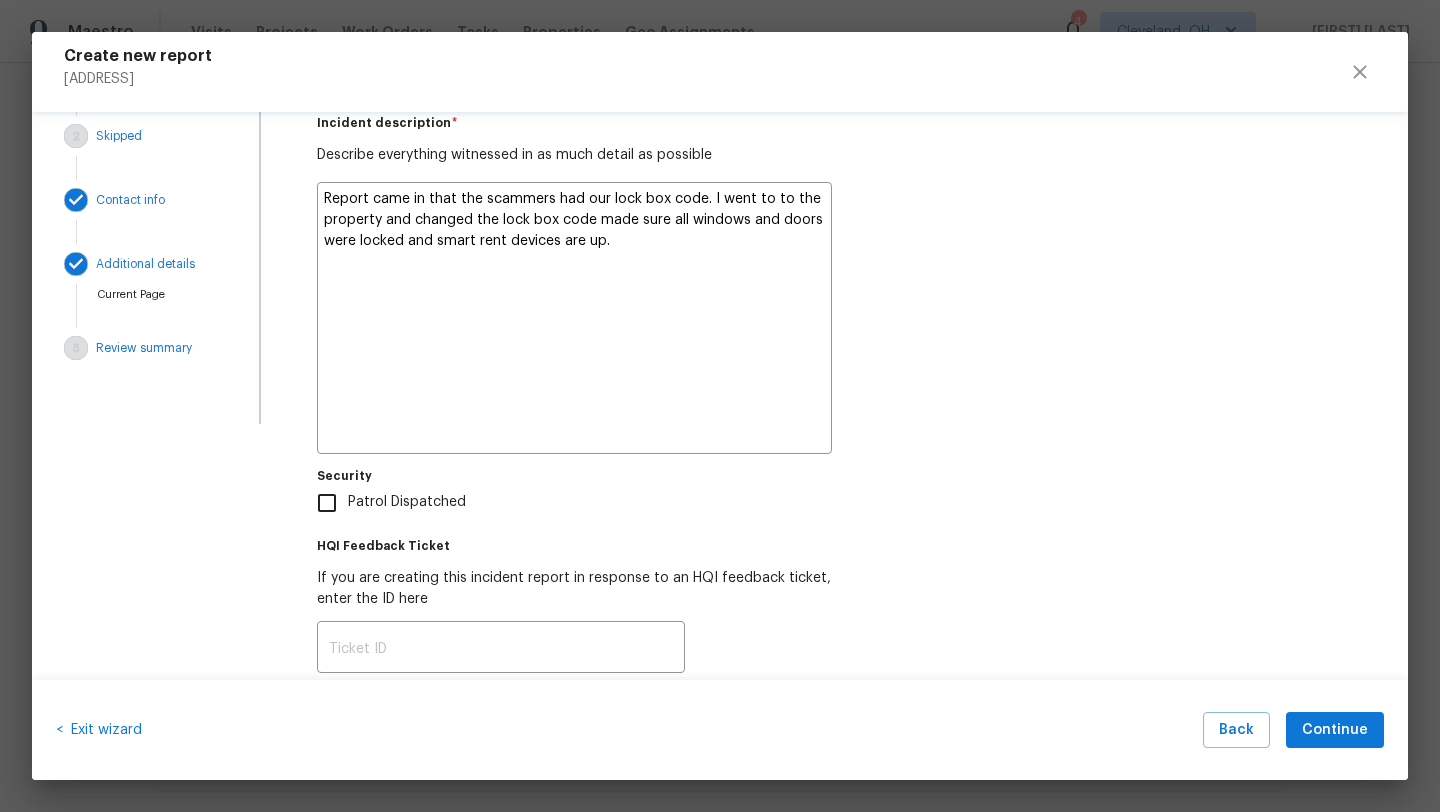 scroll, scrollTop: 157, scrollLeft: 0, axis: vertical 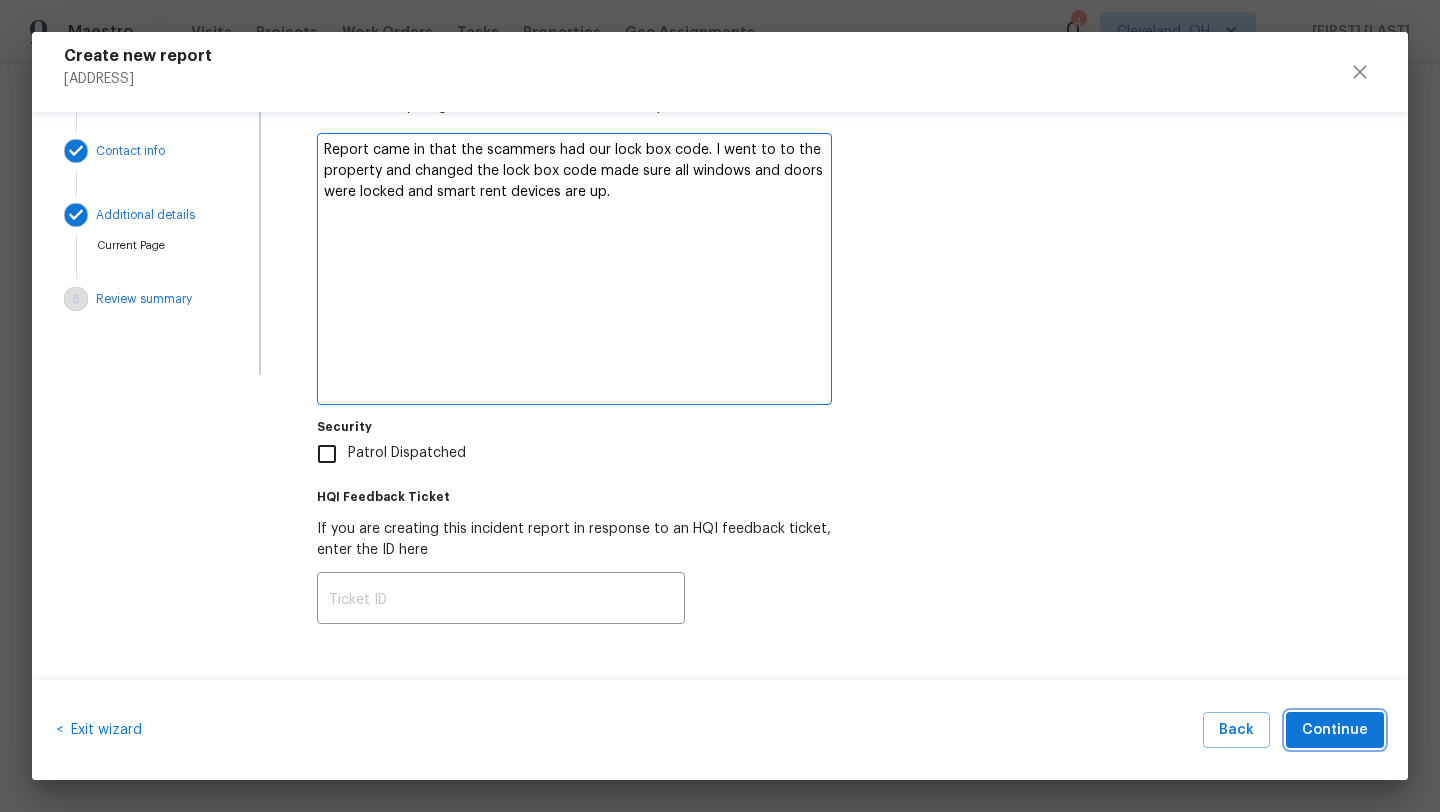 click on "Continue" at bounding box center [1335, 730] 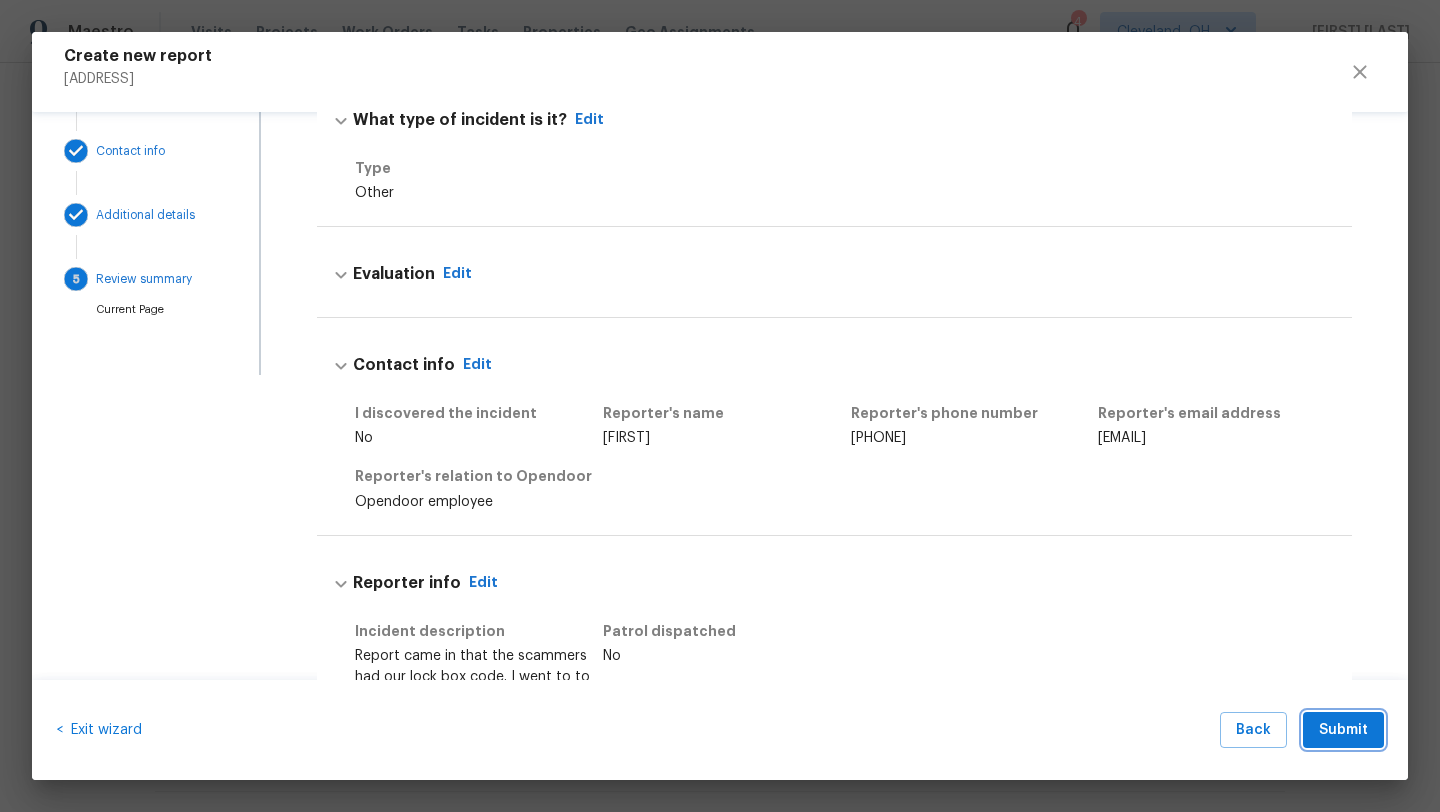click on "Submit" at bounding box center (1343, 730) 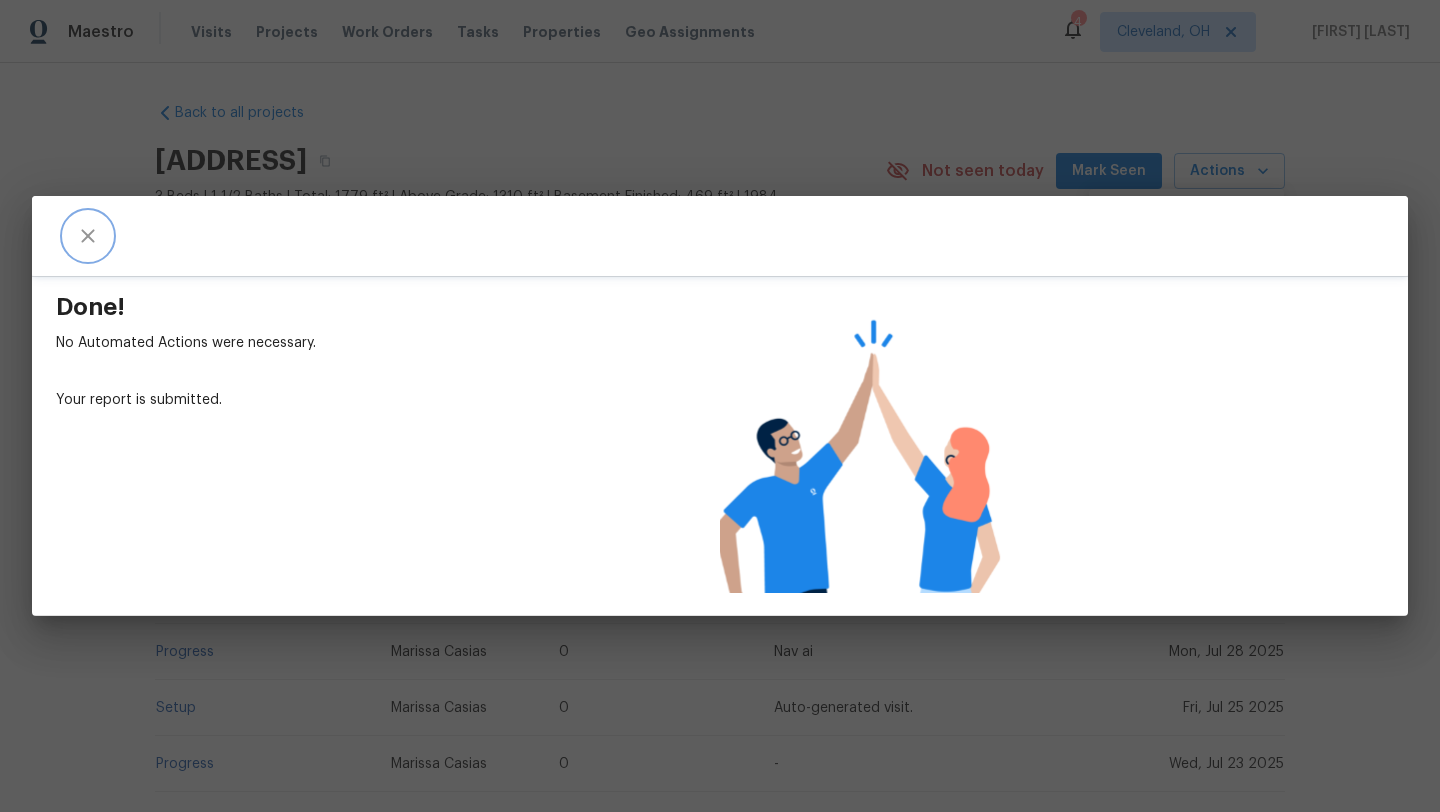 click 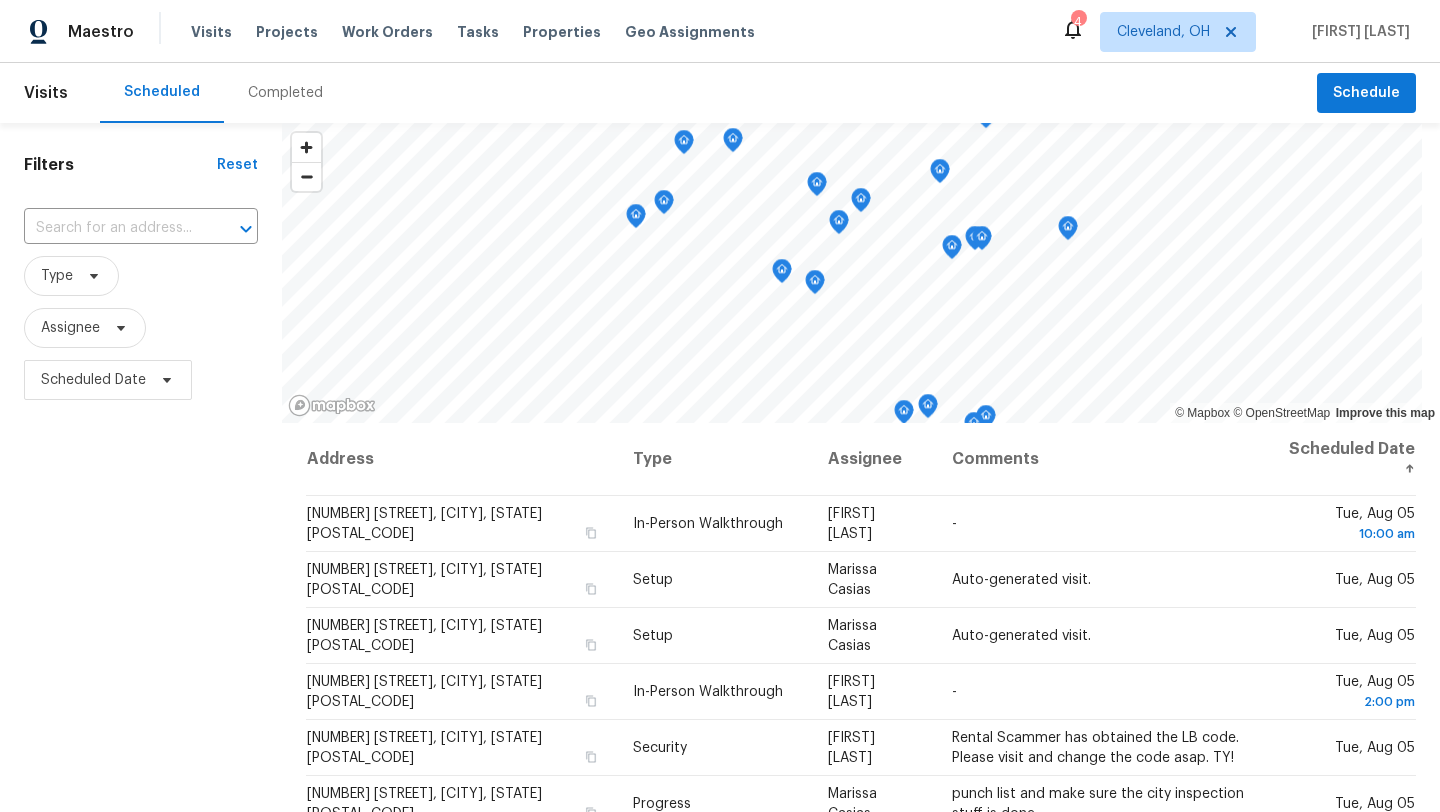 scroll, scrollTop: 0, scrollLeft: 0, axis: both 